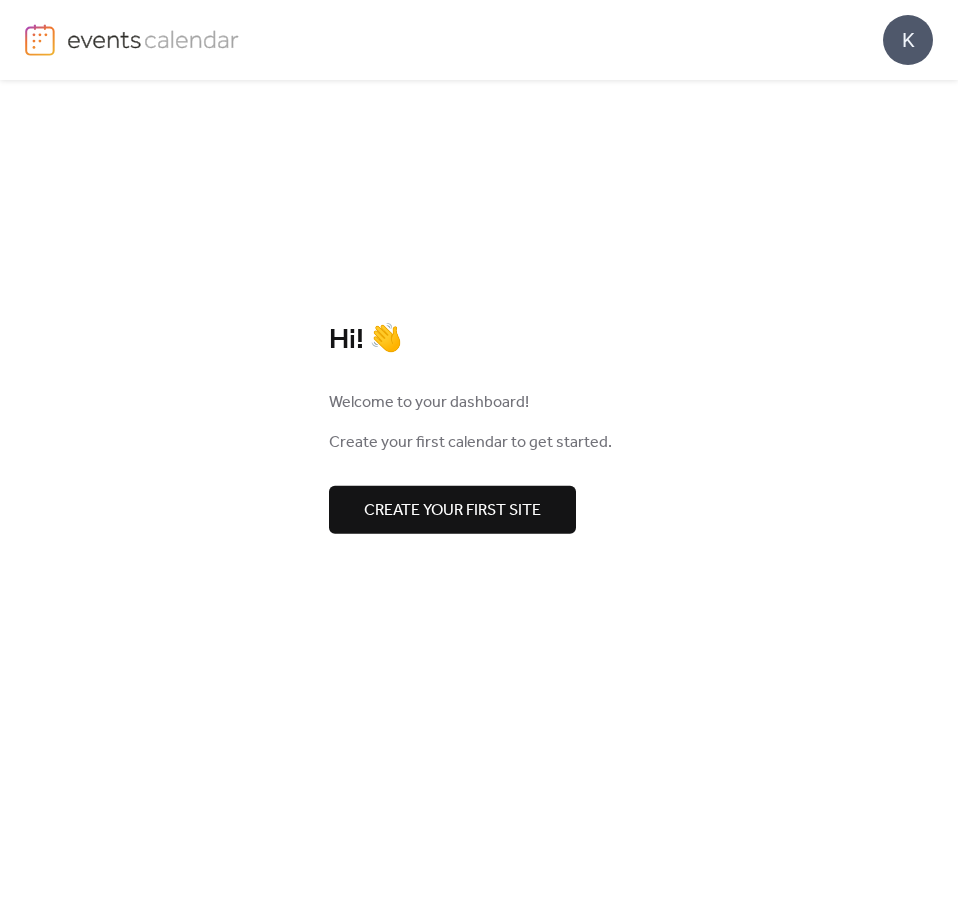 scroll, scrollTop: 0, scrollLeft: 0, axis: both 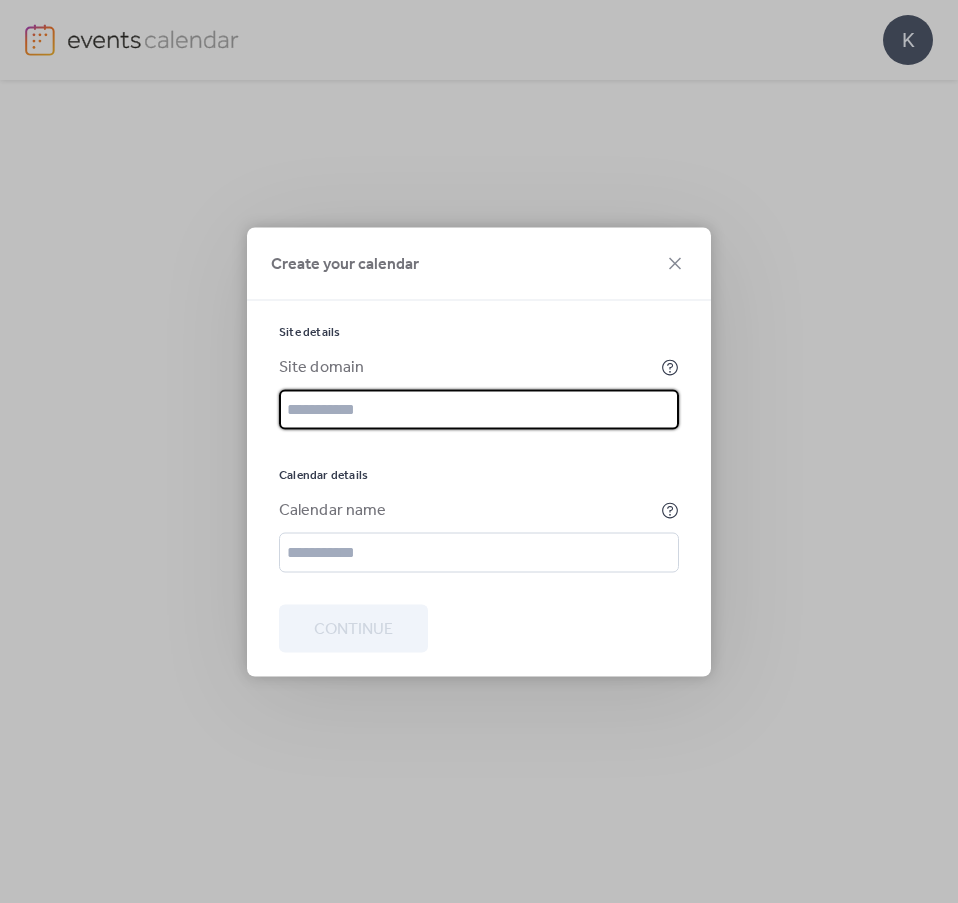click at bounding box center (479, 409) 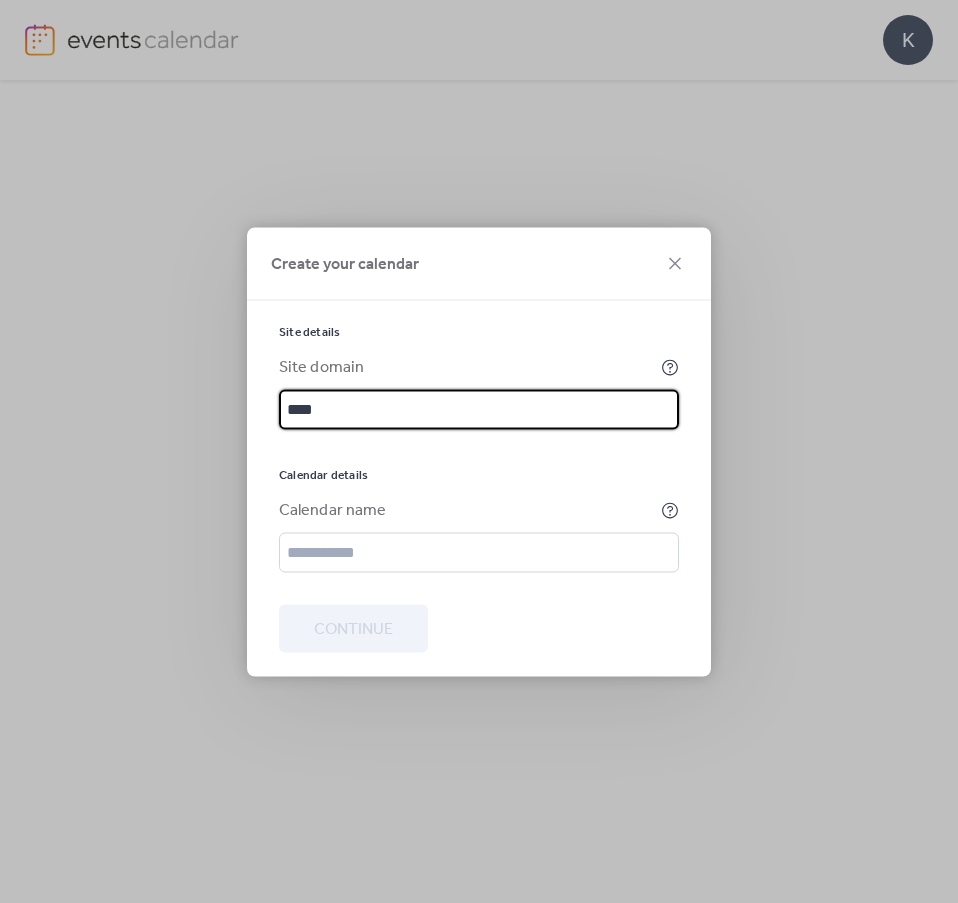 type on "***" 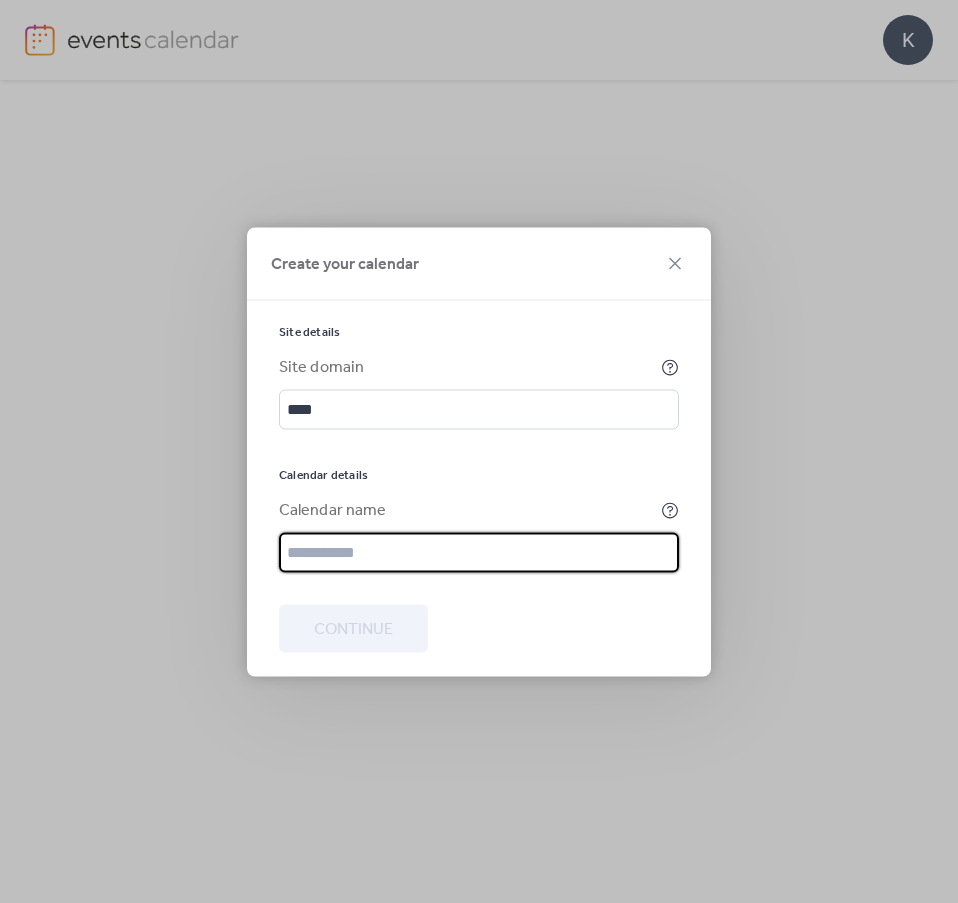 click at bounding box center (479, 552) 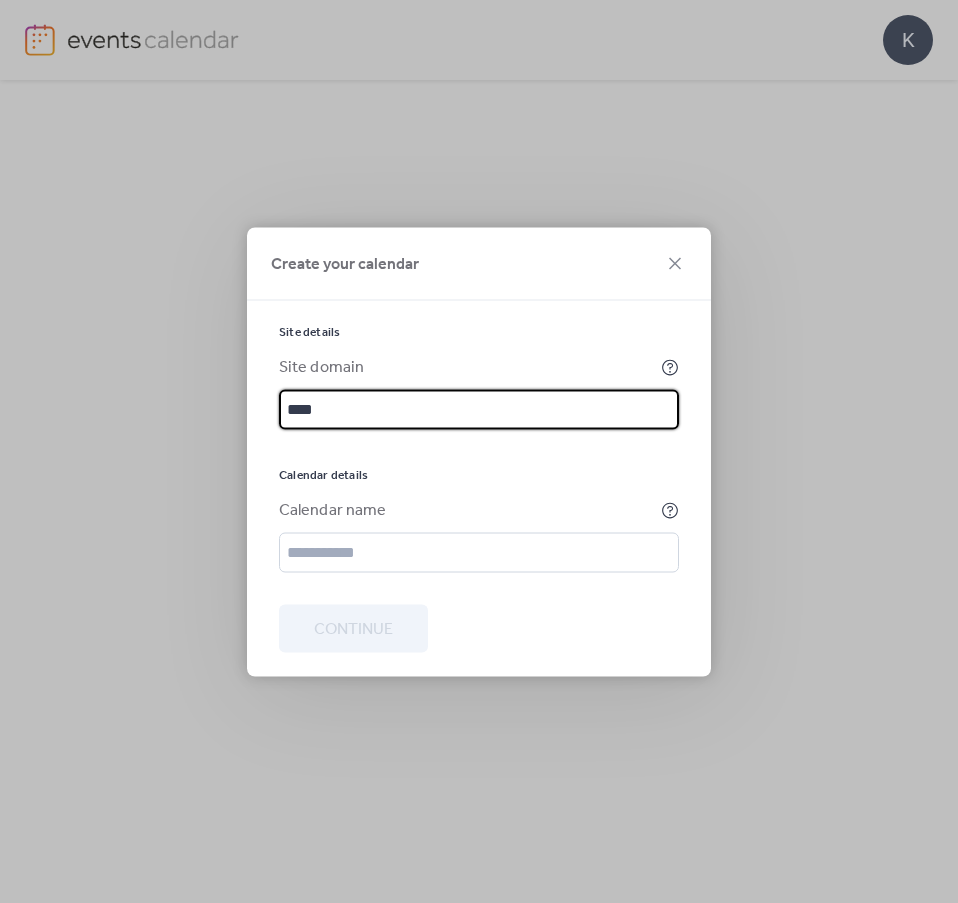click on "***" at bounding box center (479, 409) 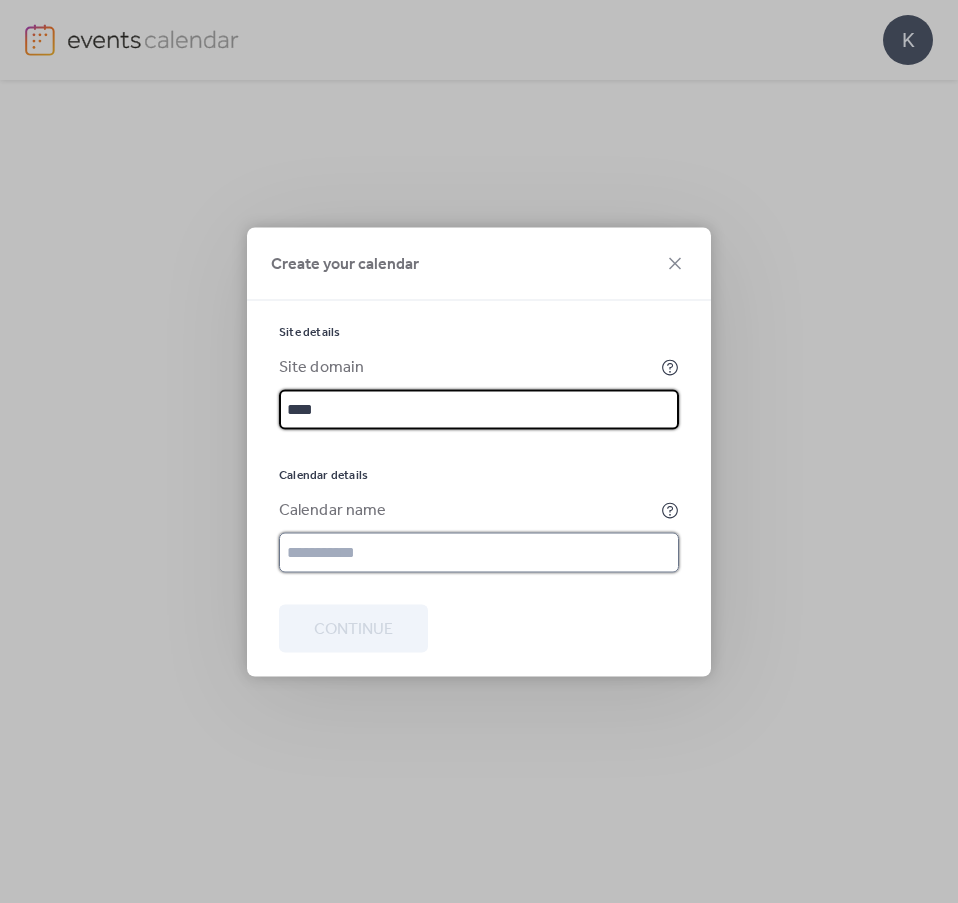 click at bounding box center (479, 552) 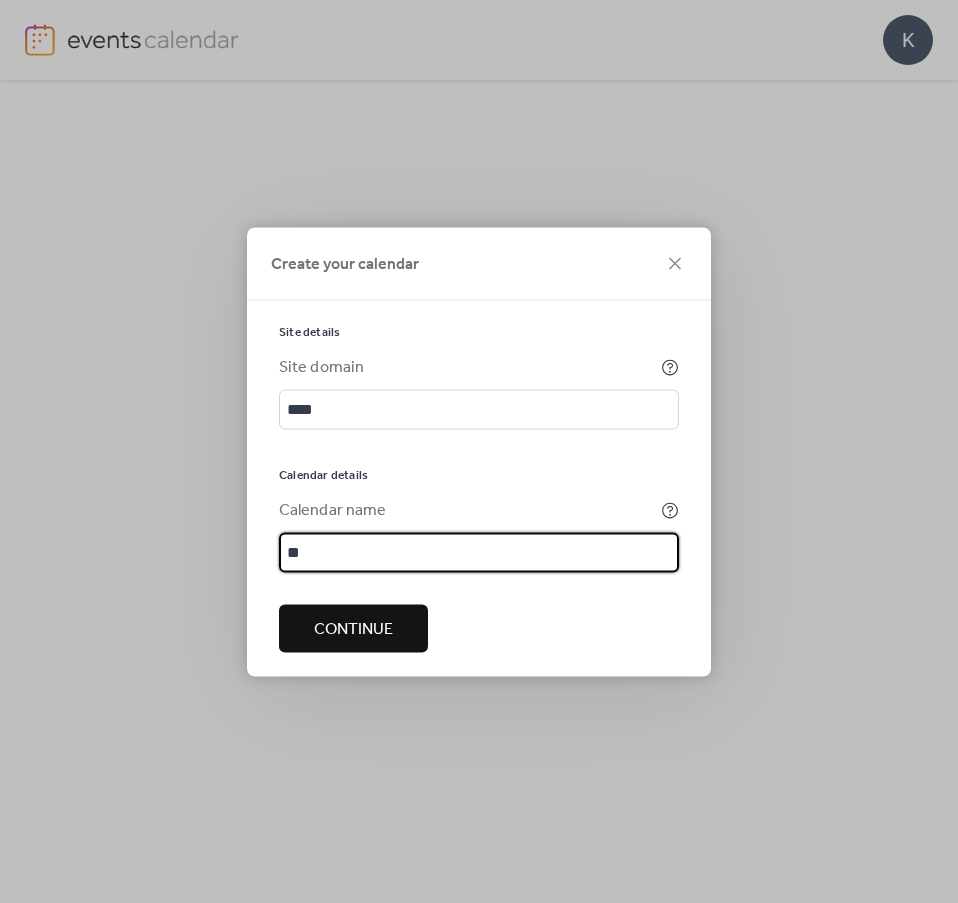 type on "*" 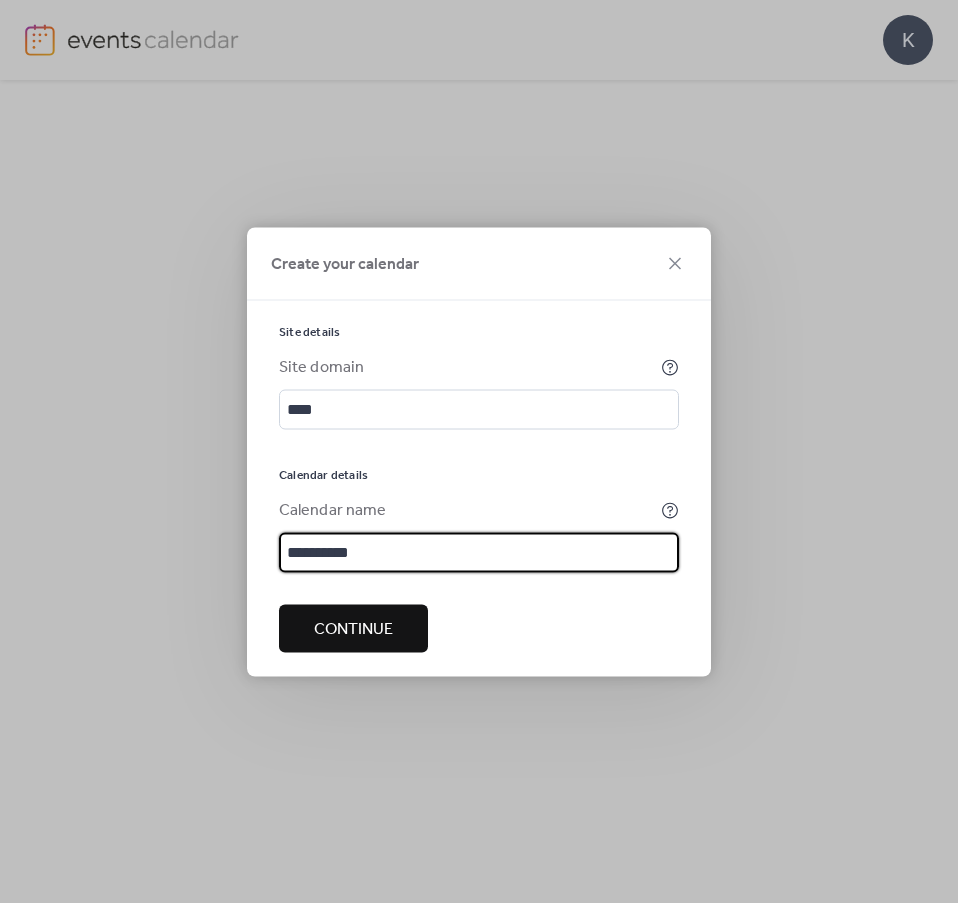 type on "**********" 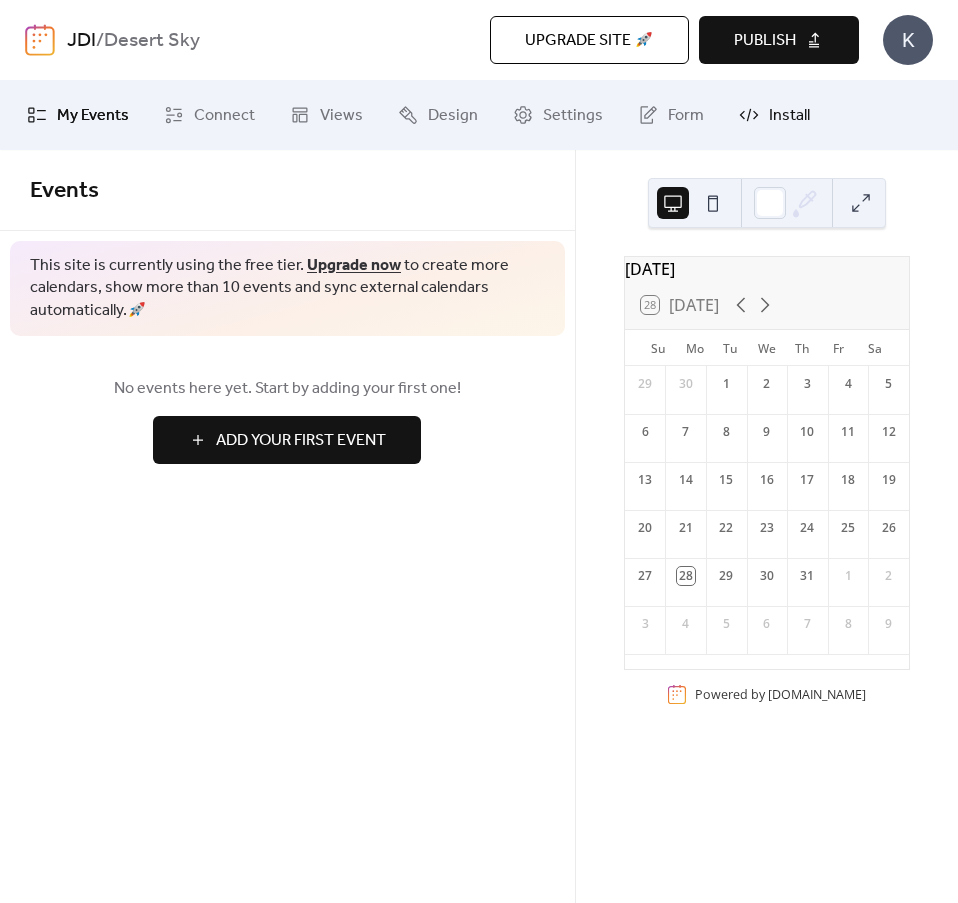 click on "Install" at bounding box center (789, 116) 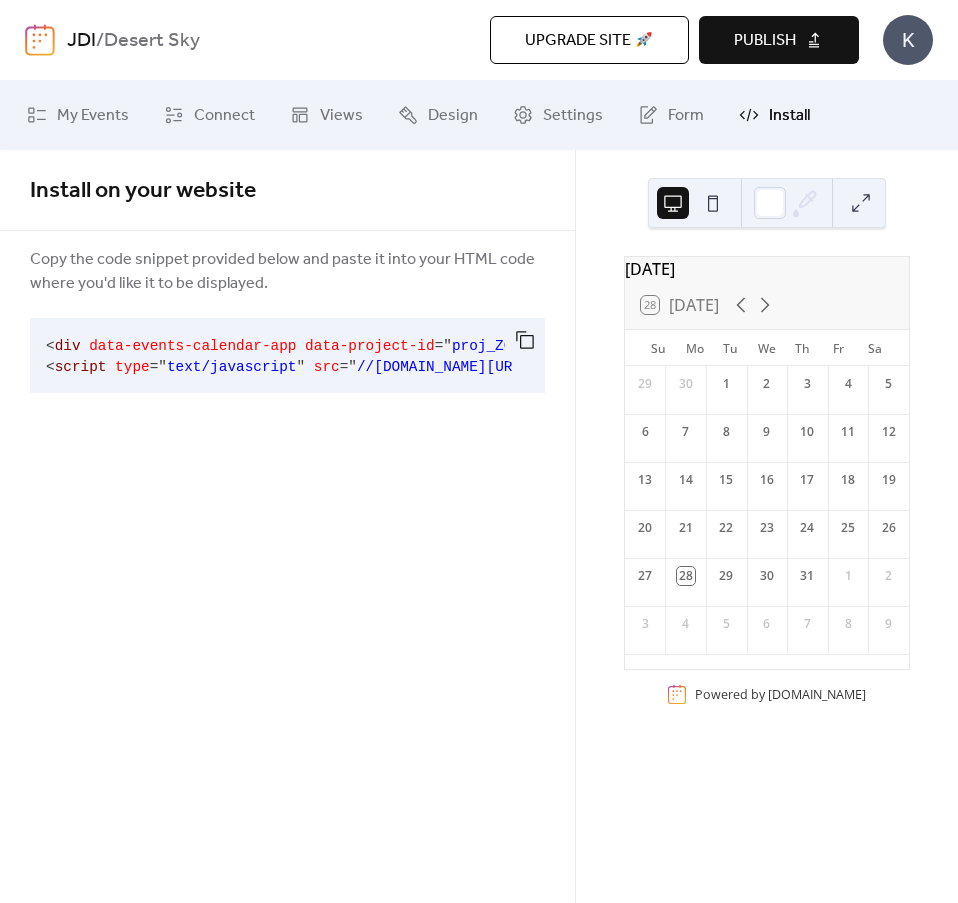 click on "Install" at bounding box center [789, 116] 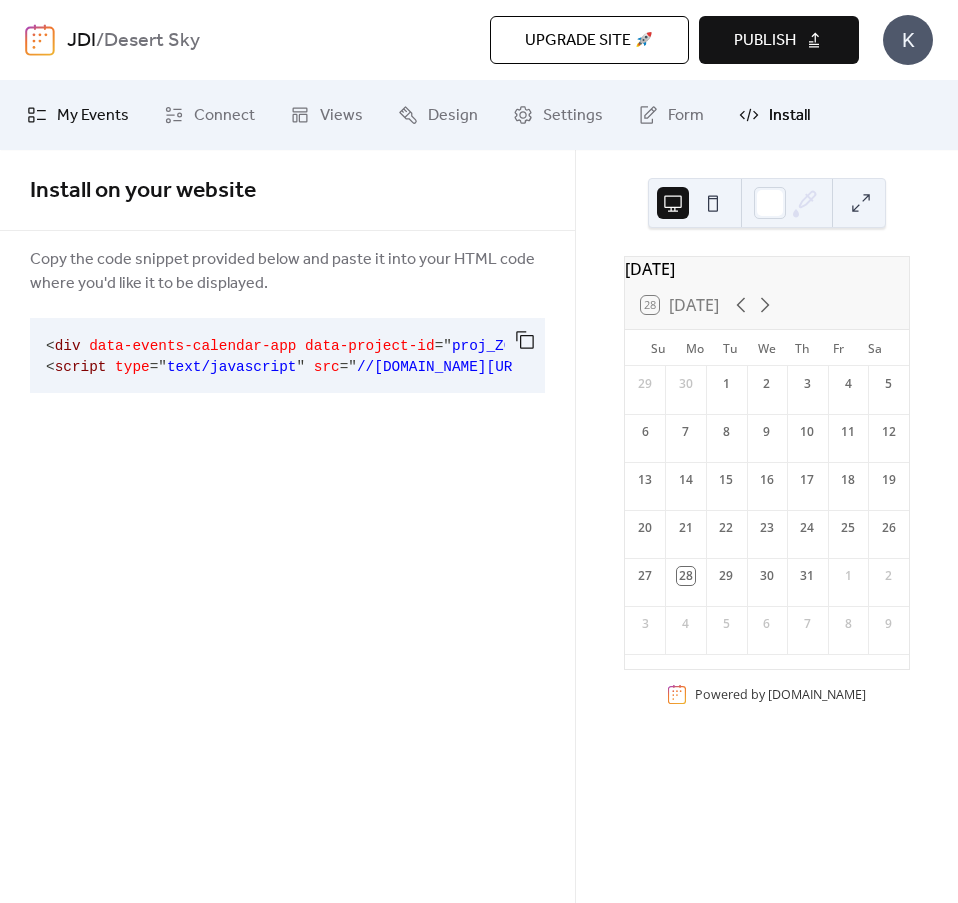 click 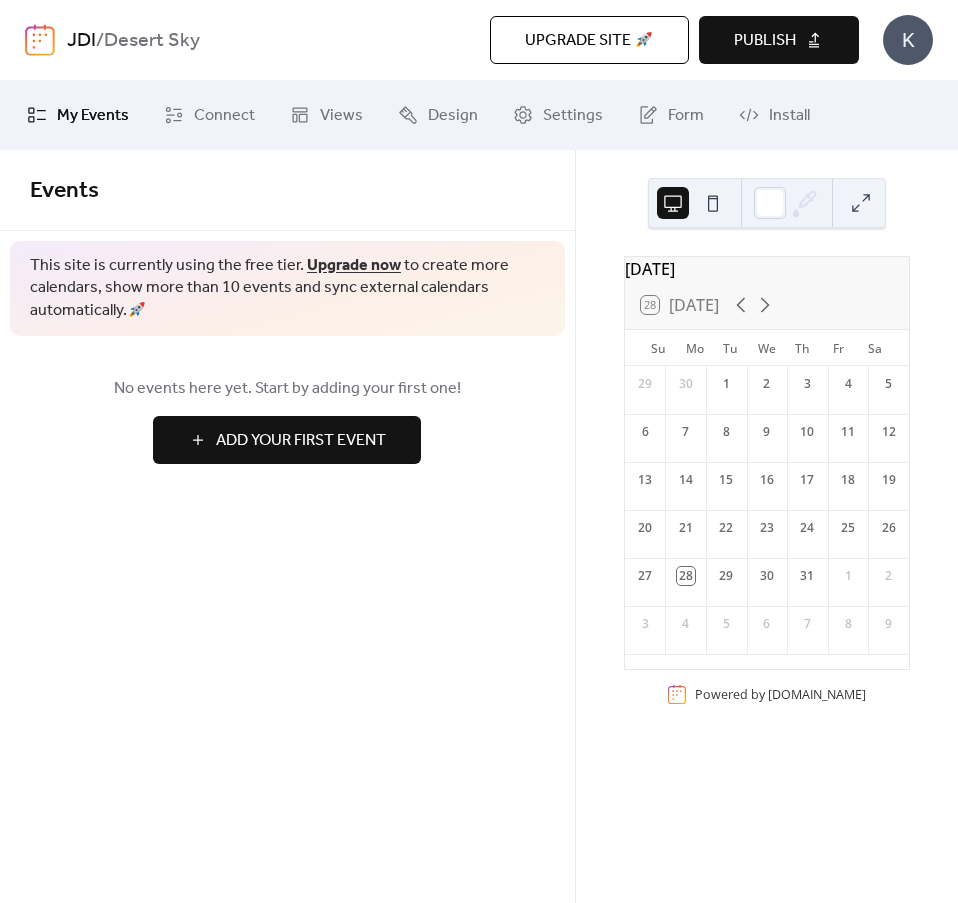 click on "Add Your First Event" at bounding box center (301, 441) 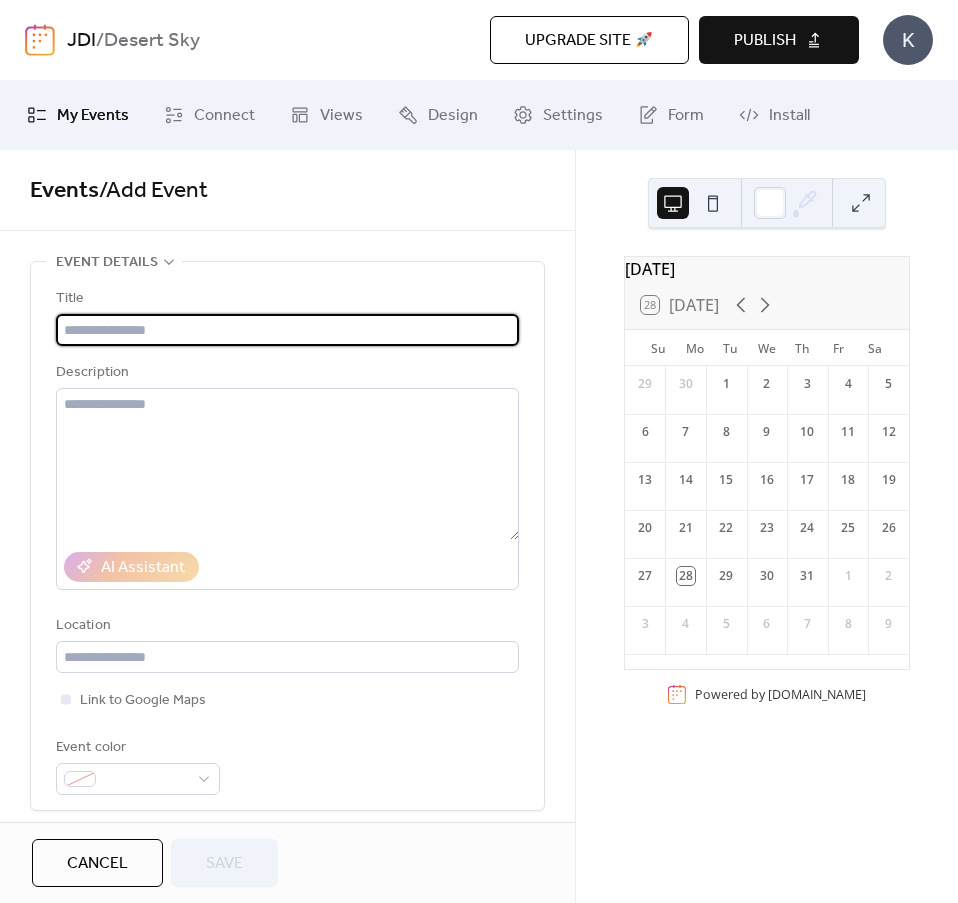 click at bounding box center (287, 330) 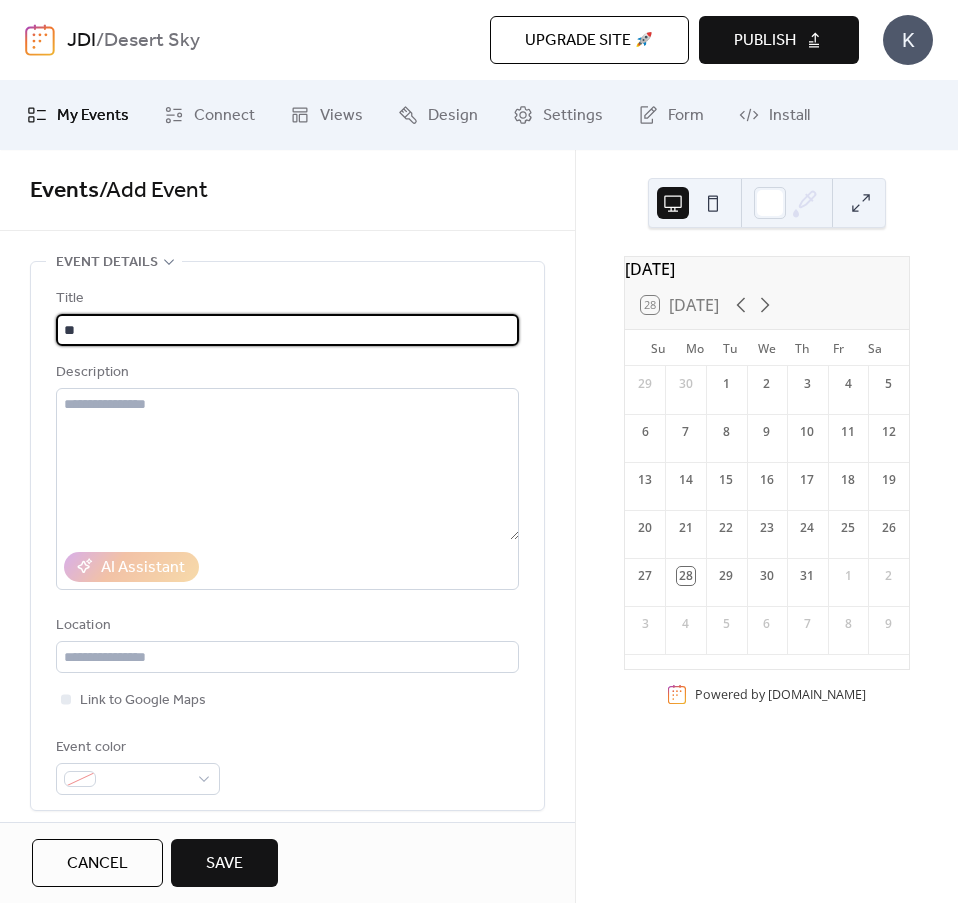 type on "*" 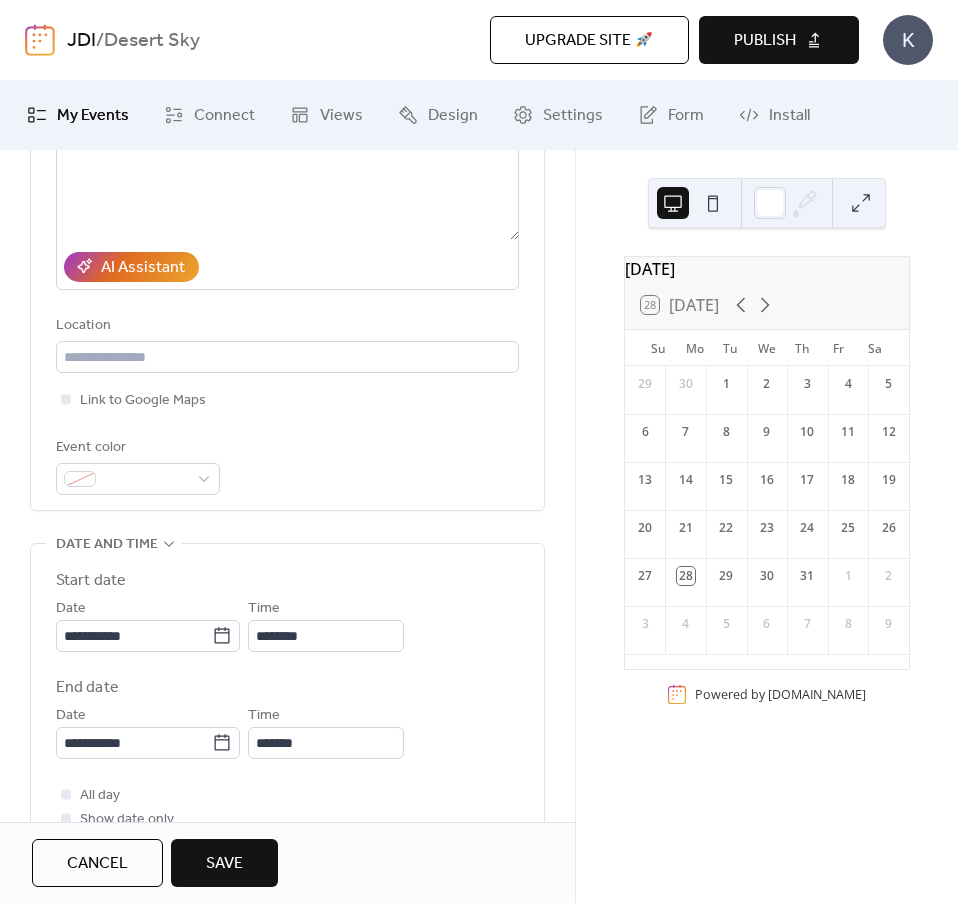 scroll, scrollTop: 400, scrollLeft: 0, axis: vertical 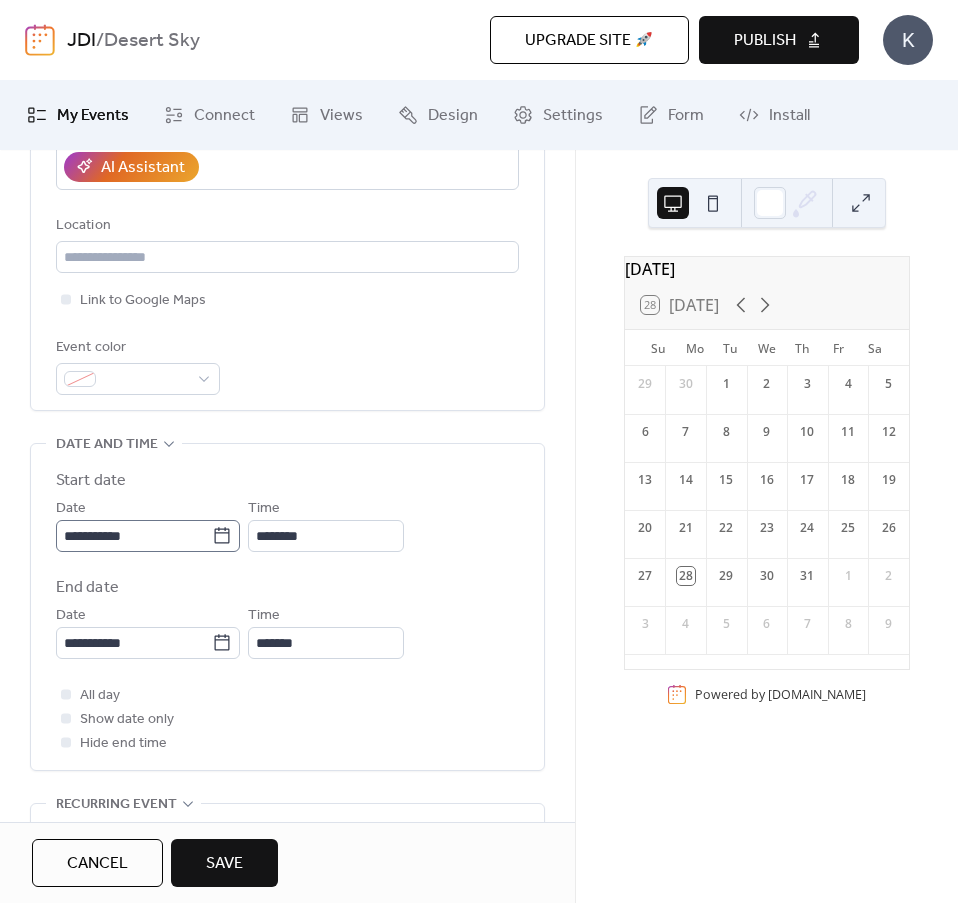 type on "**********" 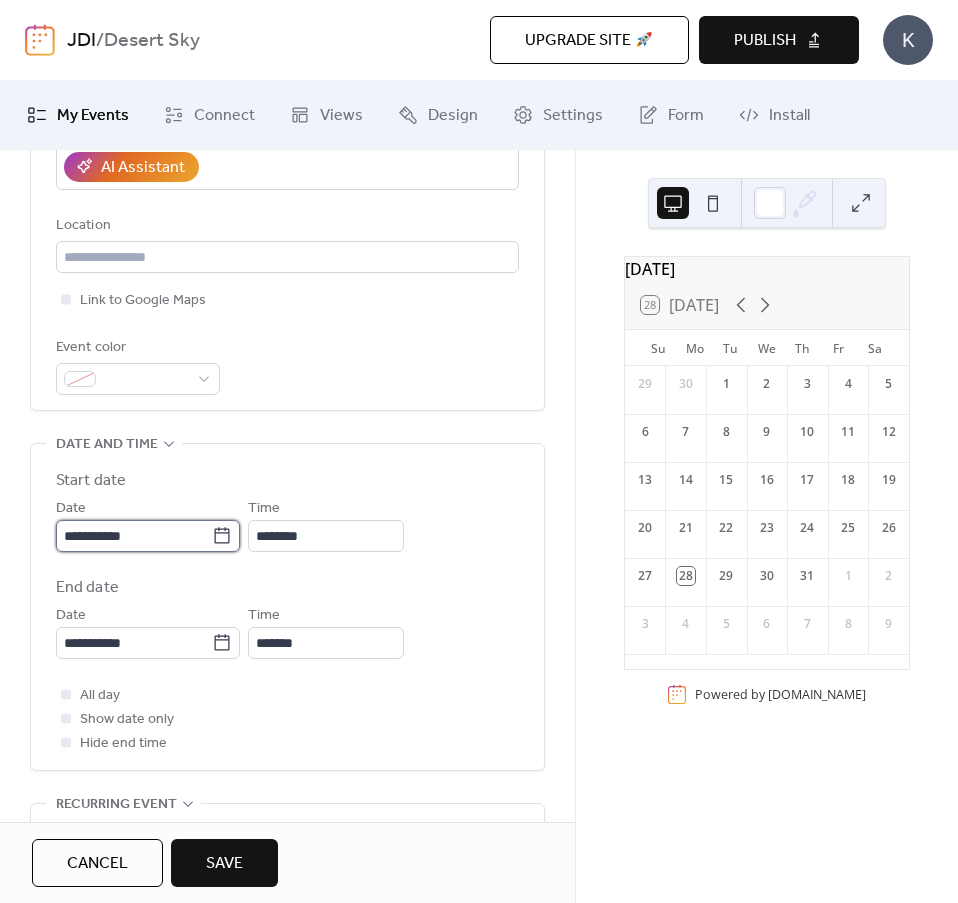 click on "**********" at bounding box center [134, 536] 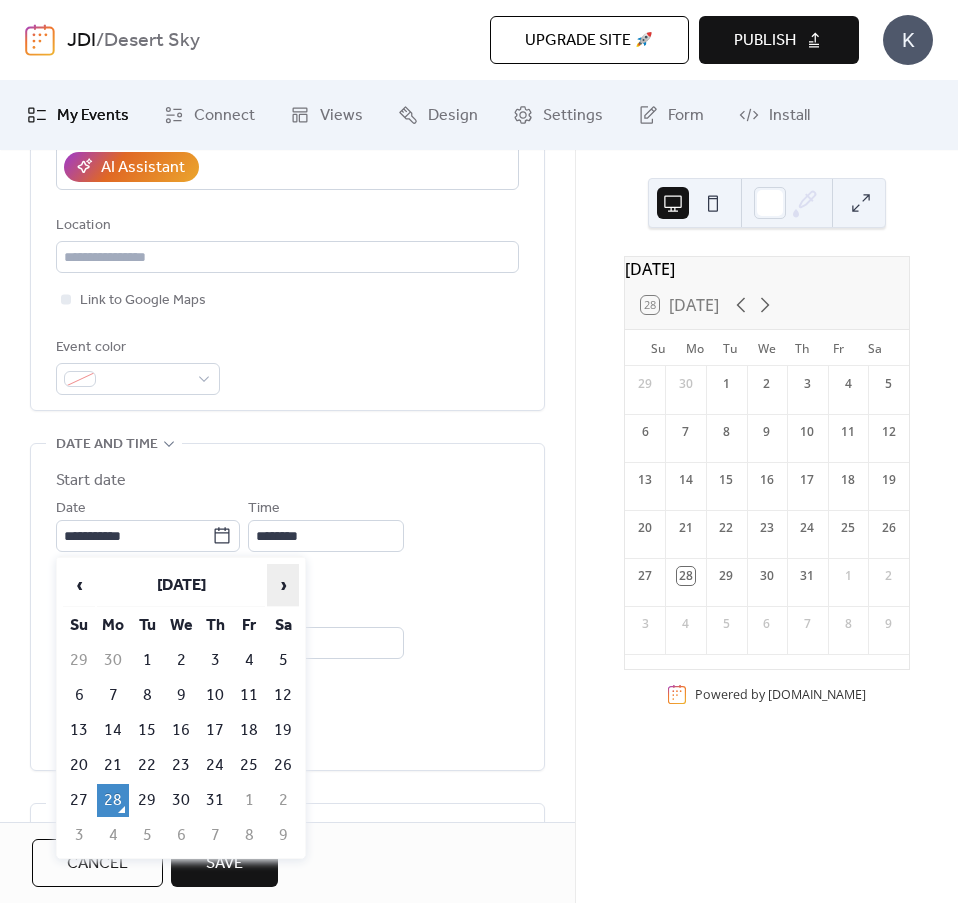 click on "›" at bounding box center [283, 585] 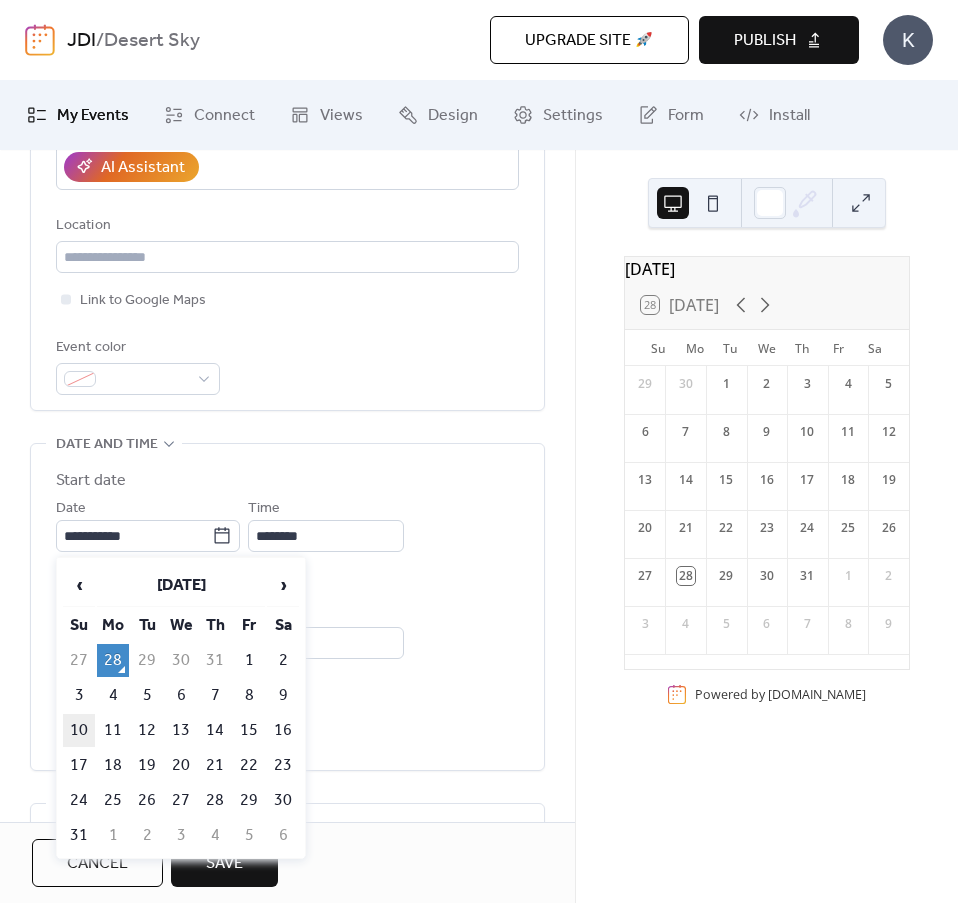click on "10" at bounding box center [79, 730] 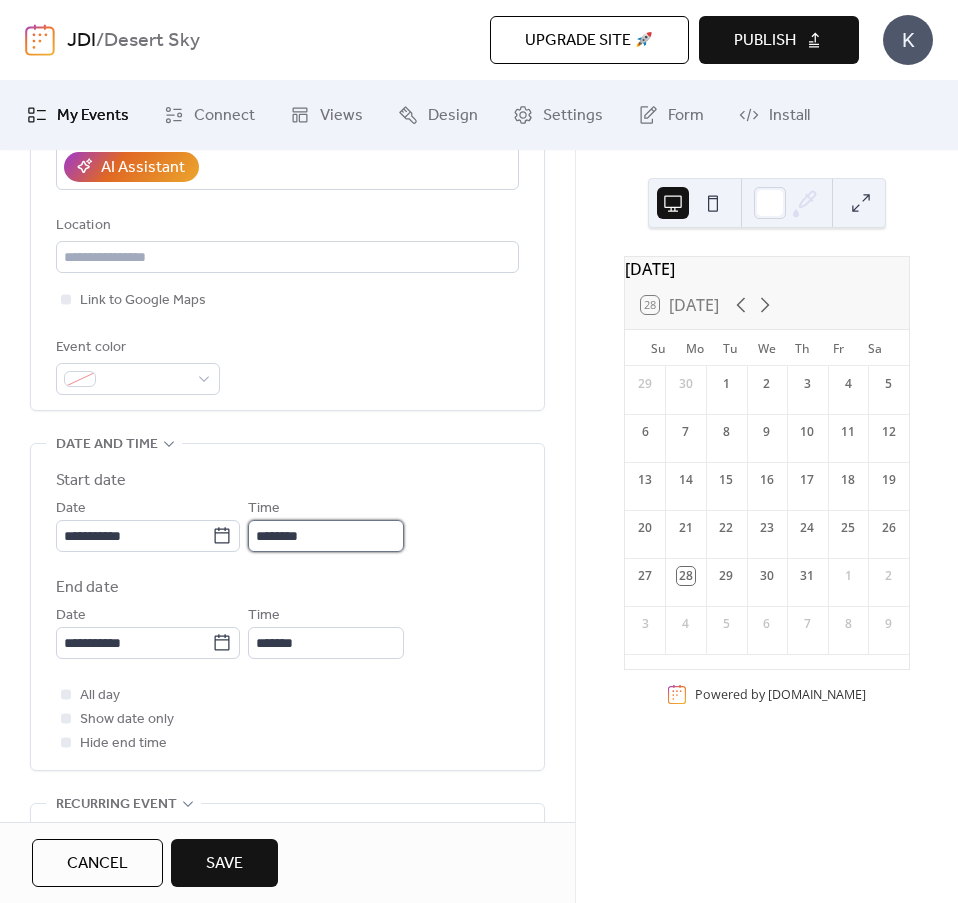click on "********" at bounding box center (326, 536) 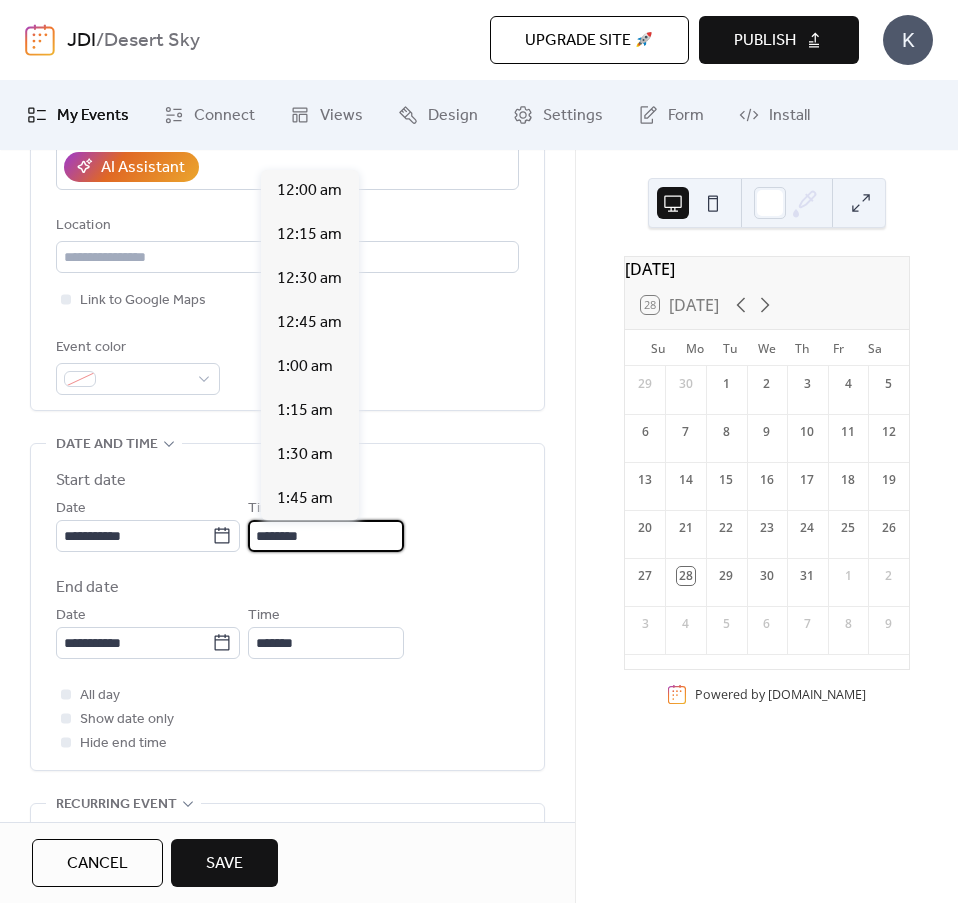 scroll, scrollTop: 2112, scrollLeft: 0, axis: vertical 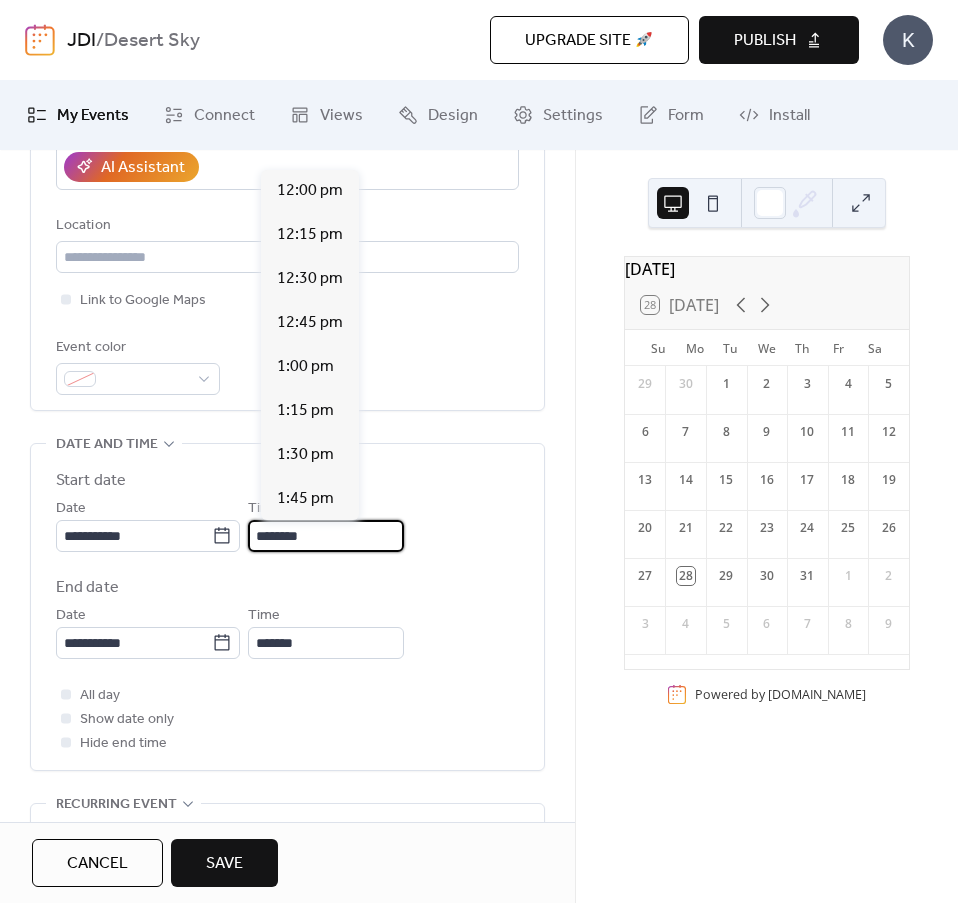 type on "*******" 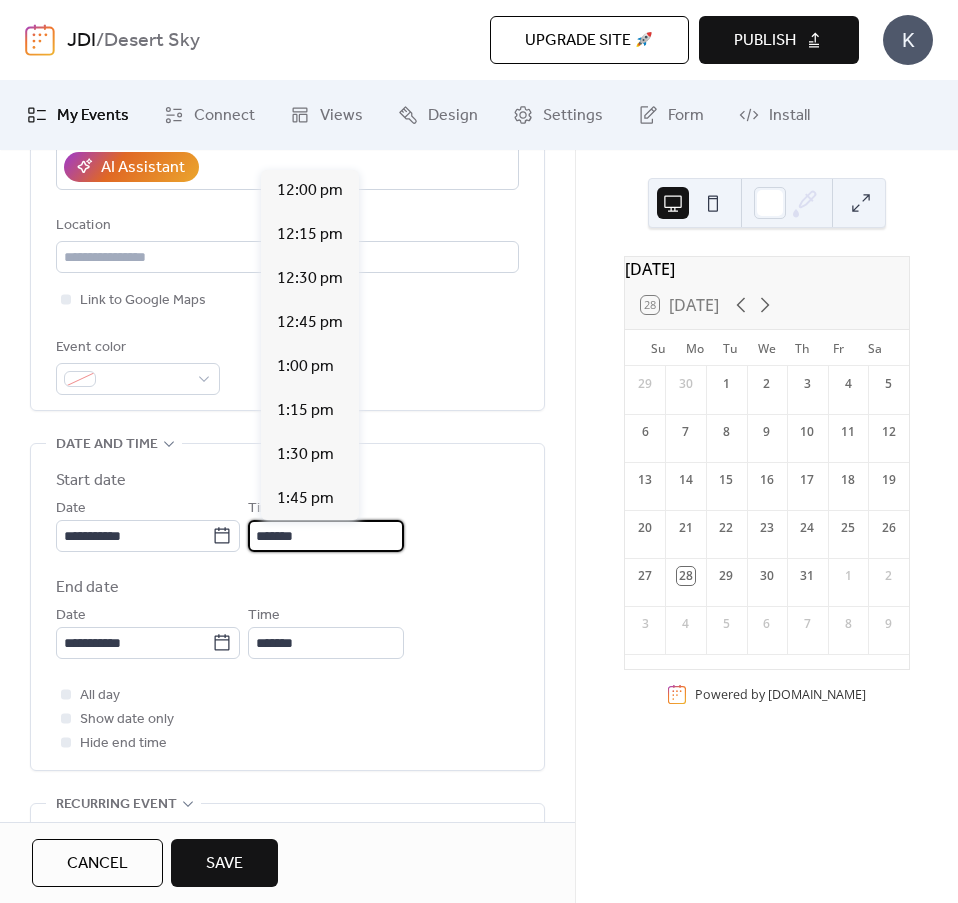 click on "All day Show date only Hide end time" at bounding box center [287, 719] 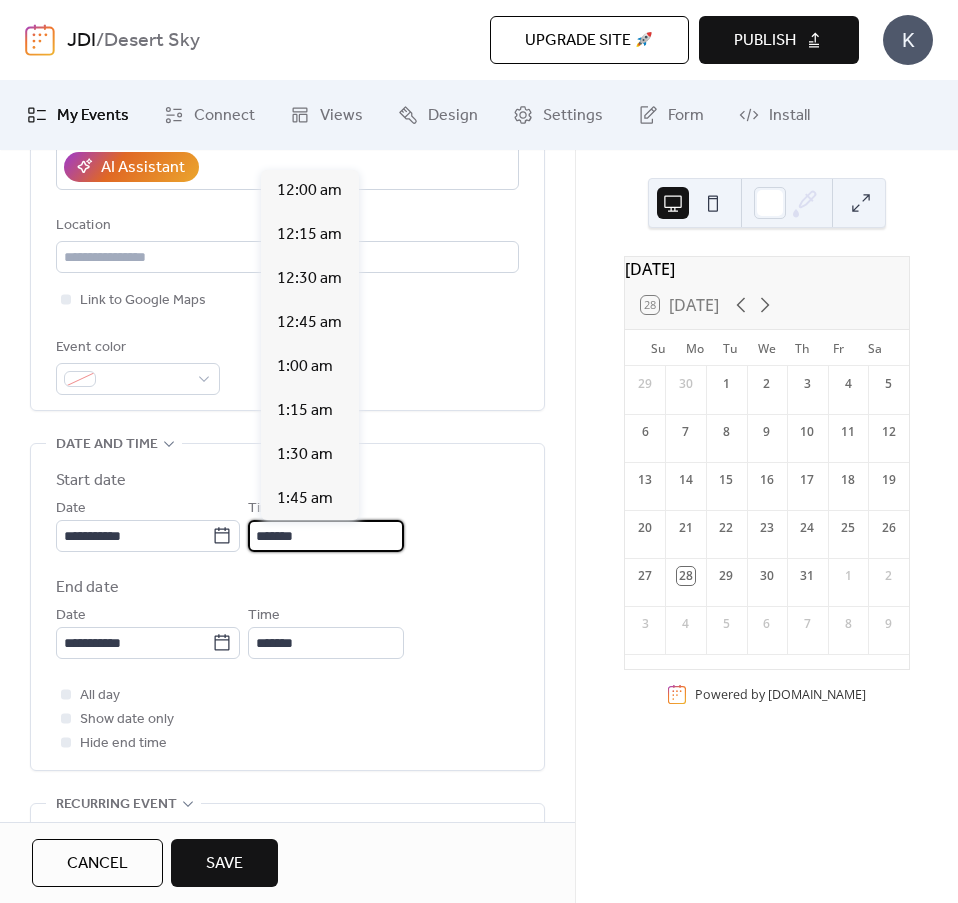 click on "*******" at bounding box center [326, 536] 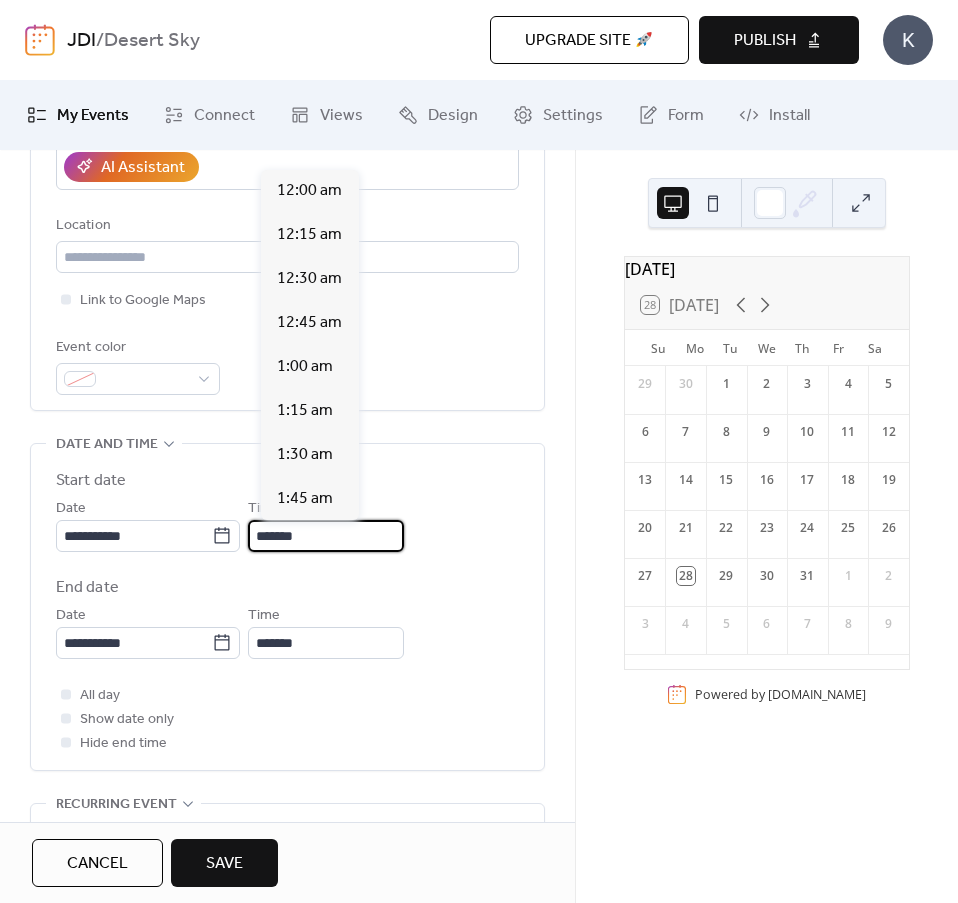 scroll, scrollTop: 2376, scrollLeft: 0, axis: vertical 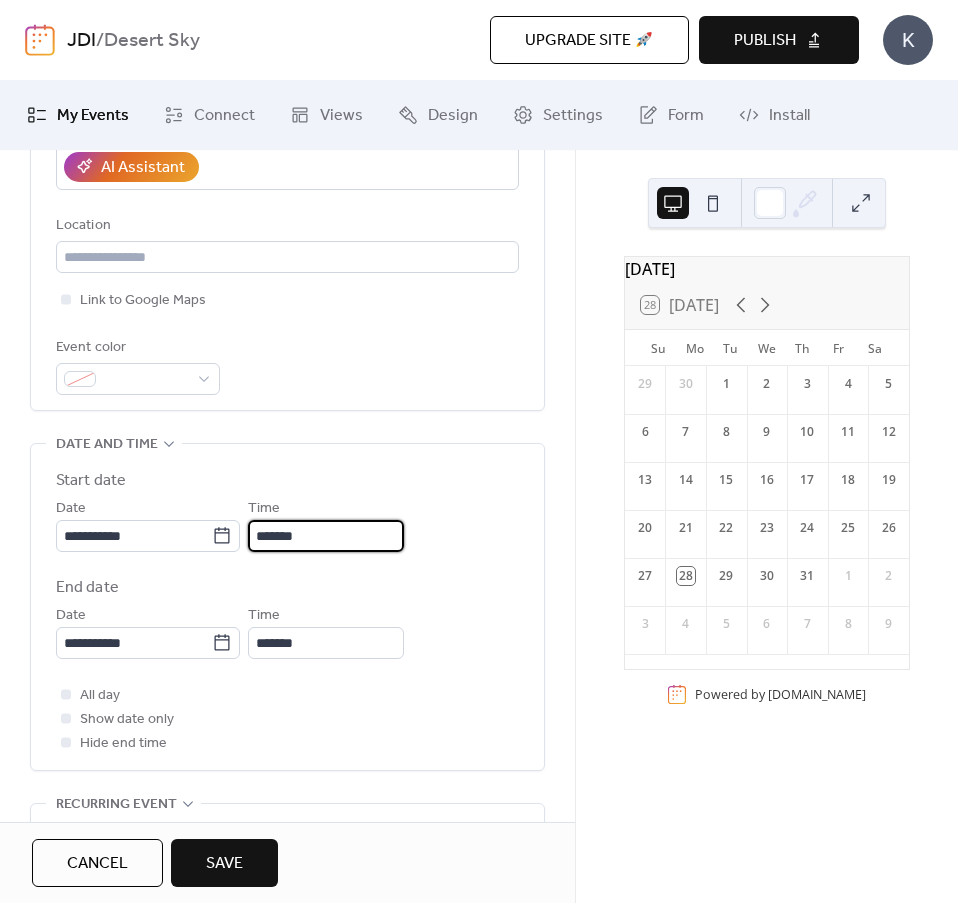 type on "*******" 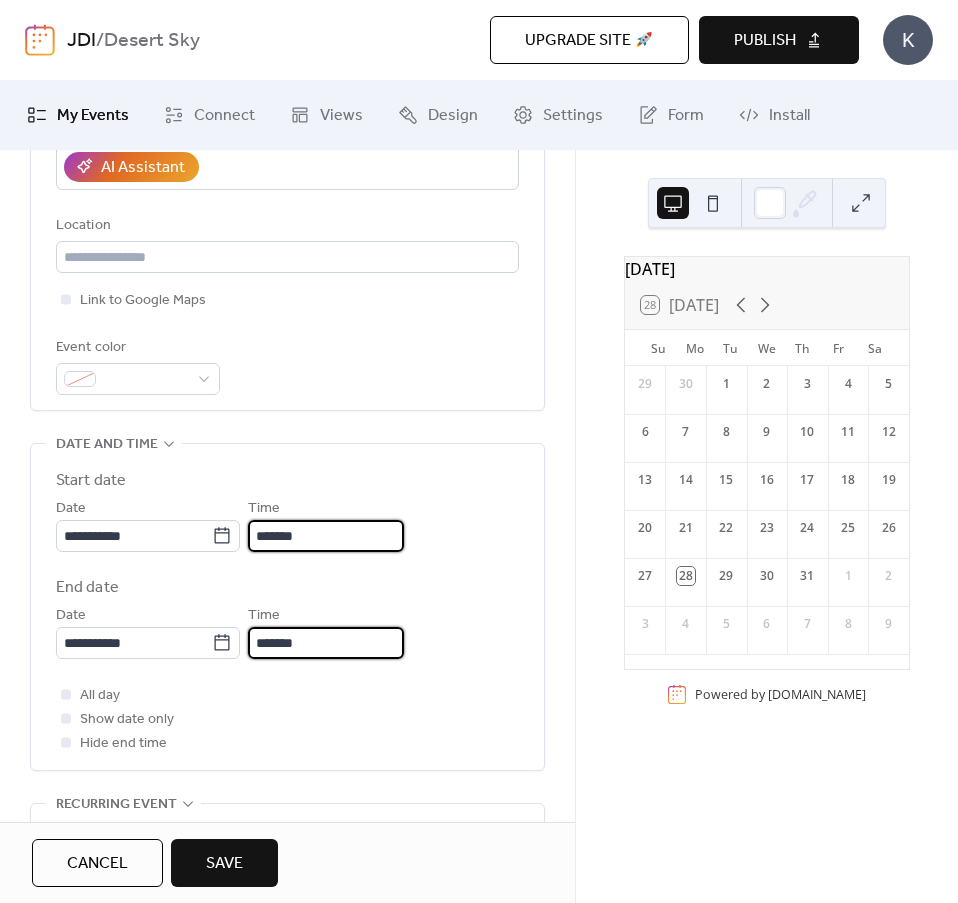 click on "*******" at bounding box center [326, 643] 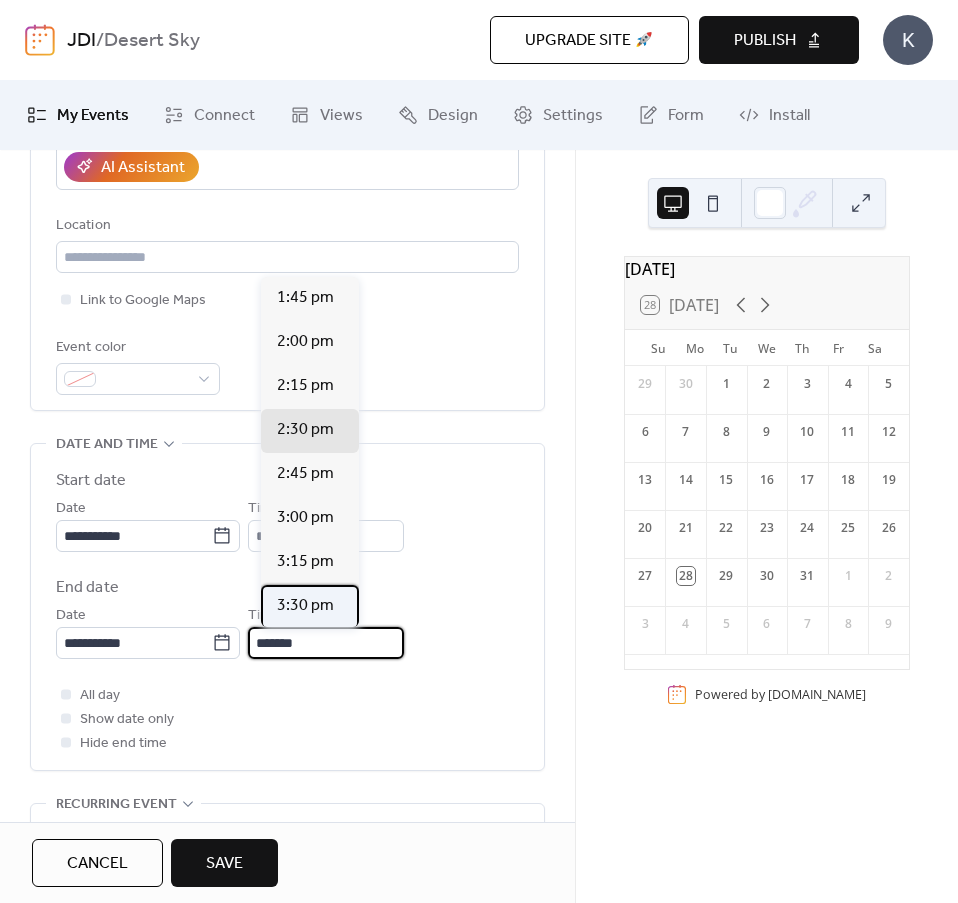 click on "3:30 pm" at bounding box center (305, 606) 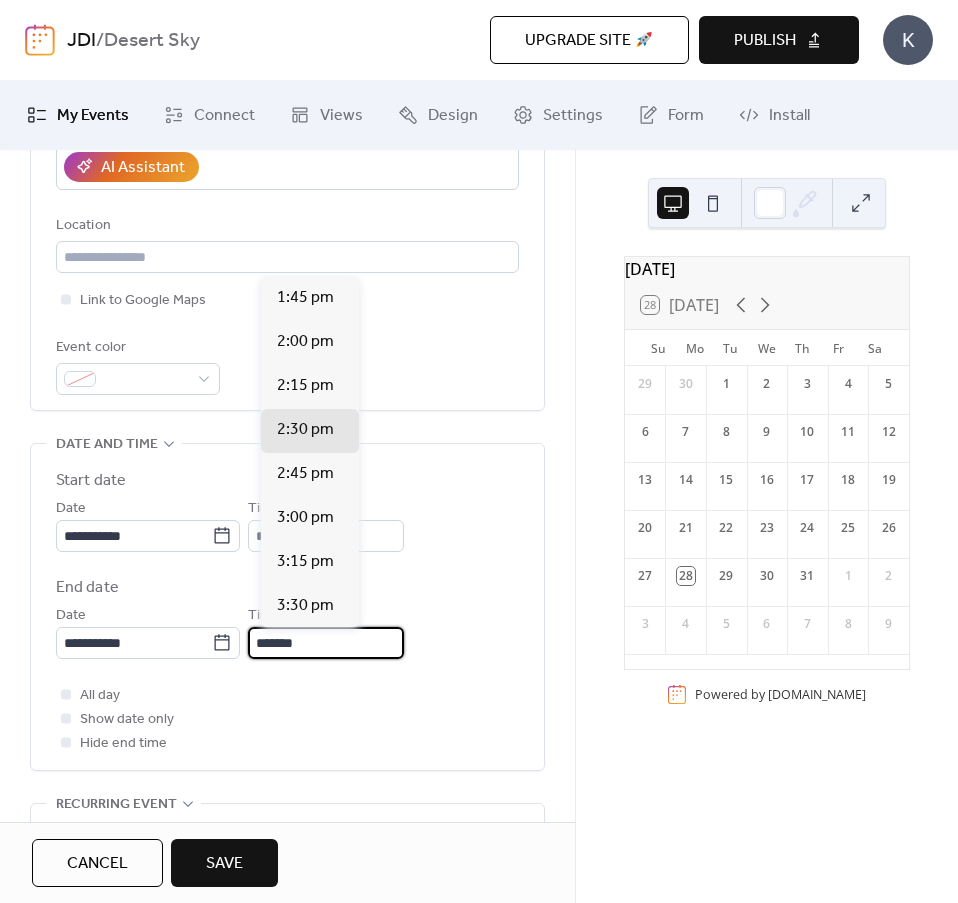 type on "*******" 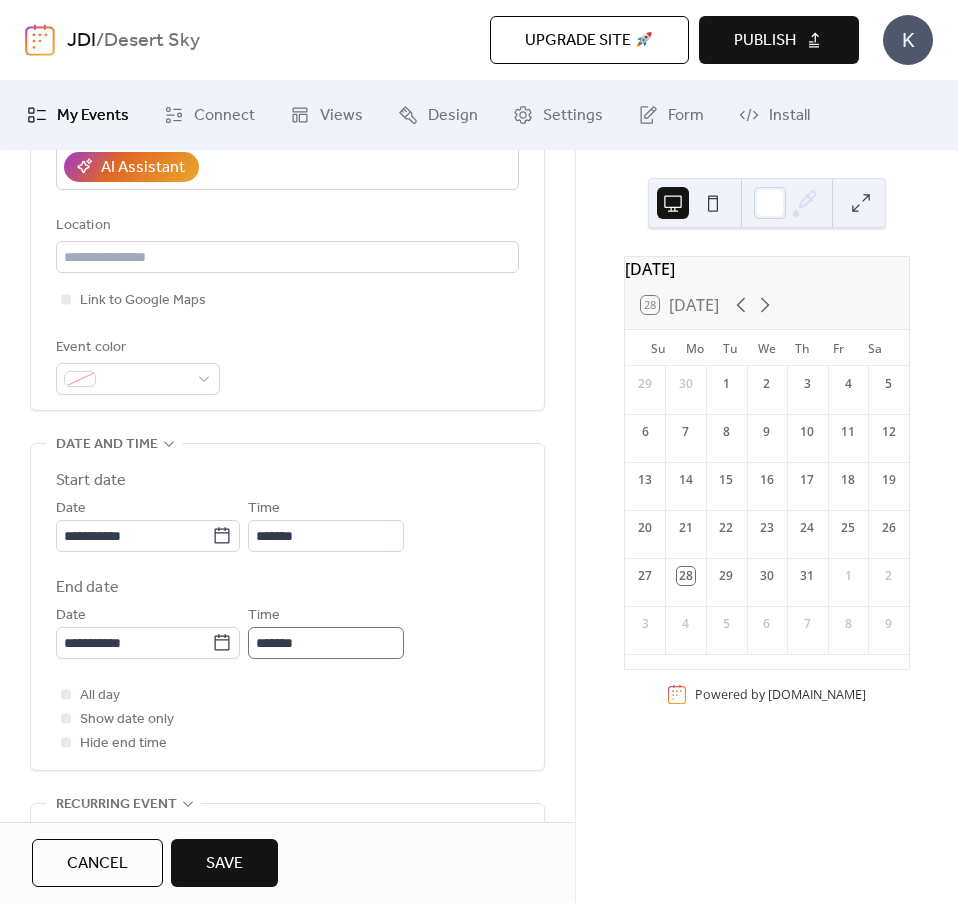 scroll, scrollTop: 1, scrollLeft: 0, axis: vertical 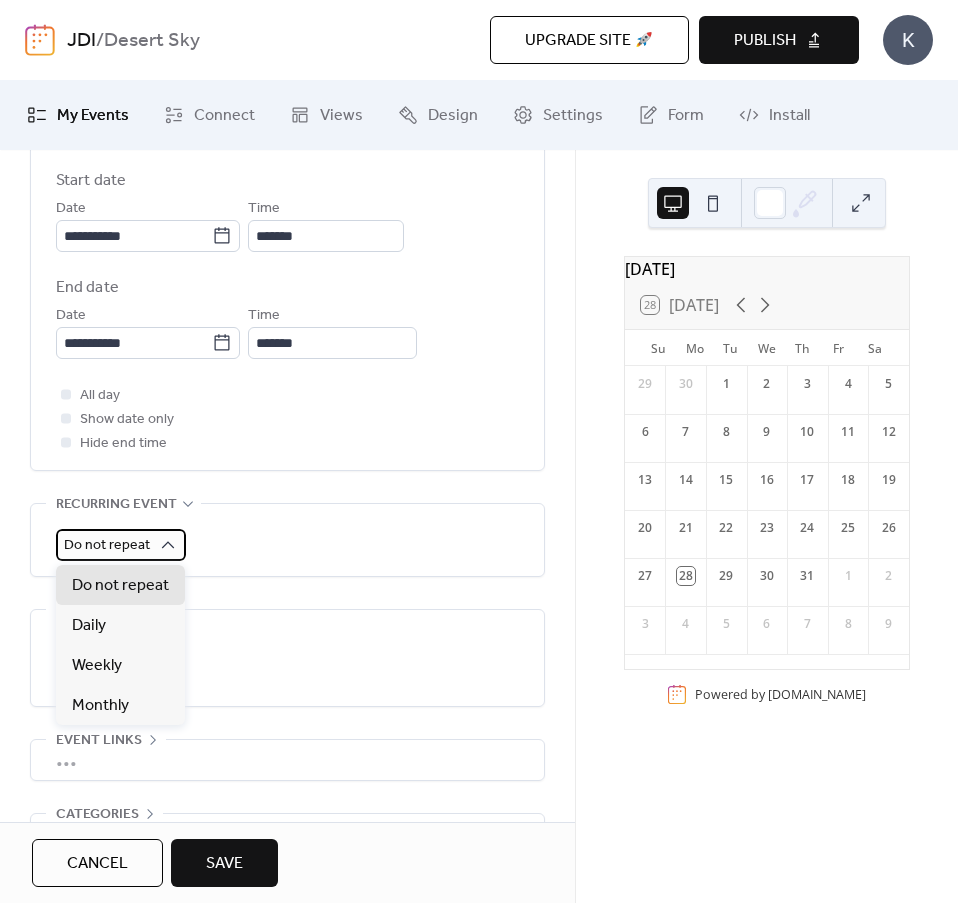 click 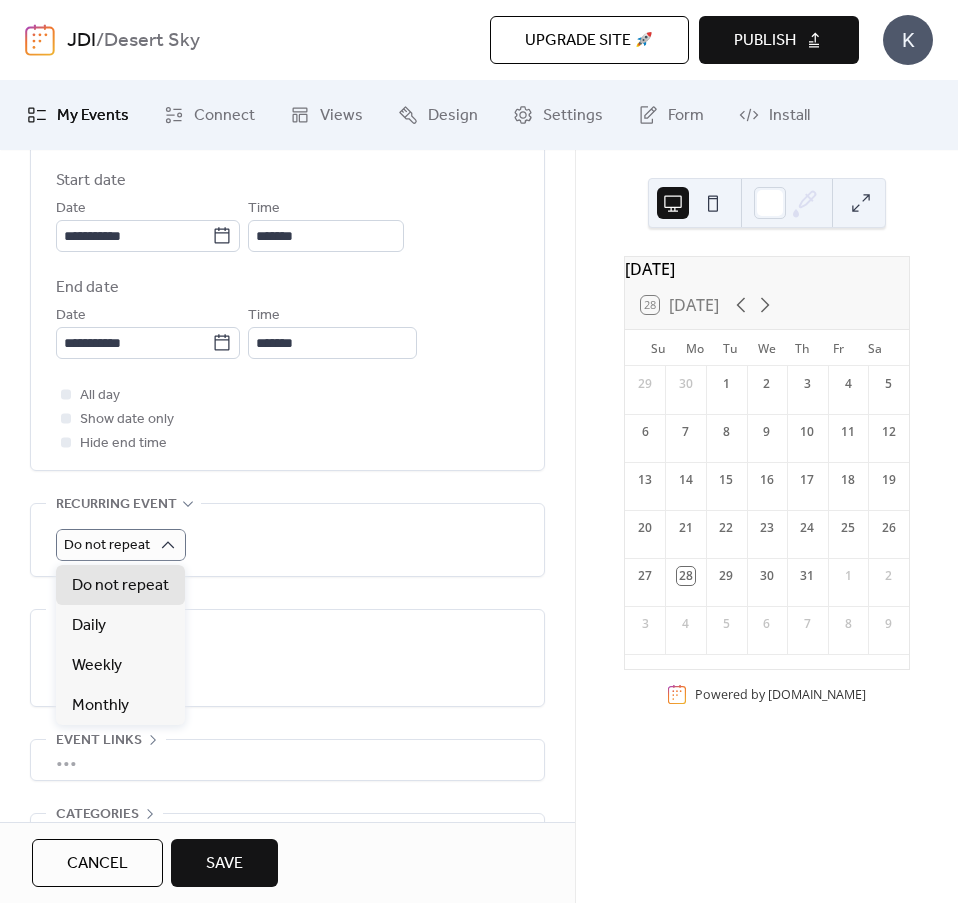 click on ";" at bounding box center (287, 658) 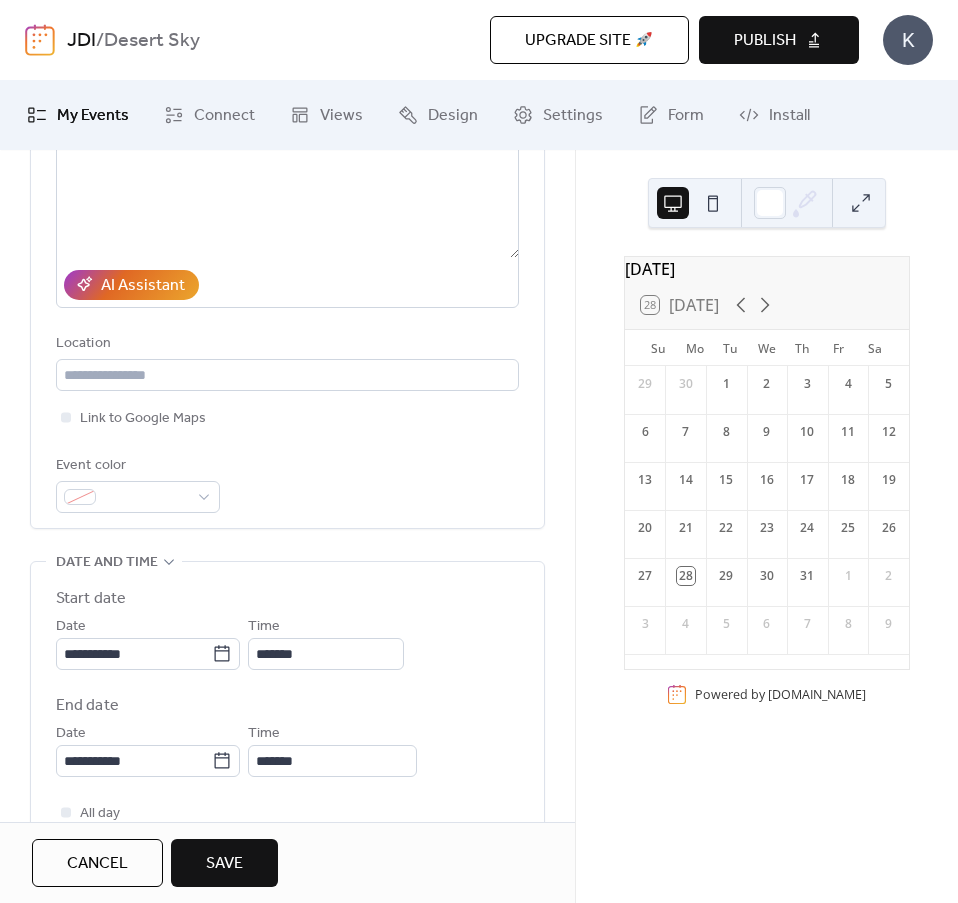scroll, scrollTop: 233, scrollLeft: 0, axis: vertical 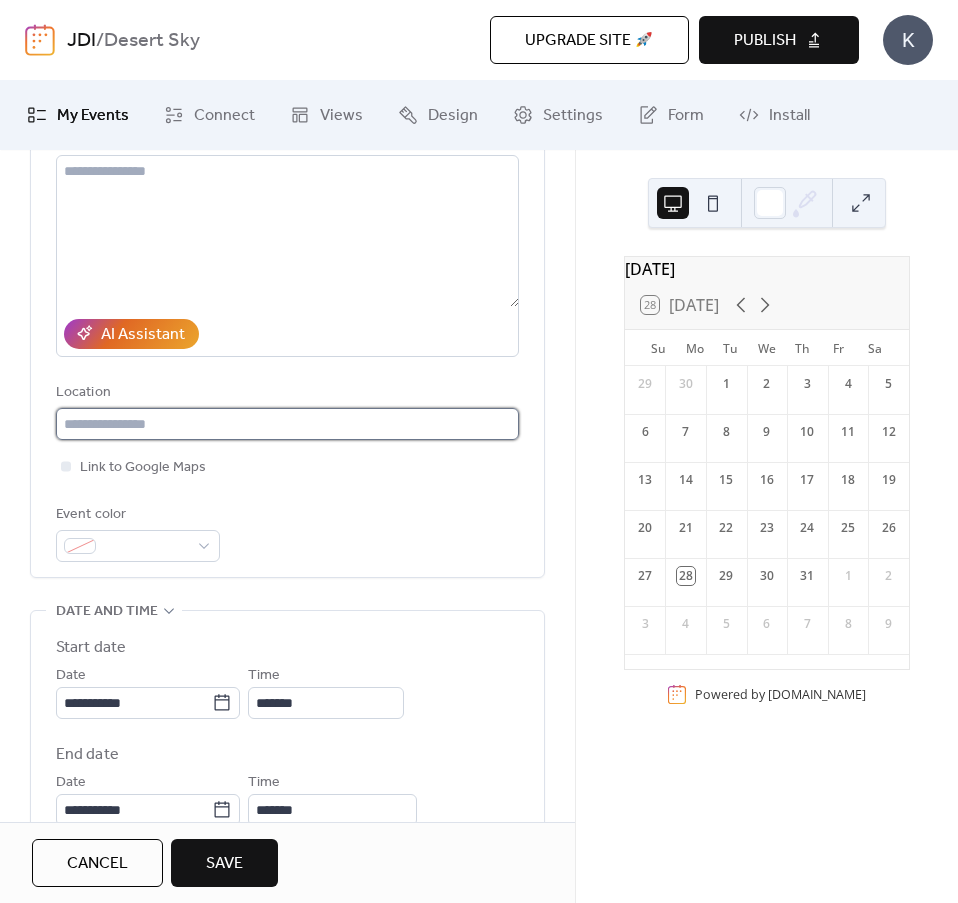 click at bounding box center (287, 424) 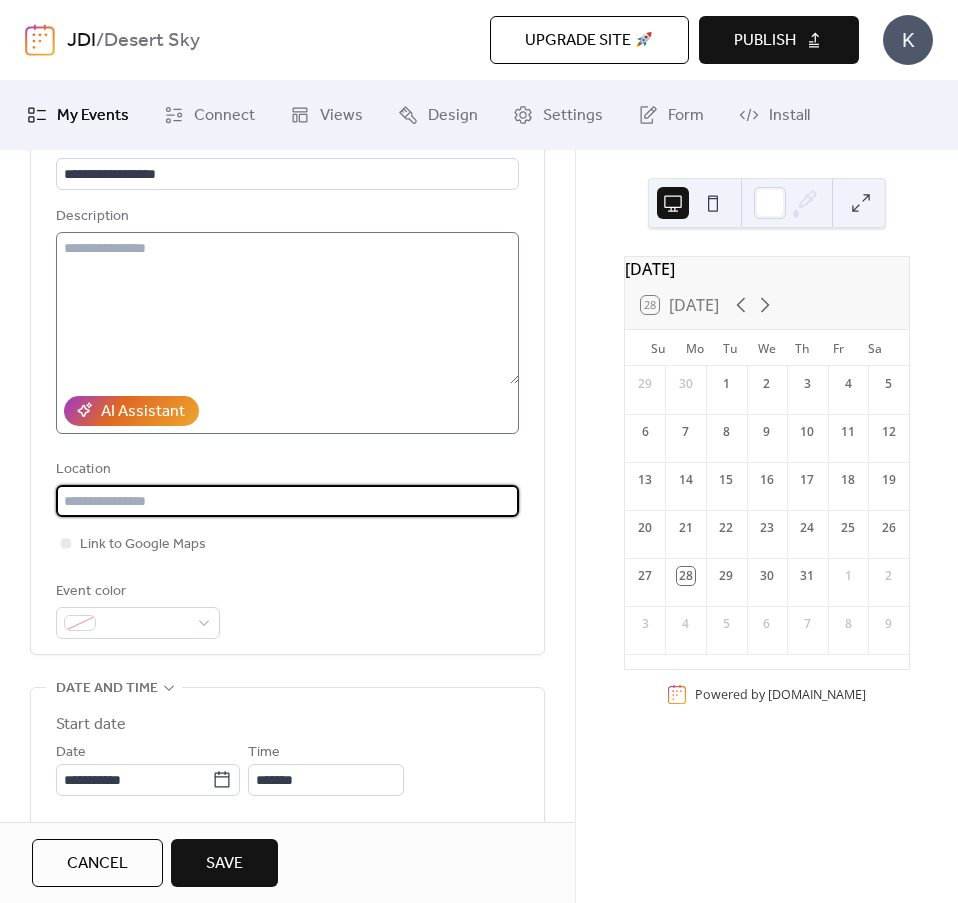 scroll, scrollTop: 200, scrollLeft: 0, axis: vertical 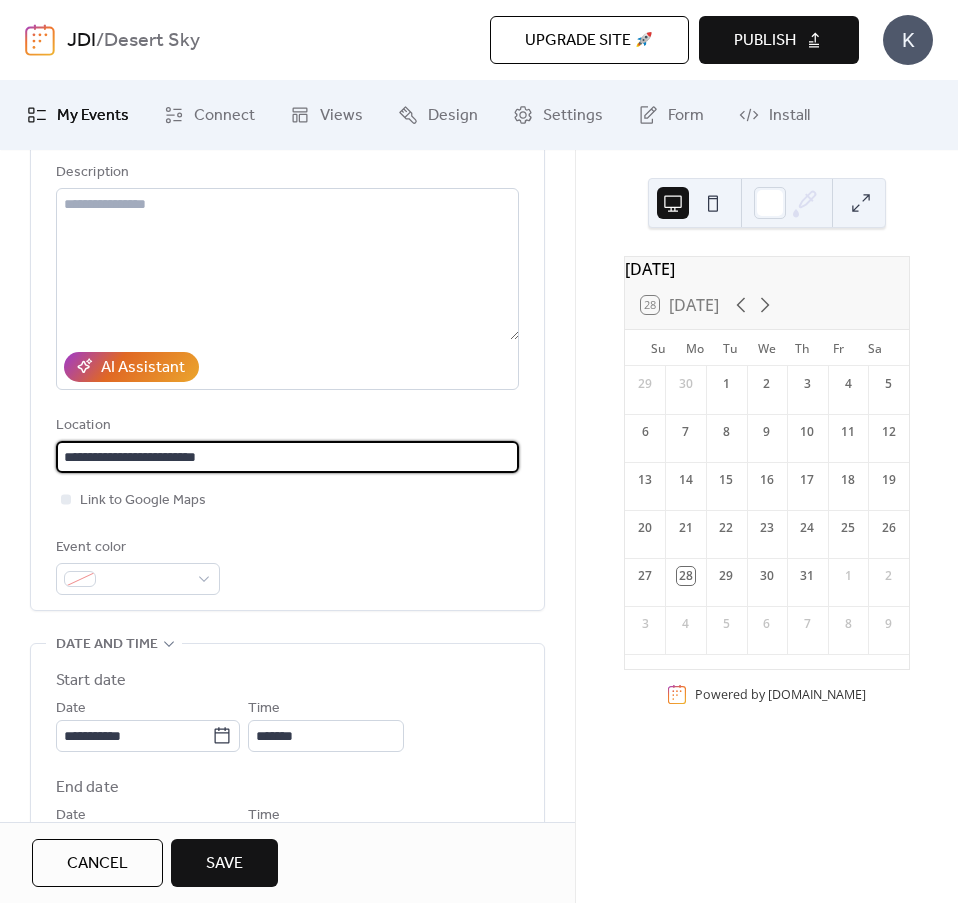 type on "**********" 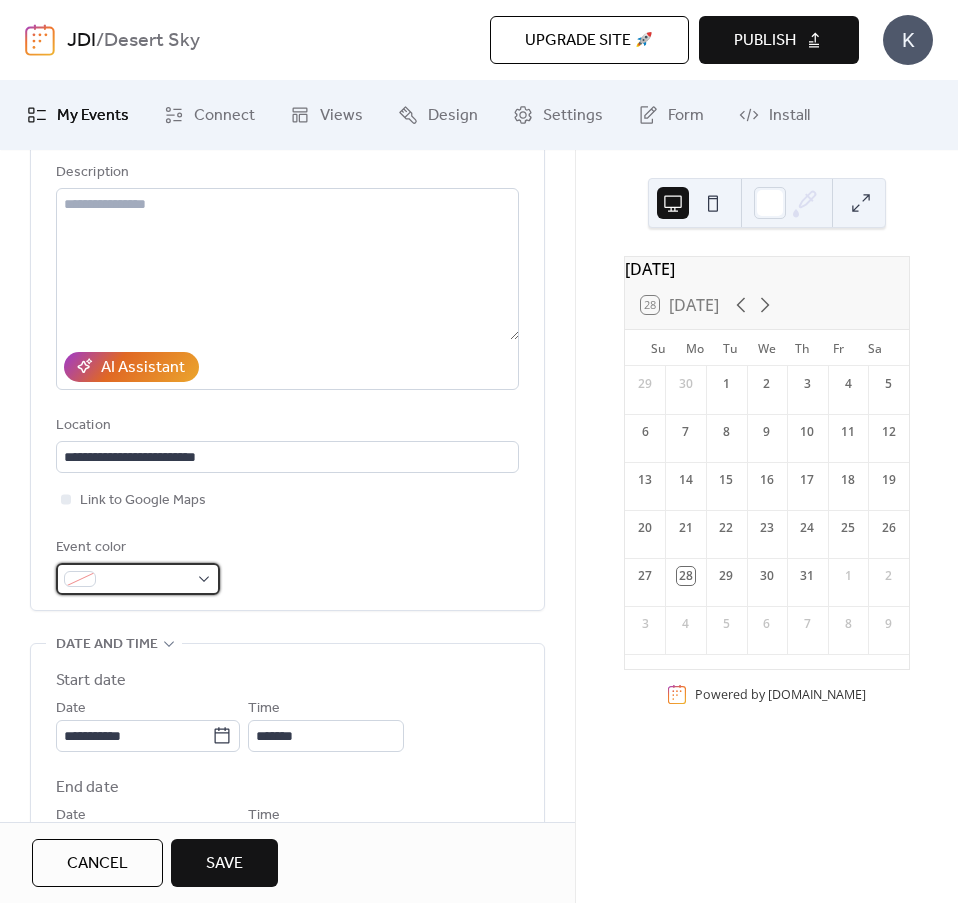 click at bounding box center [138, 579] 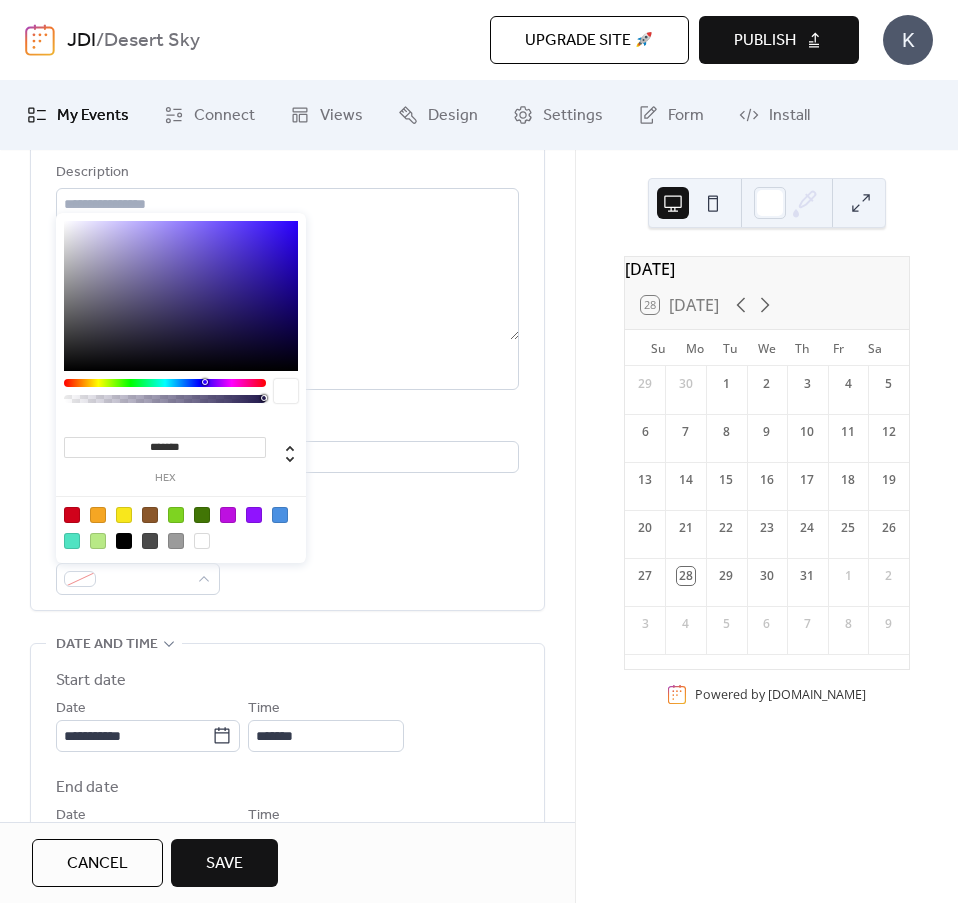 click at bounding box center (72, 515) 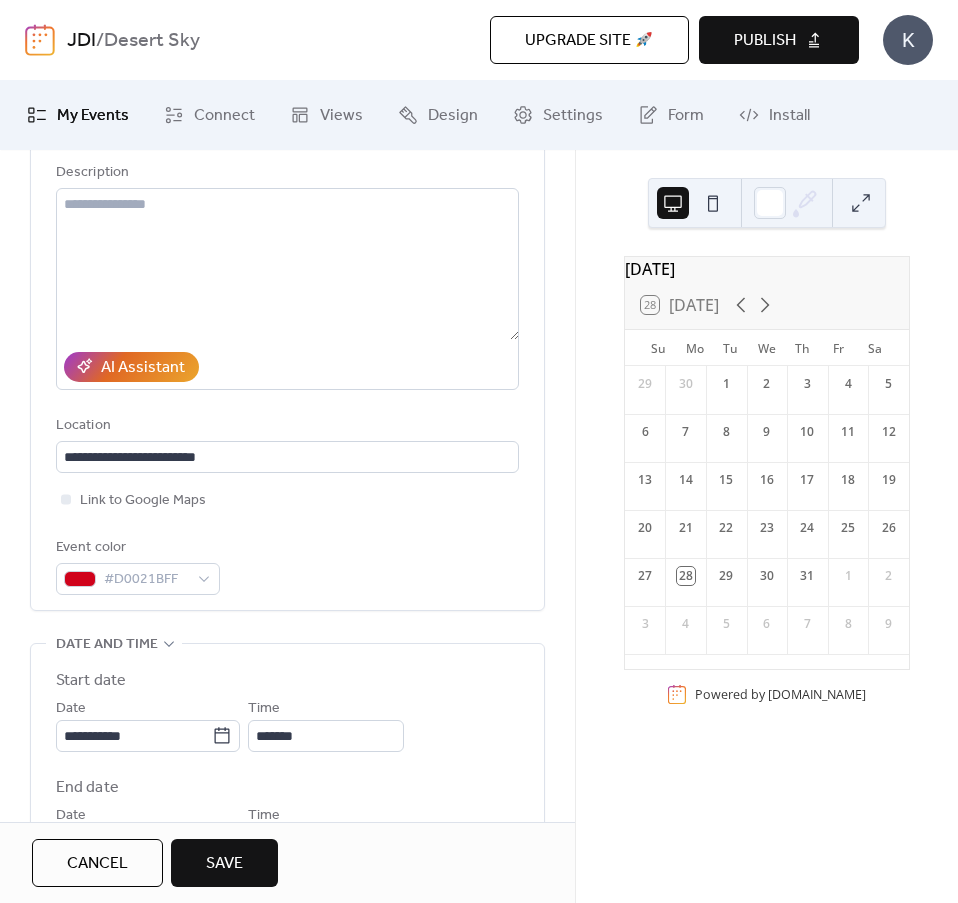click on "Event color #D0021BFF" at bounding box center [287, 565] 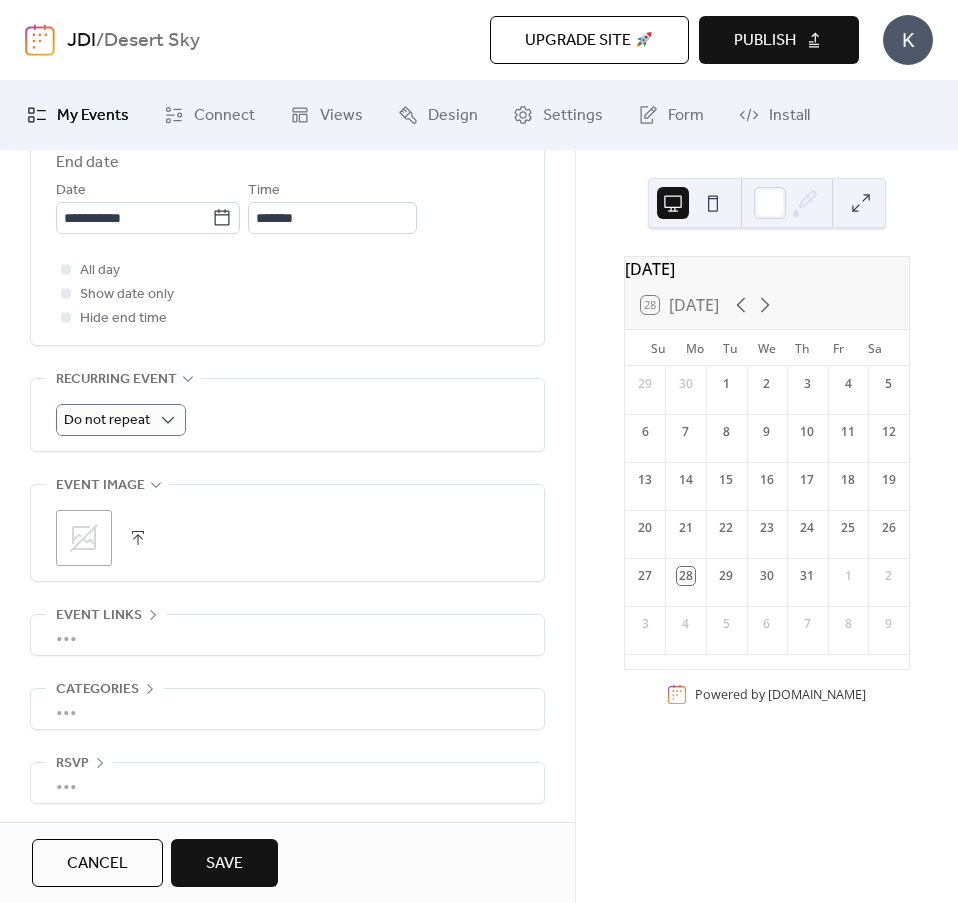 scroll, scrollTop: 833, scrollLeft: 0, axis: vertical 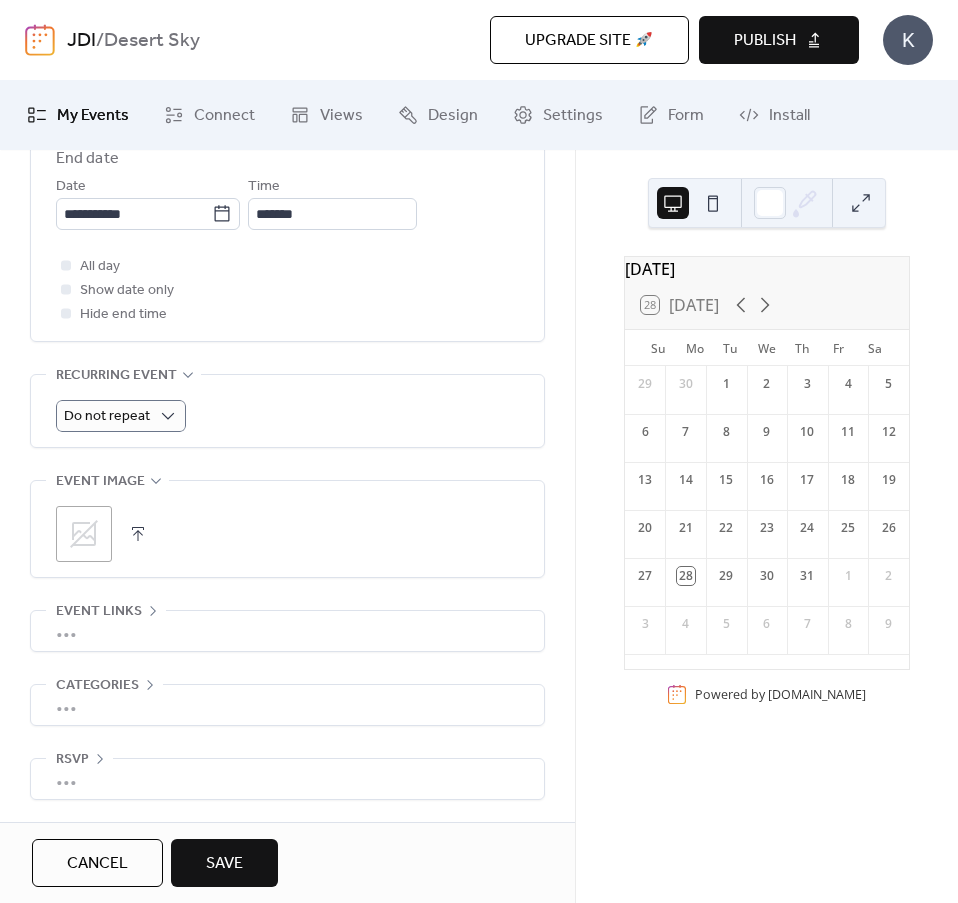 click on "Save" at bounding box center (224, 863) 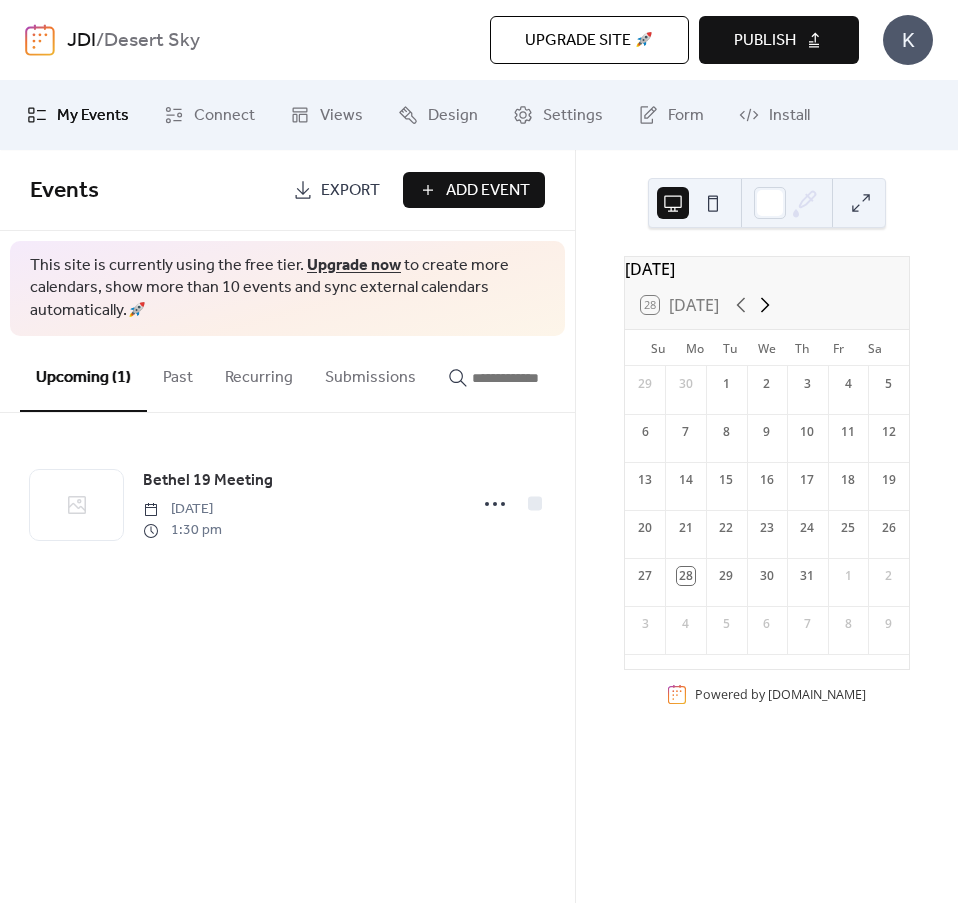 click 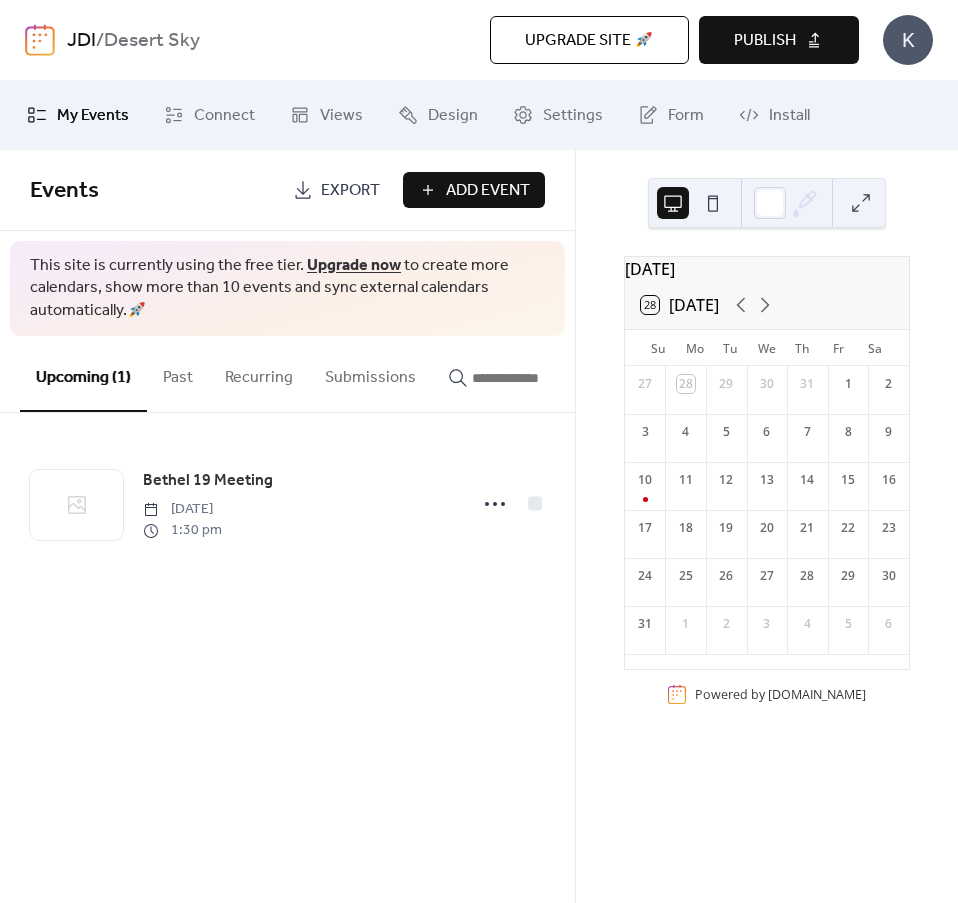 click on "Add Event" at bounding box center [488, 191] 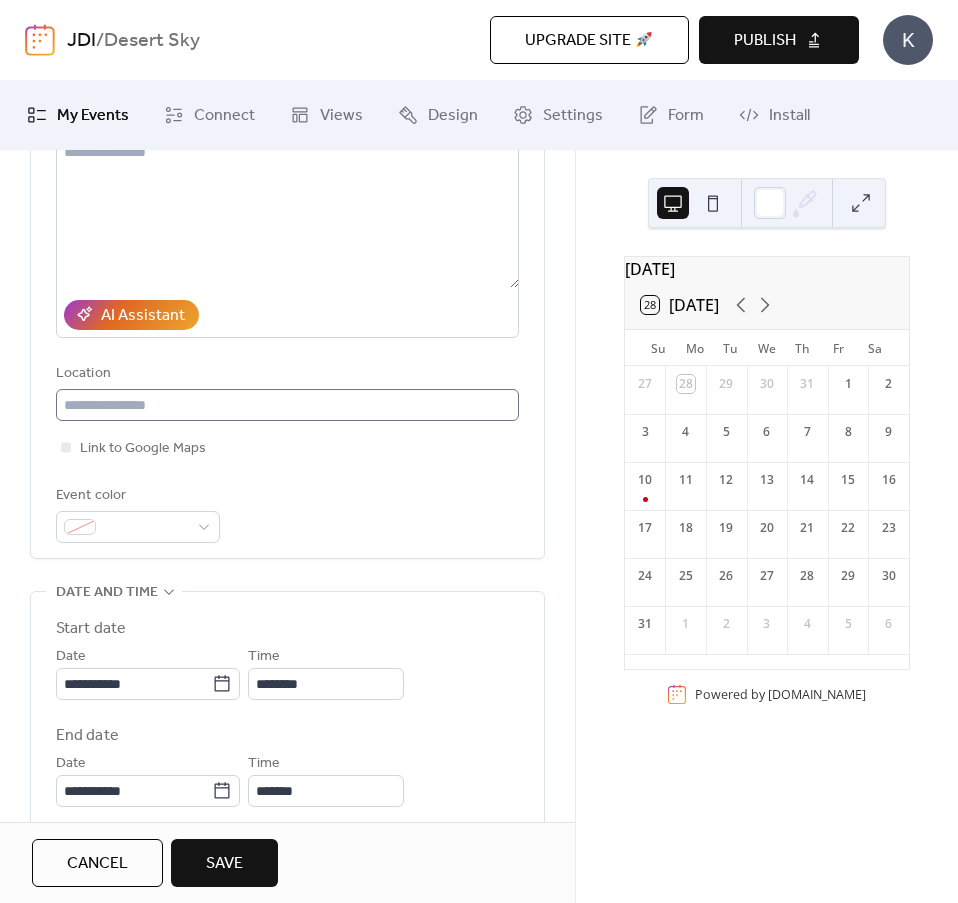 scroll, scrollTop: 300, scrollLeft: 0, axis: vertical 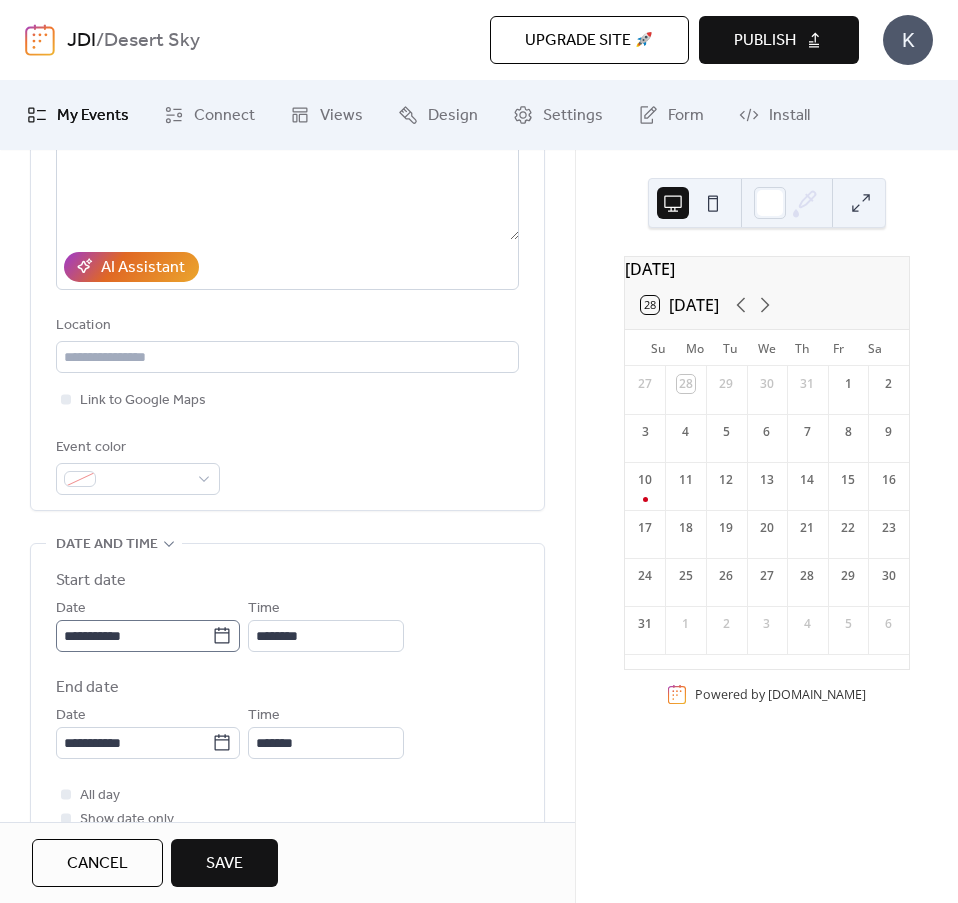 type on "**********" 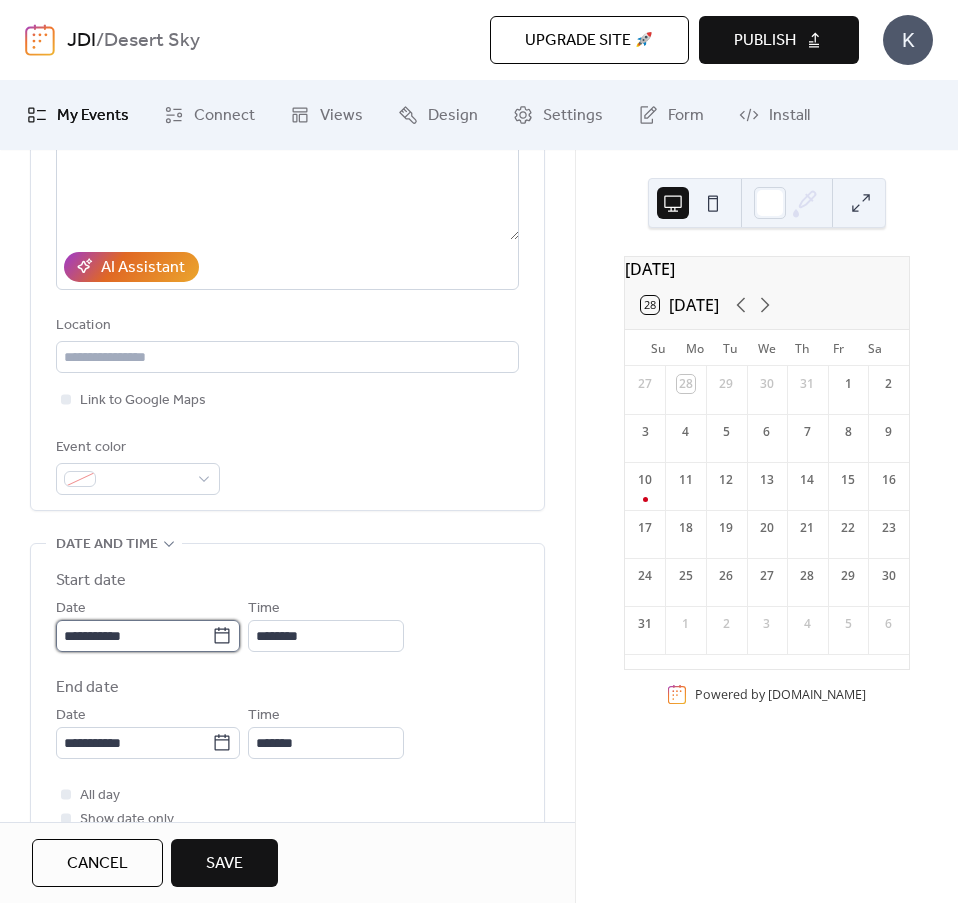 click on "**********" at bounding box center [134, 636] 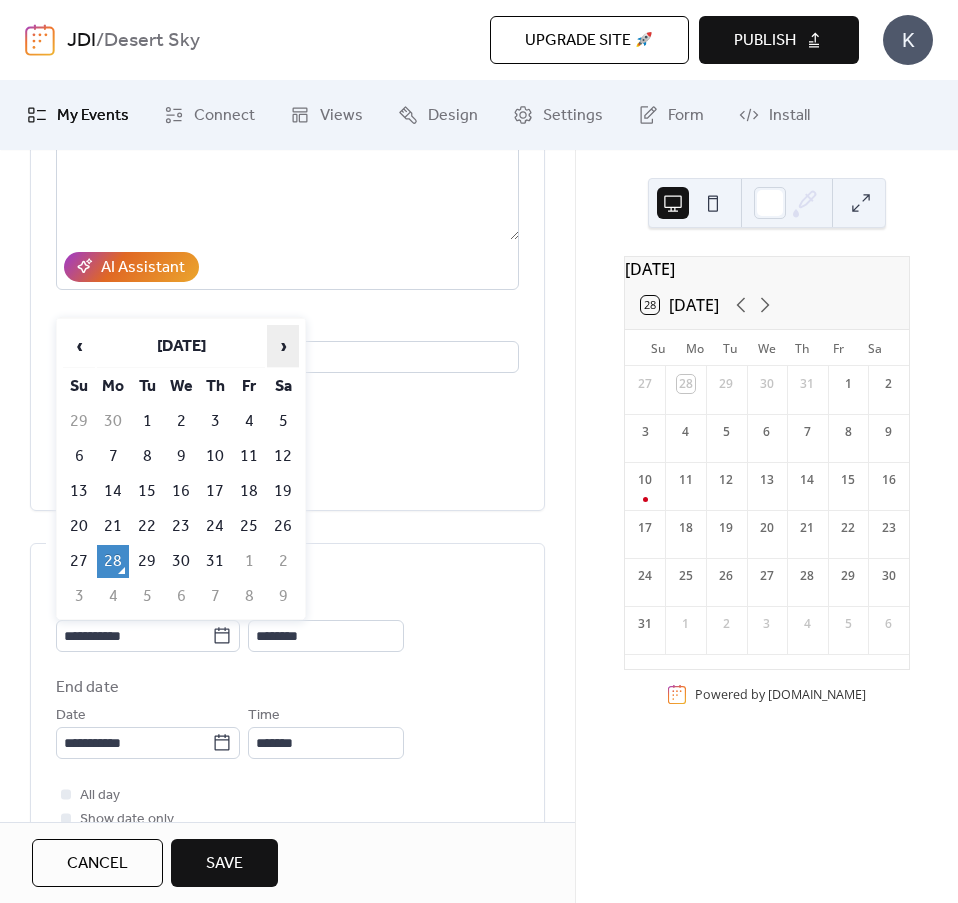 click on "›" at bounding box center [283, 346] 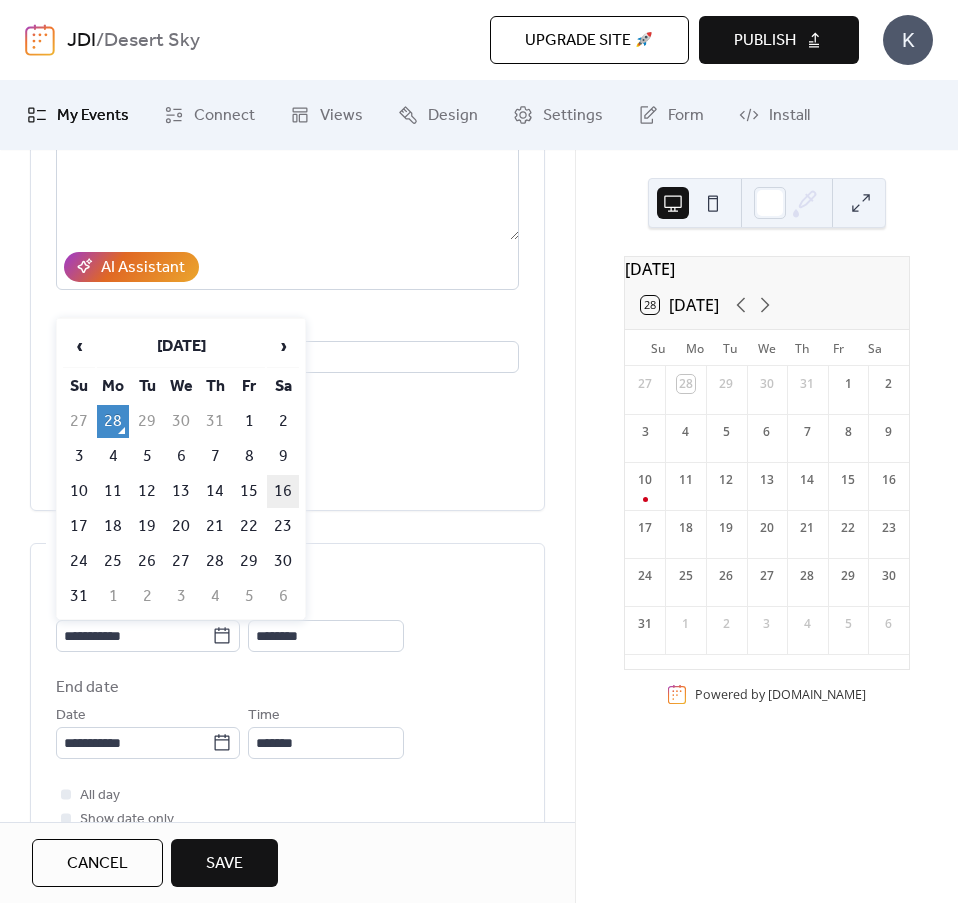 click on "16" at bounding box center (283, 491) 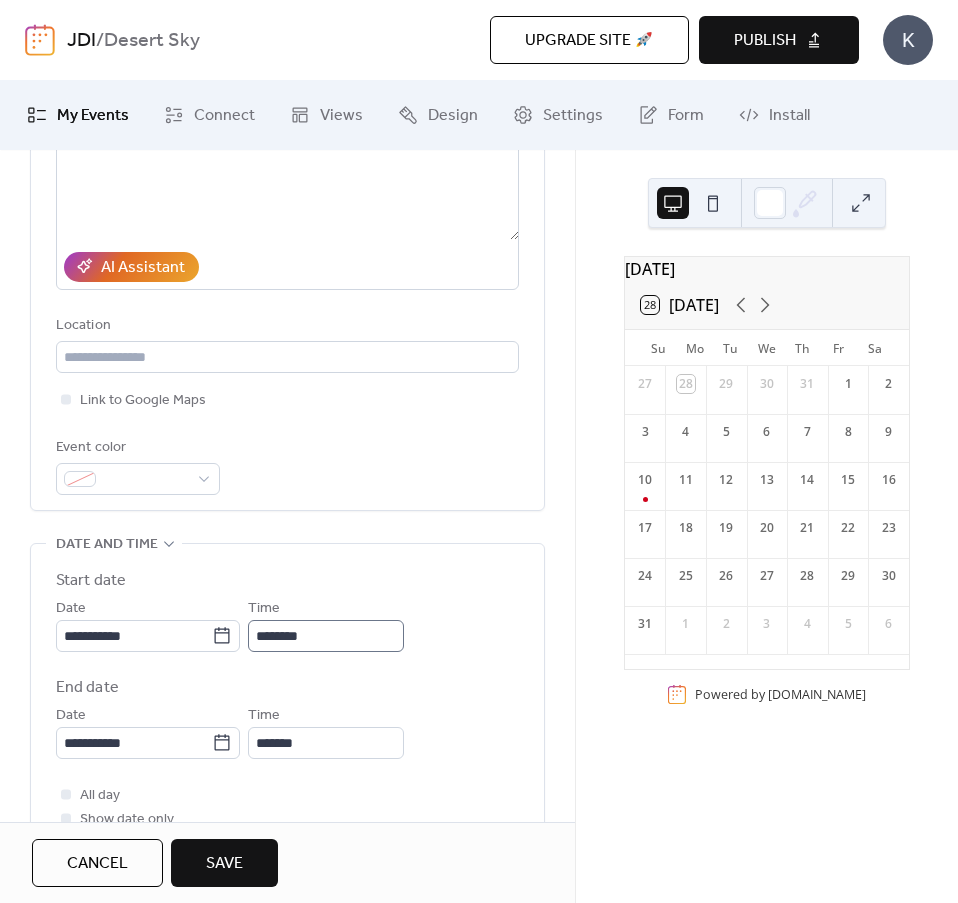 scroll, scrollTop: 1, scrollLeft: 0, axis: vertical 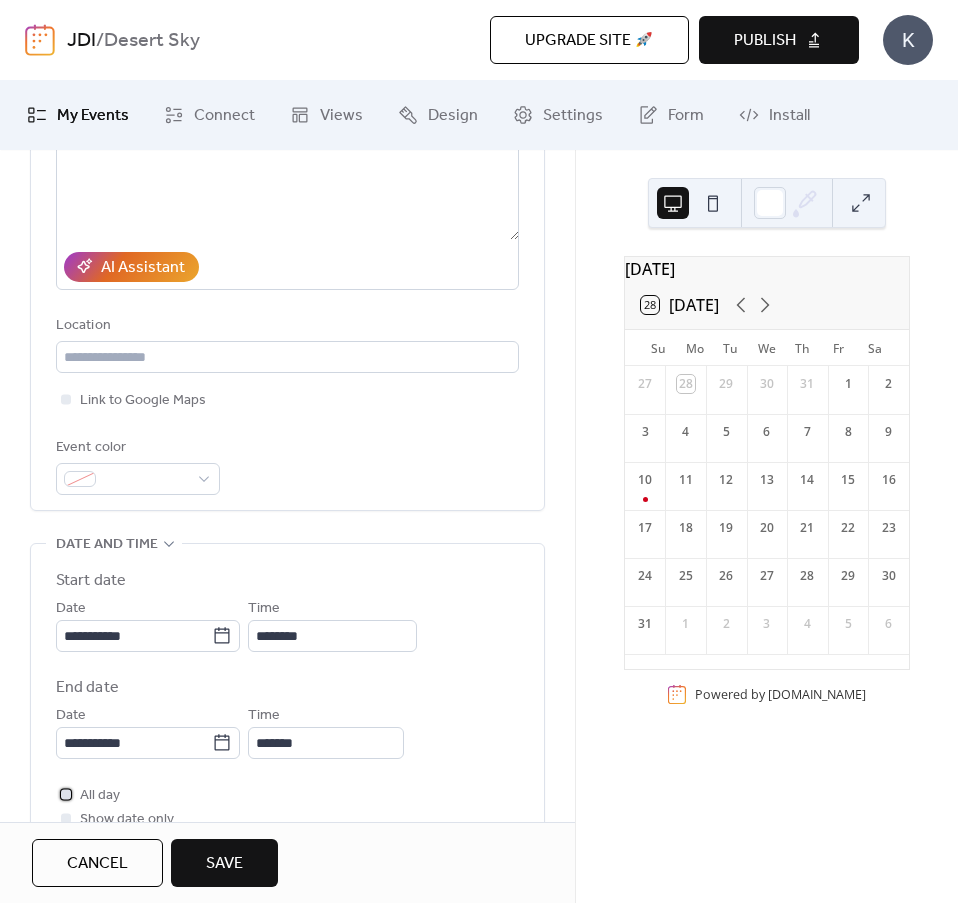 click at bounding box center (66, 794) 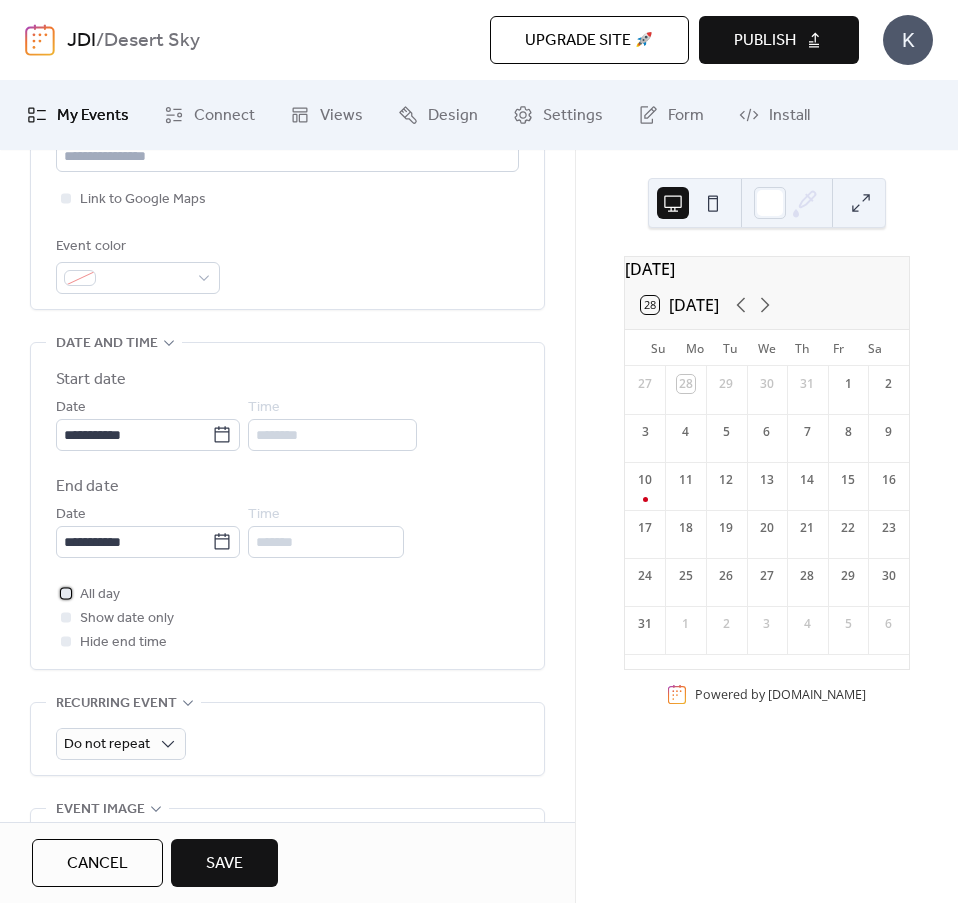 scroll, scrollTop: 500, scrollLeft: 0, axis: vertical 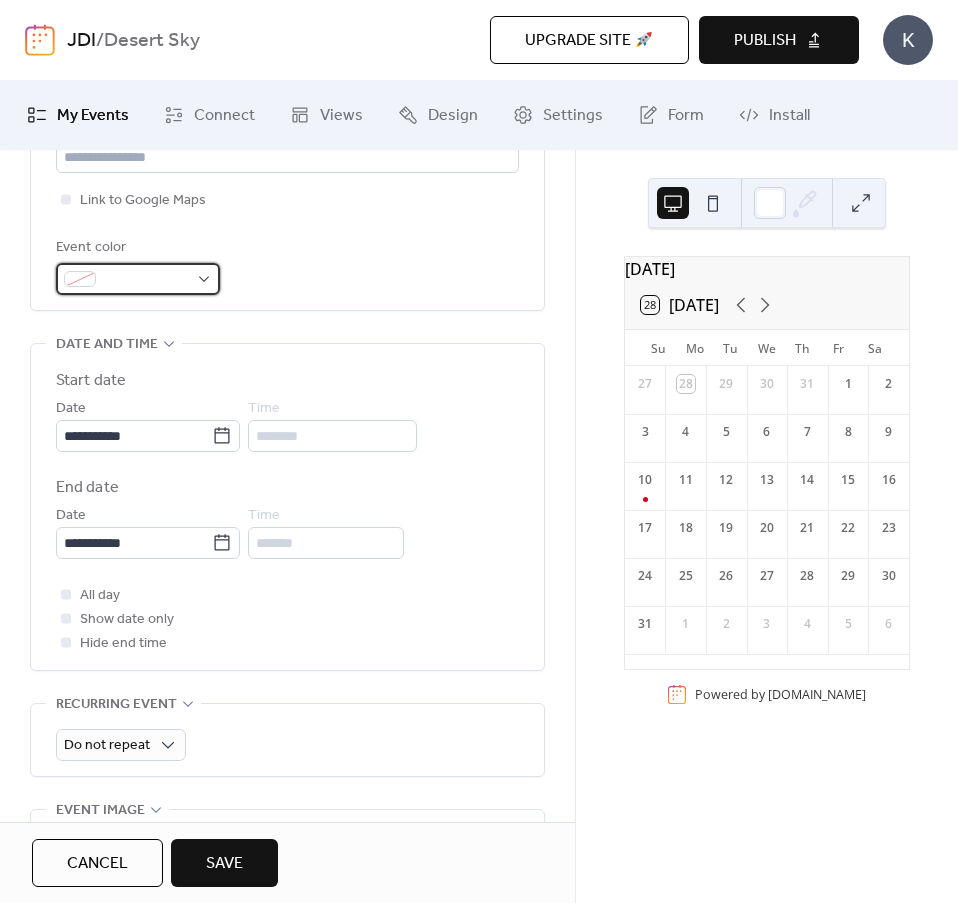 click at bounding box center [146, 280] 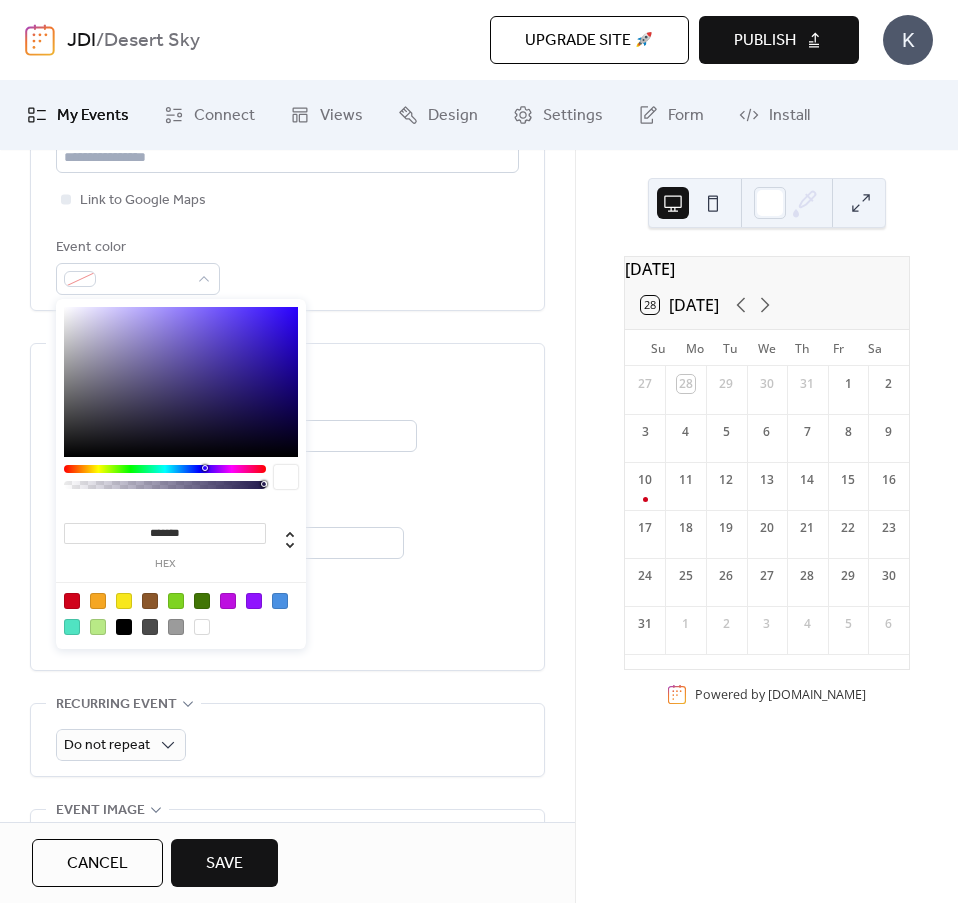 click at bounding box center (72, 601) 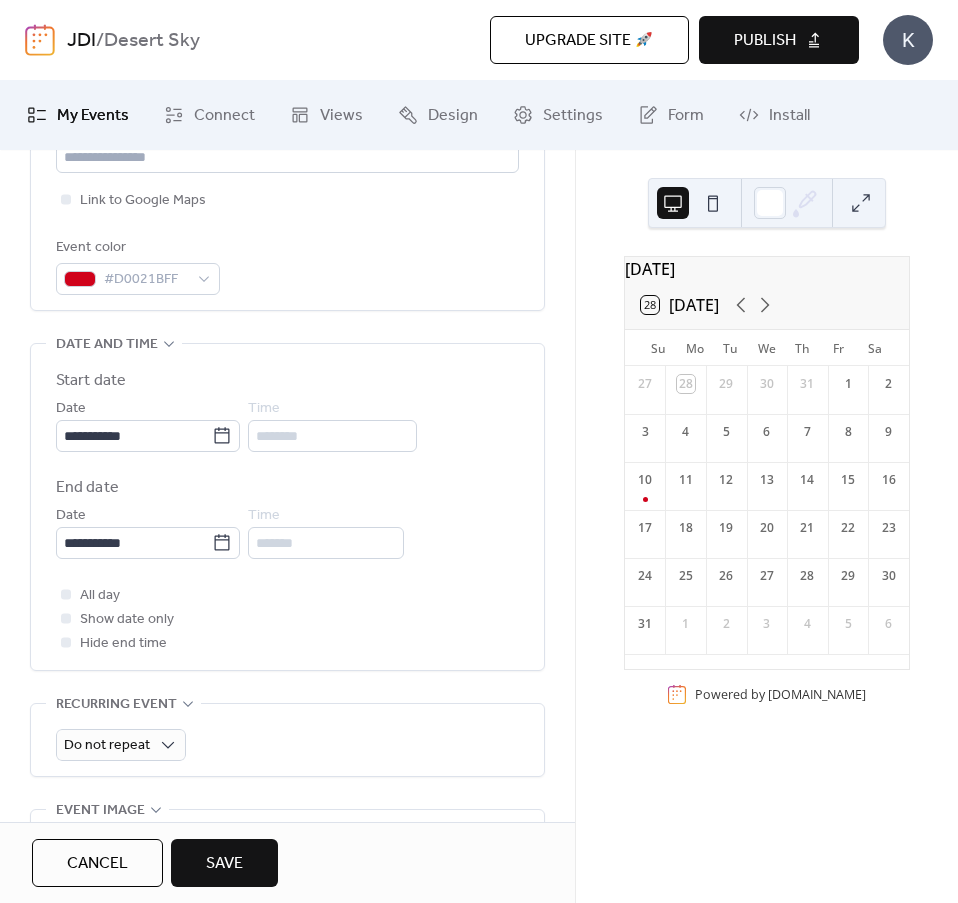 click on "All day Show date only Hide end time" at bounding box center [287, 619] 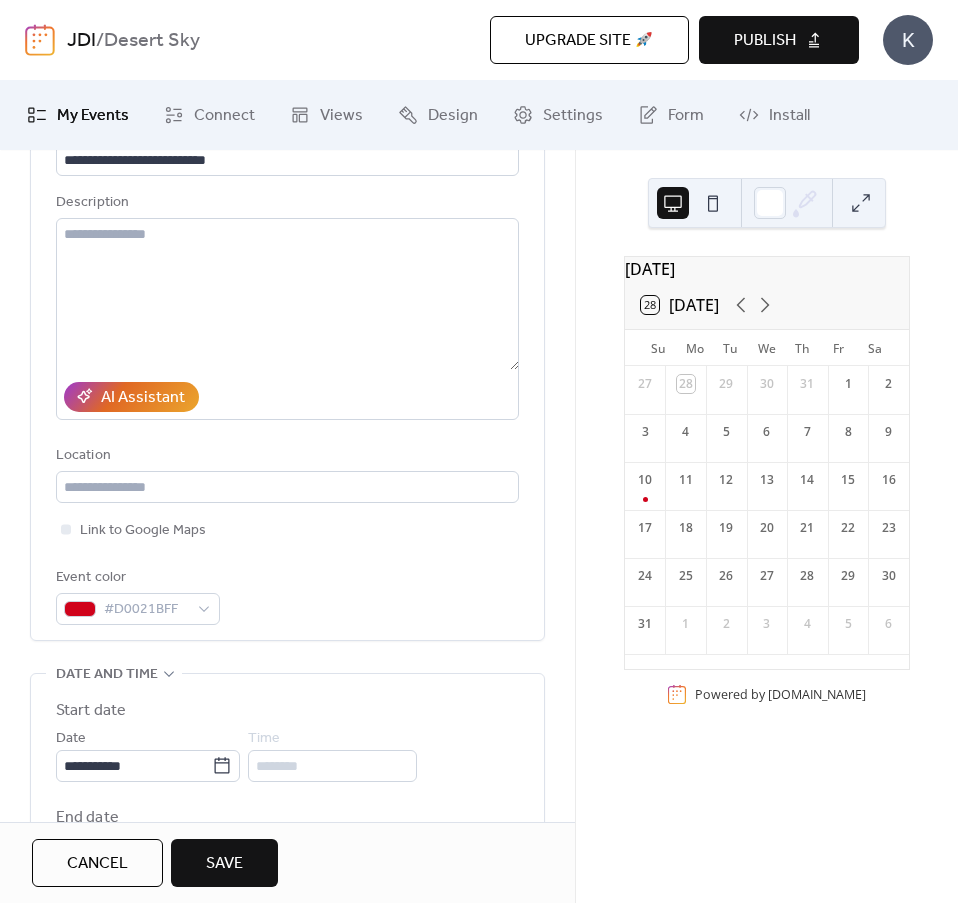 scroll, scrollTop: 100, scrollLeft: 0, axis: vertical 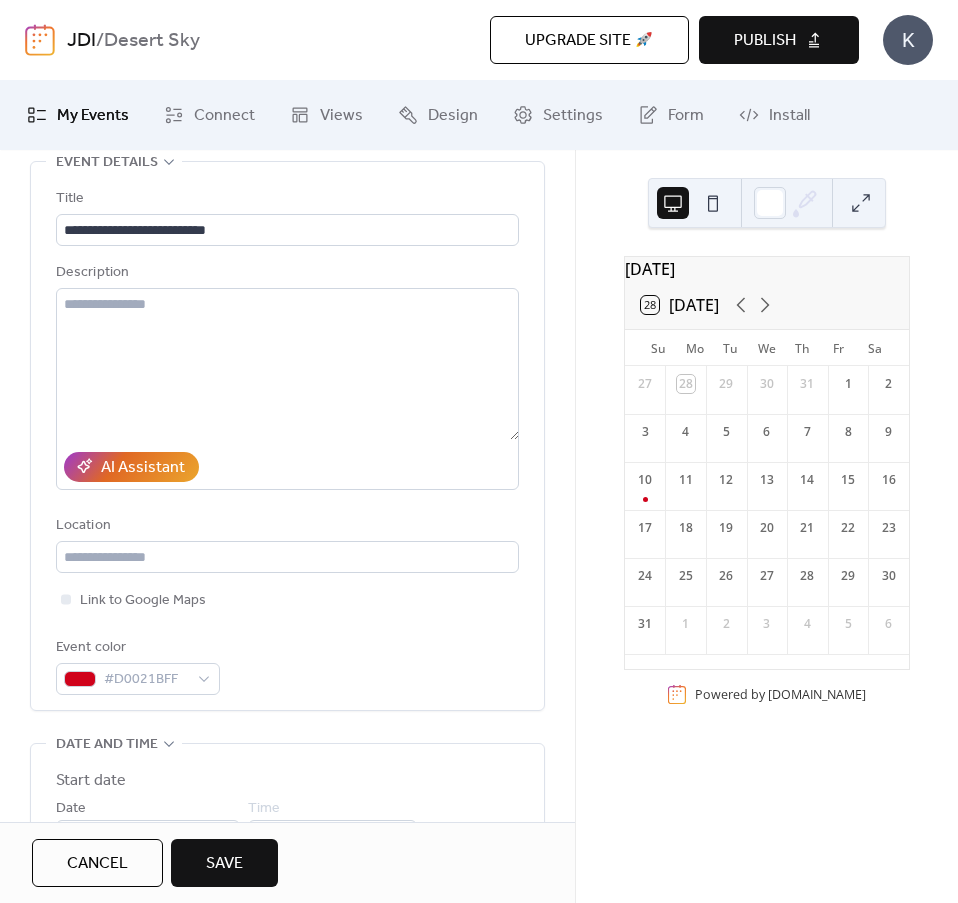 click on "Save" at bounding box center (224, 863) 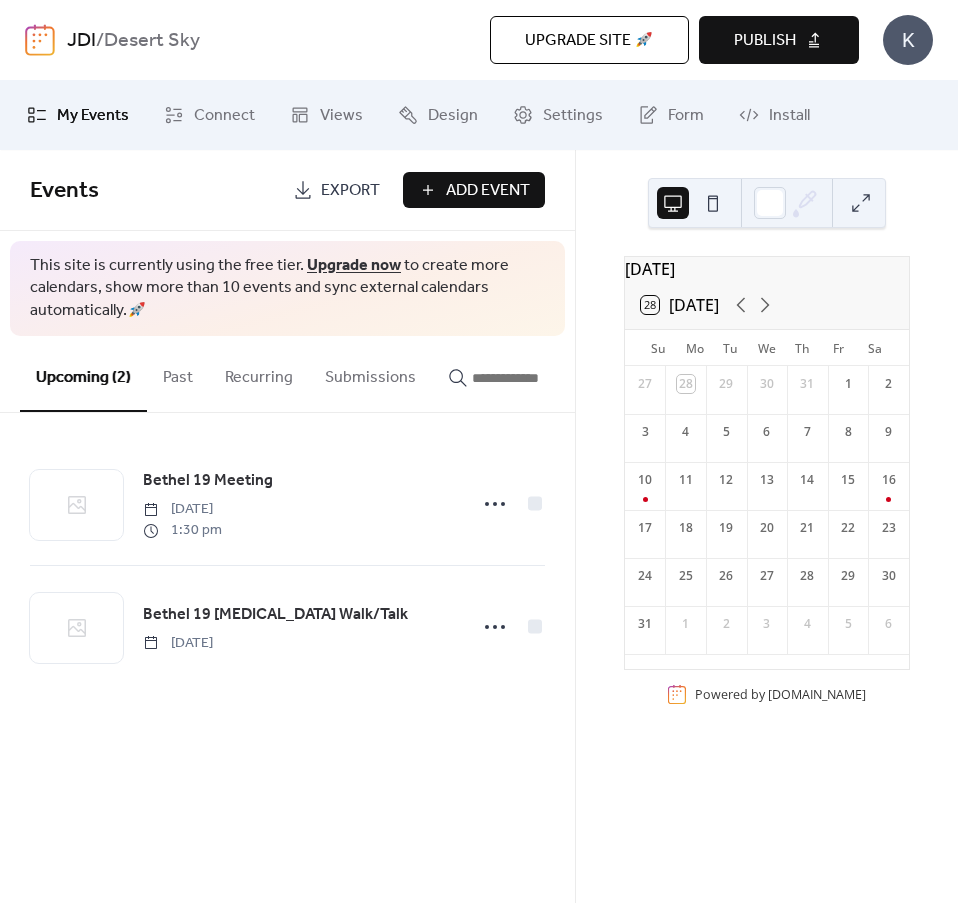 click on "Add Event" at bounding box center (488, 191) 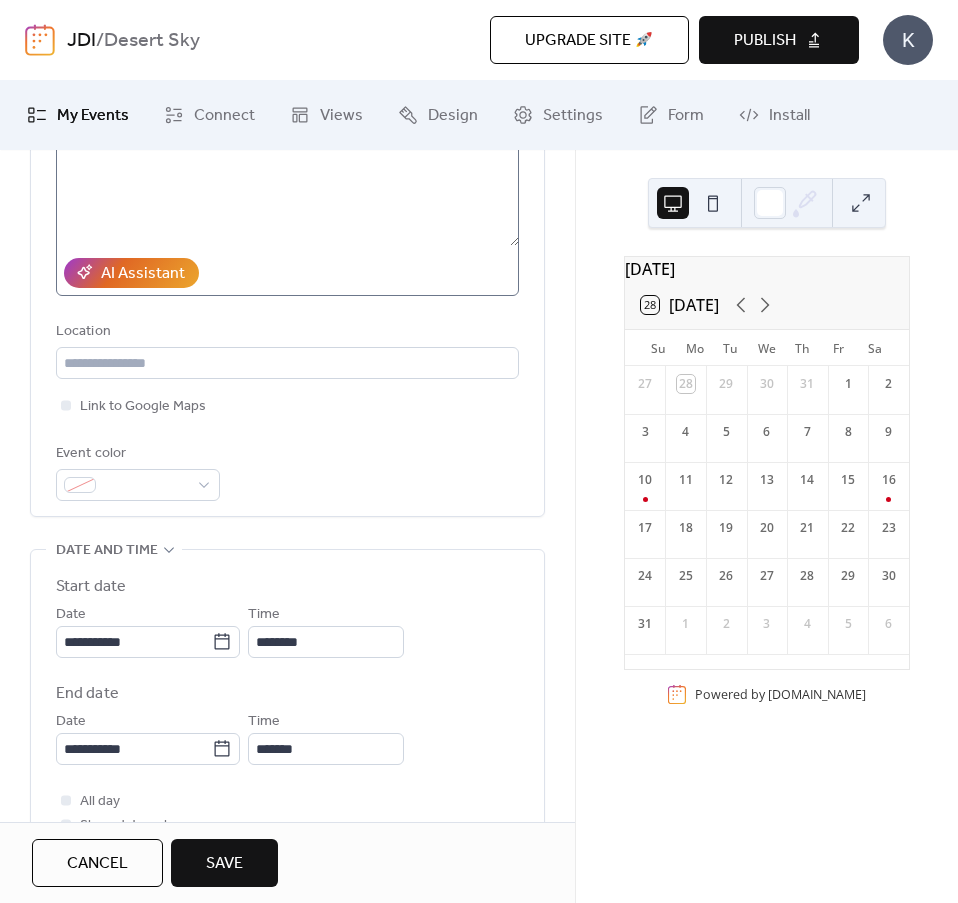 scroll, scrollTop: 300, scrollLeft: 0, axis: vertical 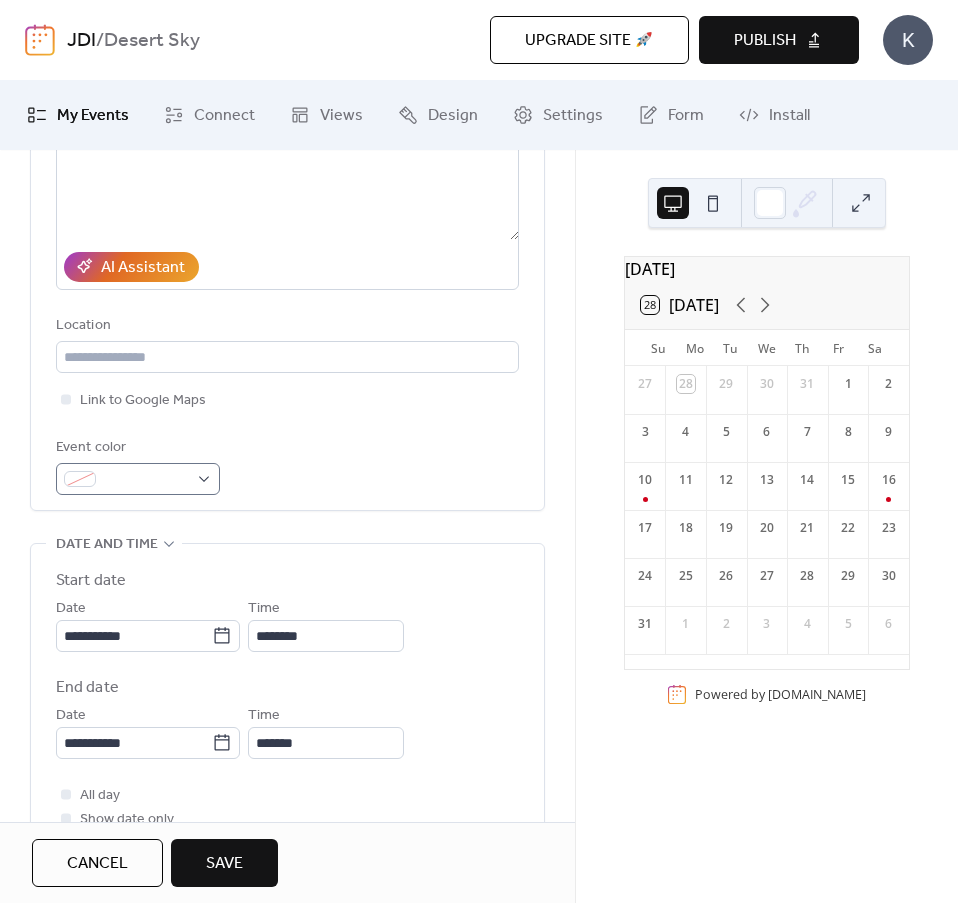 type on "**********" 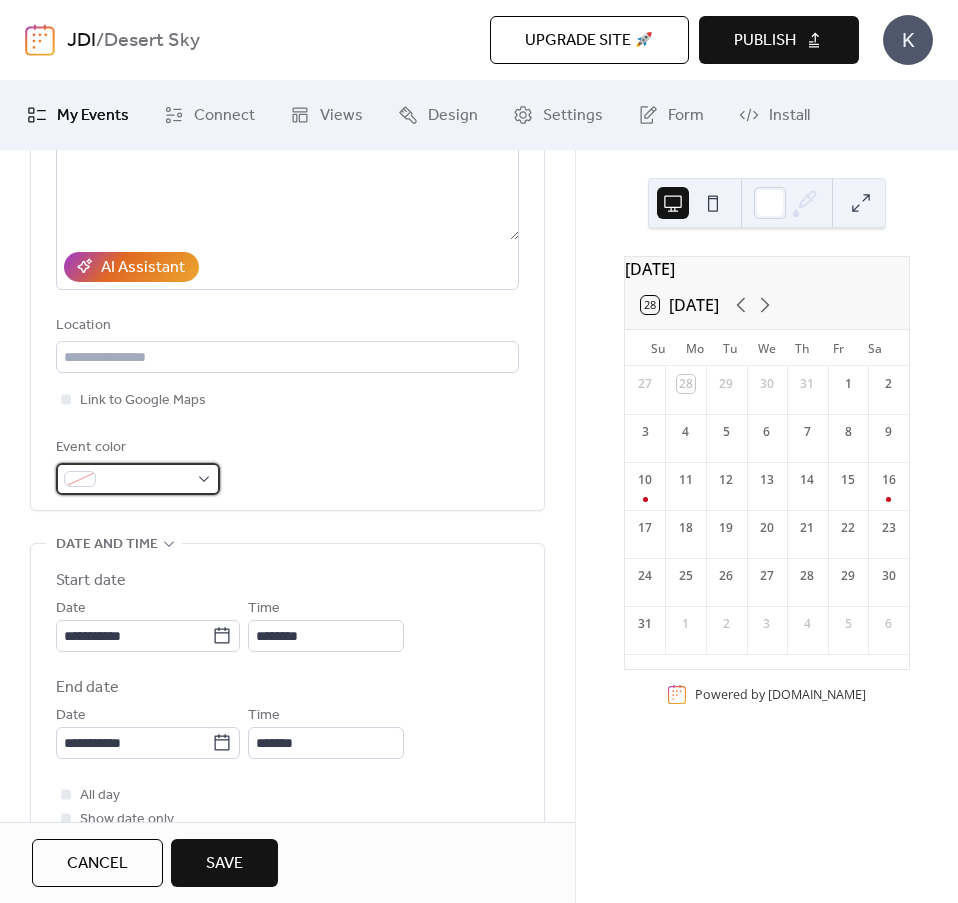 click at bounding box center [138, 479] 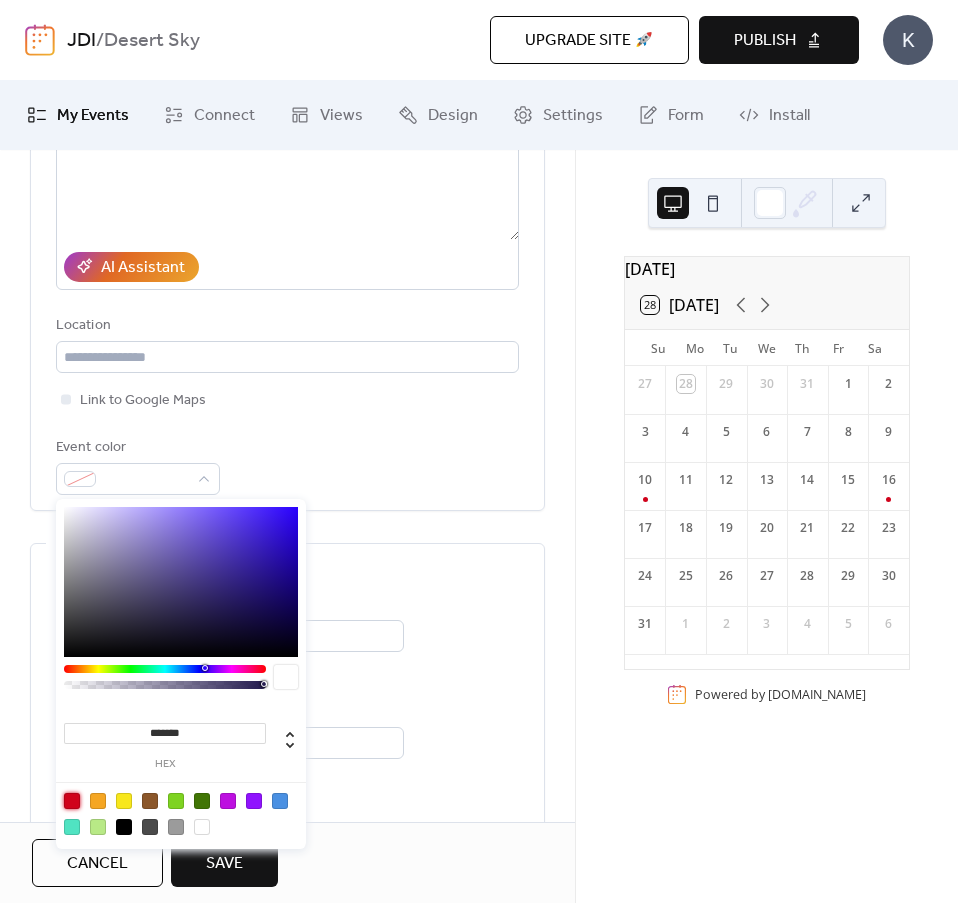 click at bounding box center (72, 801) 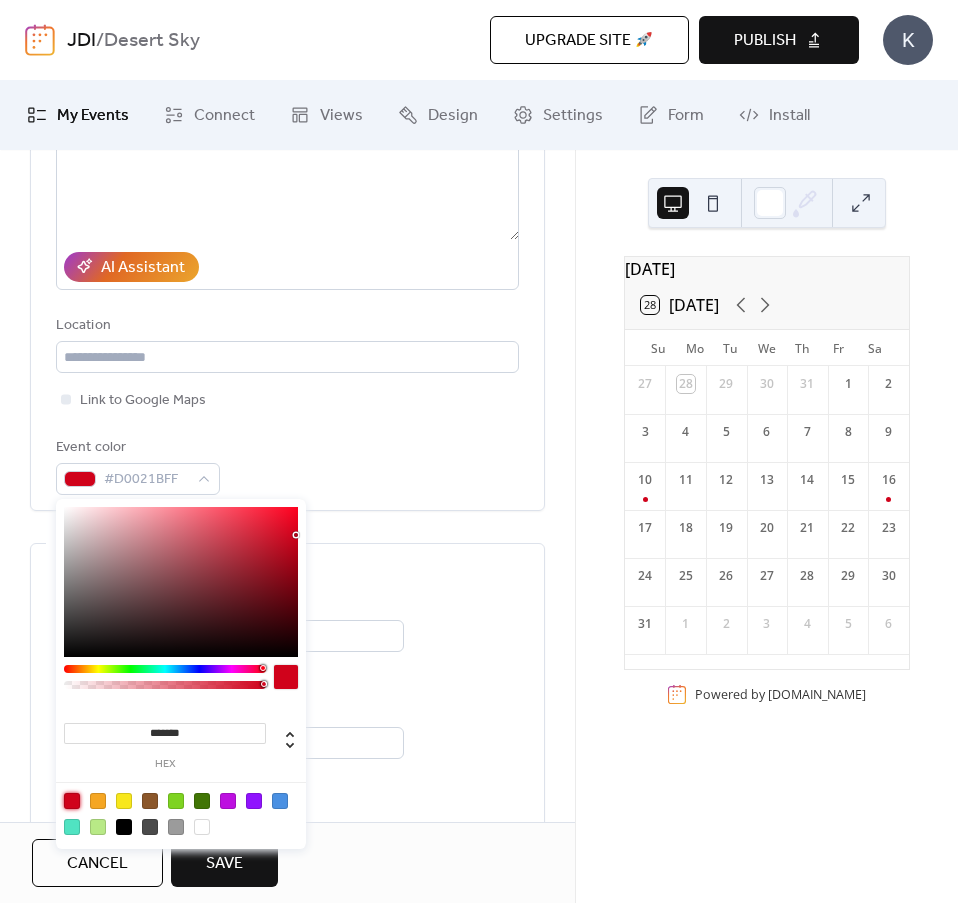 click on "Start date" at bounding box center (287, 581) 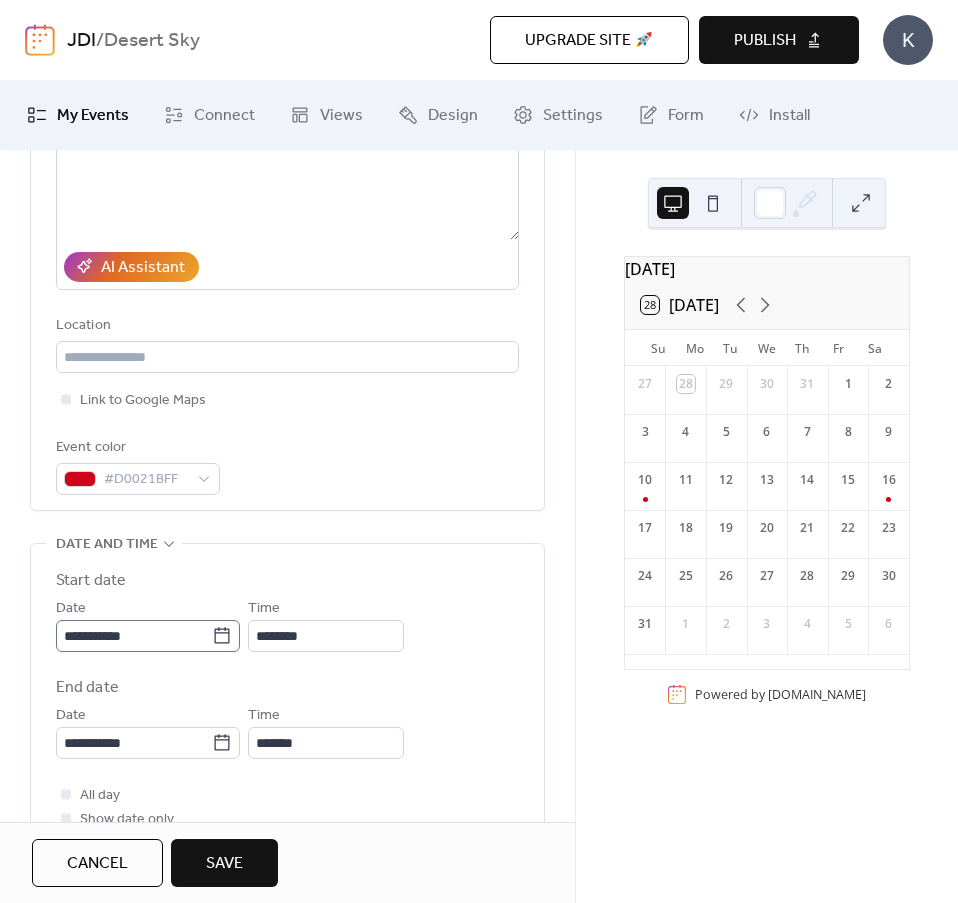 click 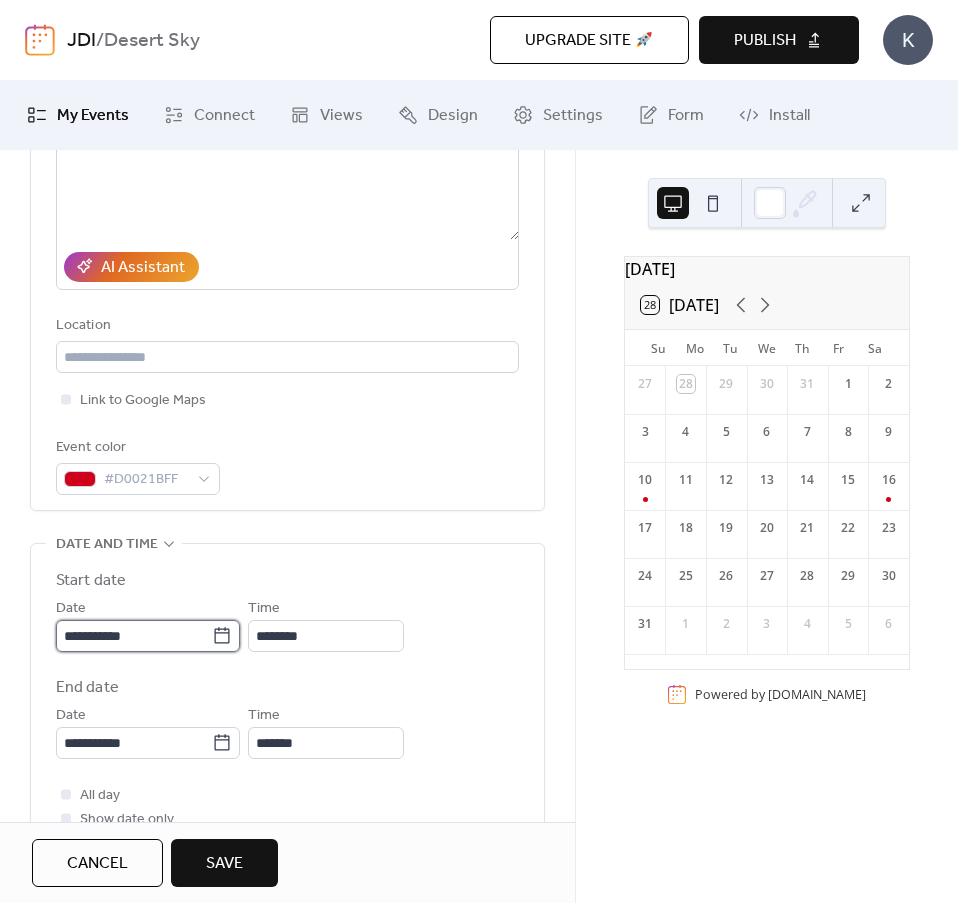 click on "**********" at bounding box center (134, 636) 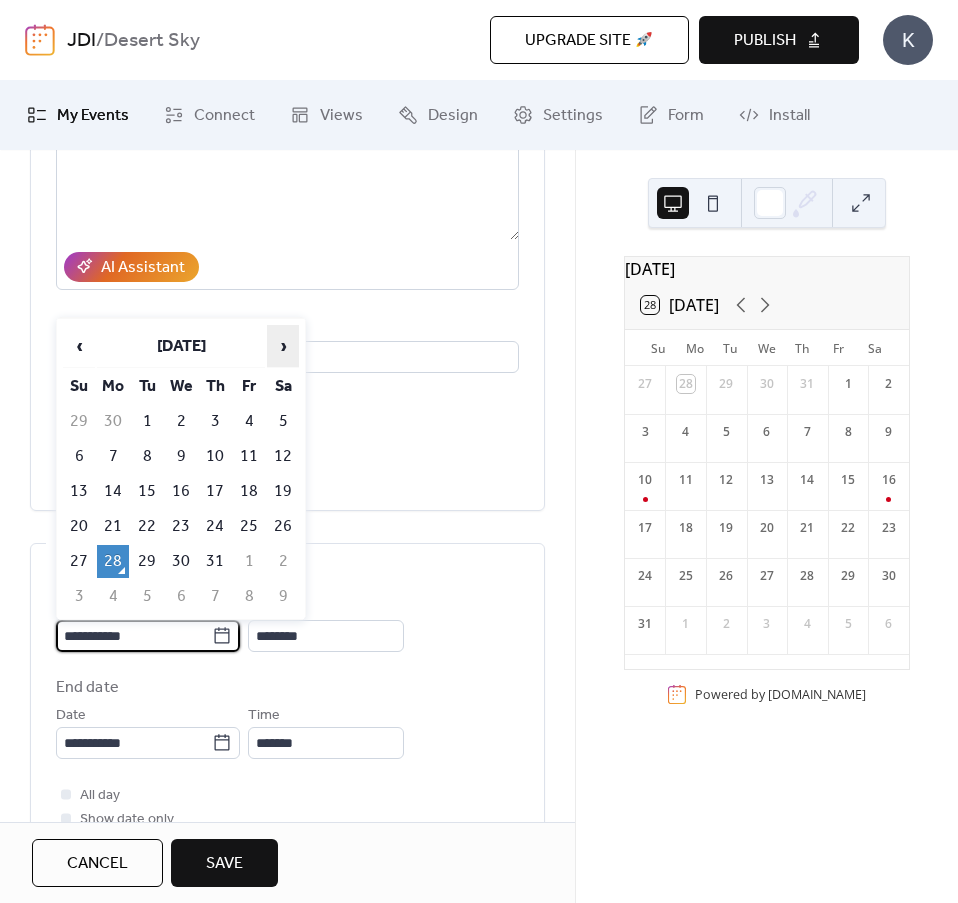 click on "›" at bounding box center [283, 346] 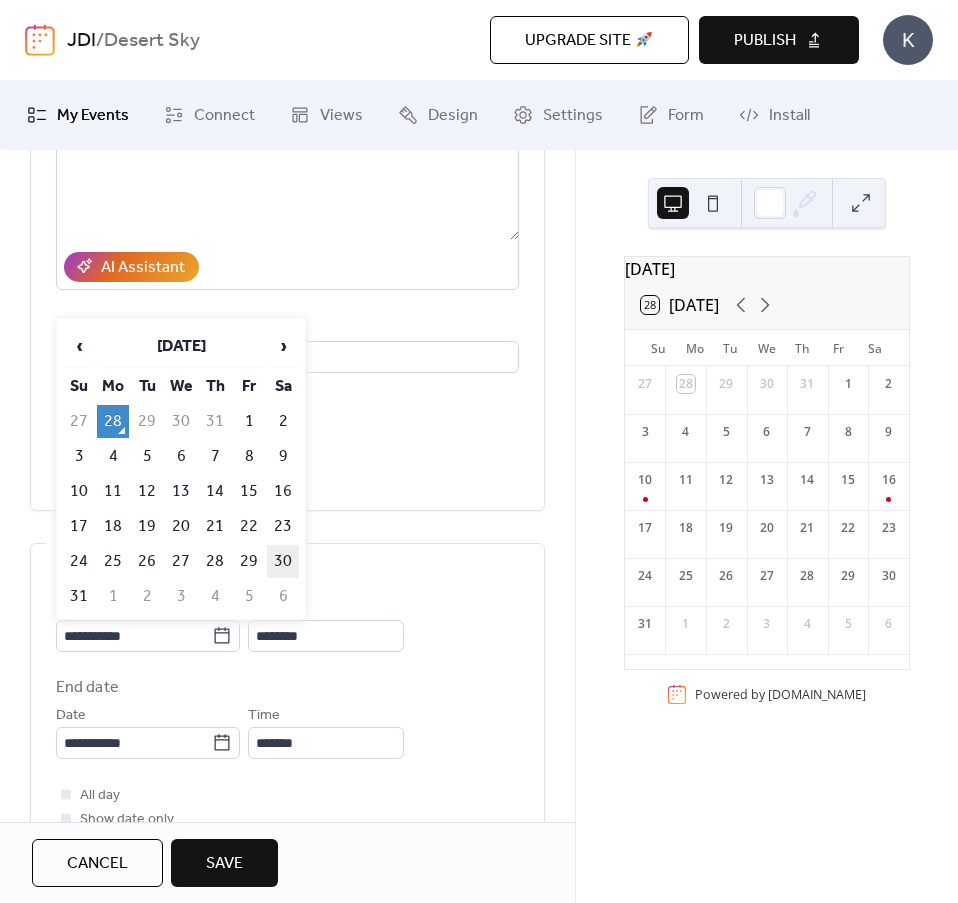 click on "30" at bounding box center (283, 561) 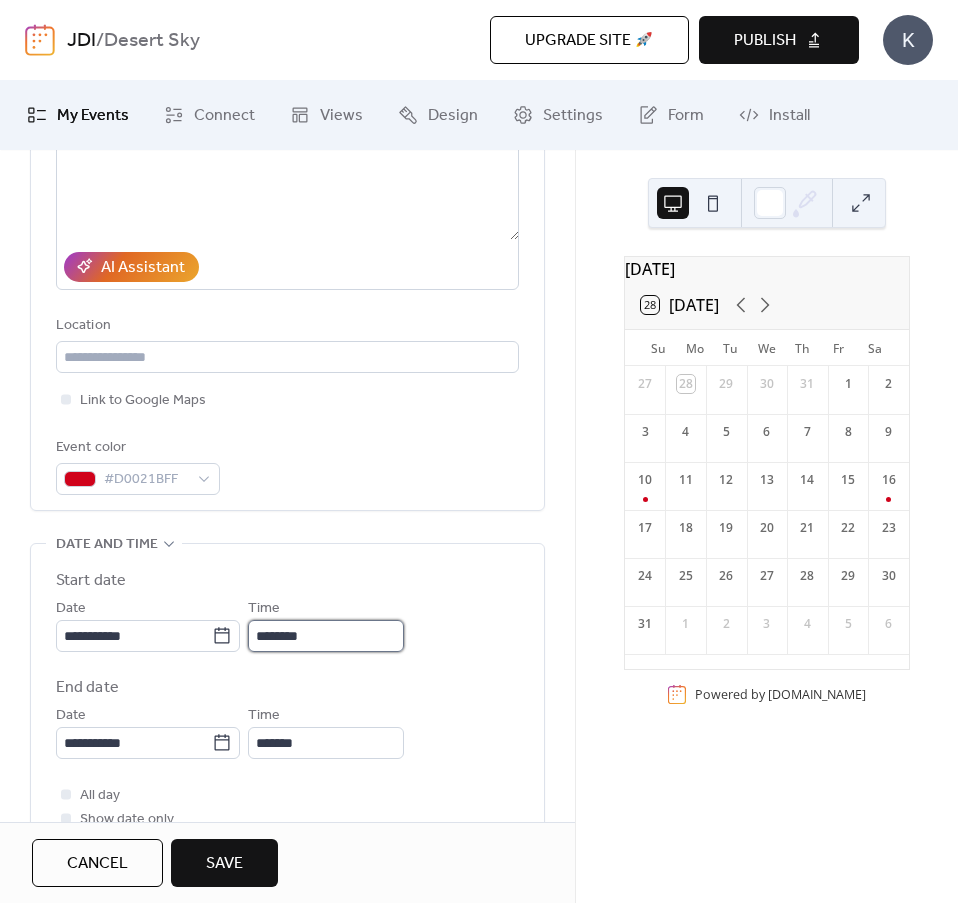 click on "********" at bounding box center (326, 636) 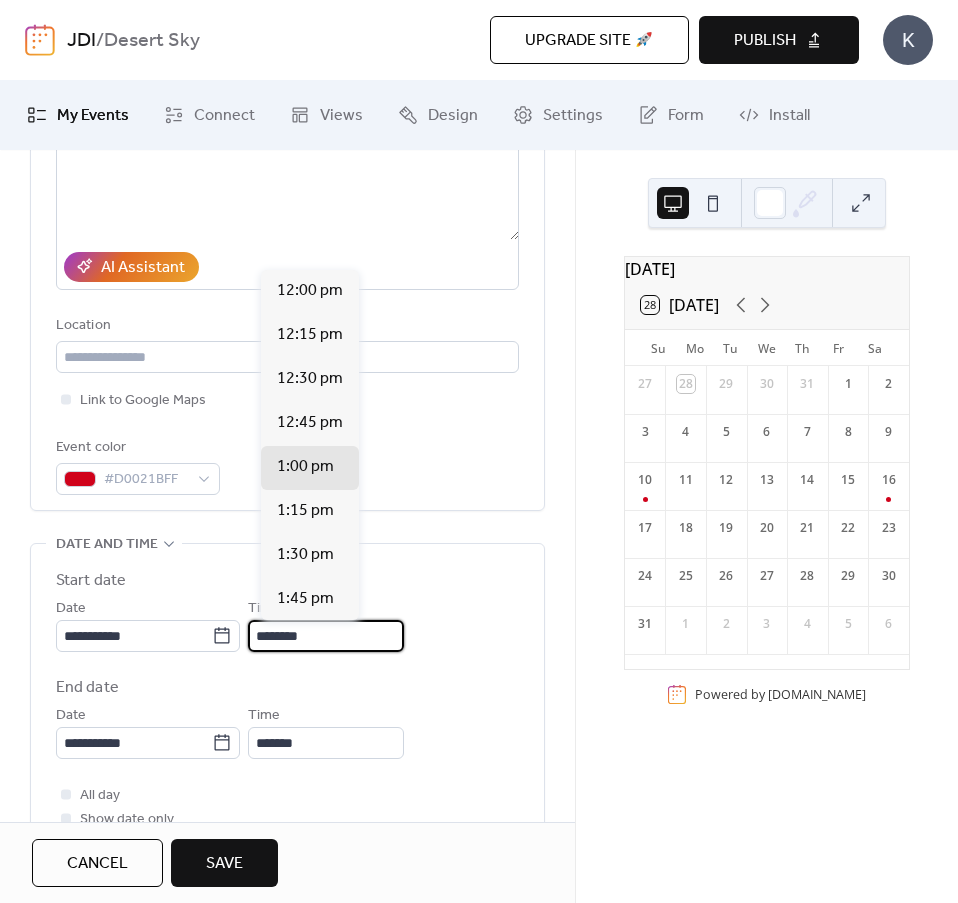 scroll, scrollTop: 3874, scrollLeft: 0, axis: vertical 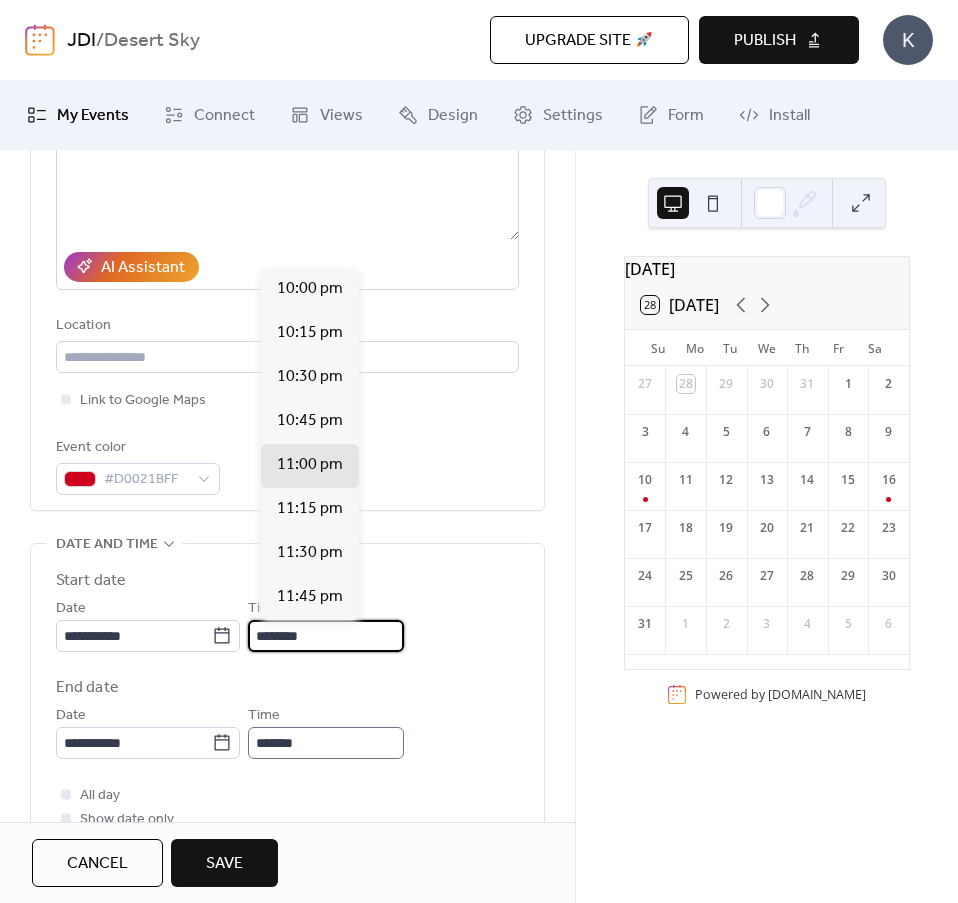 type on "********" 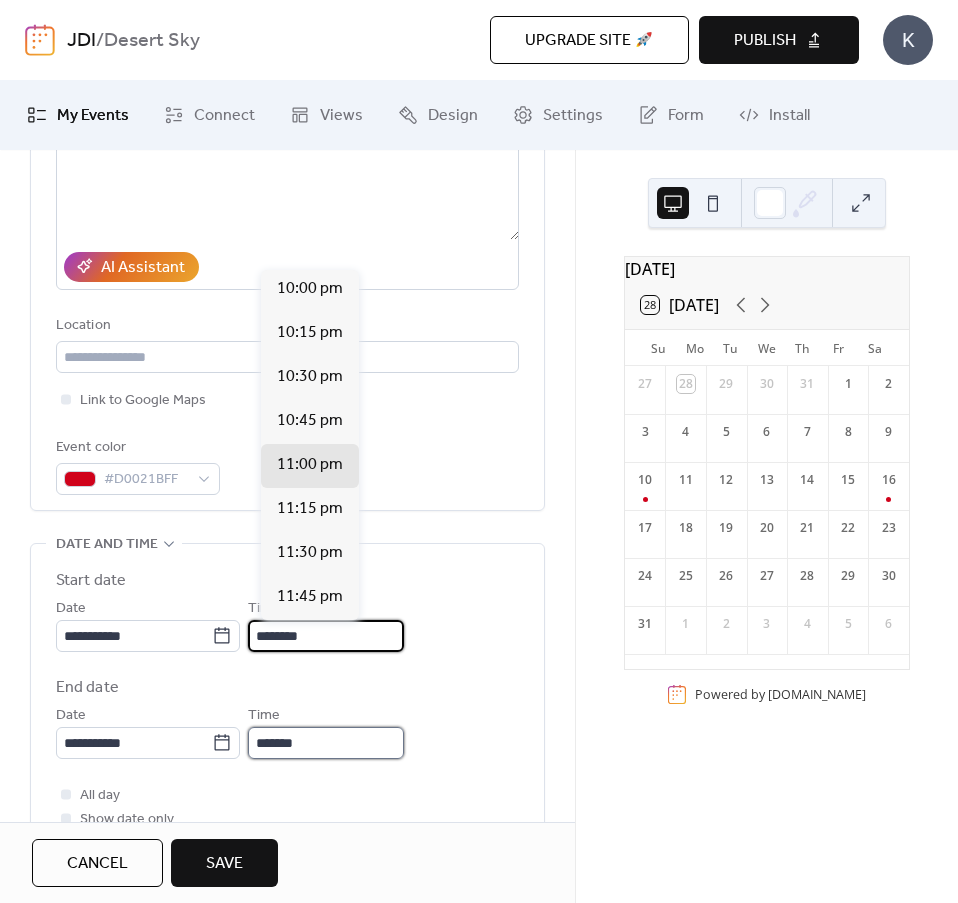 click on "*******" at bounding box center [326, 743] 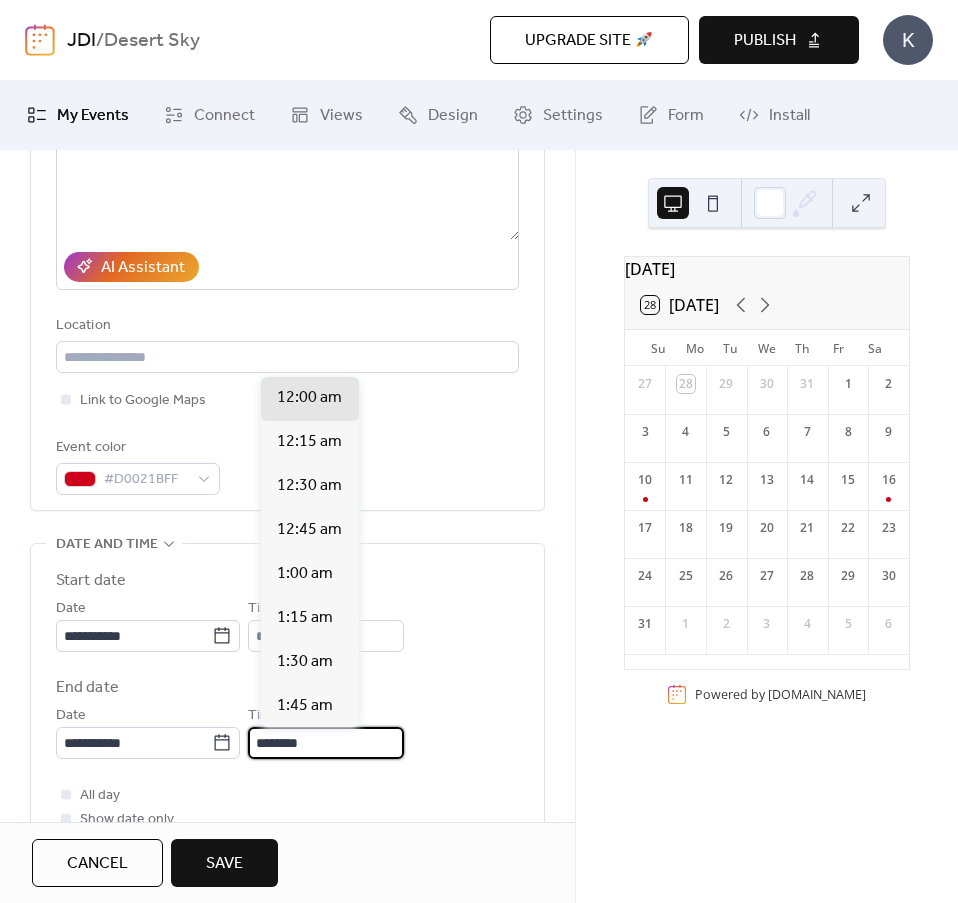 click on "********" at bounding box center [326, 743] 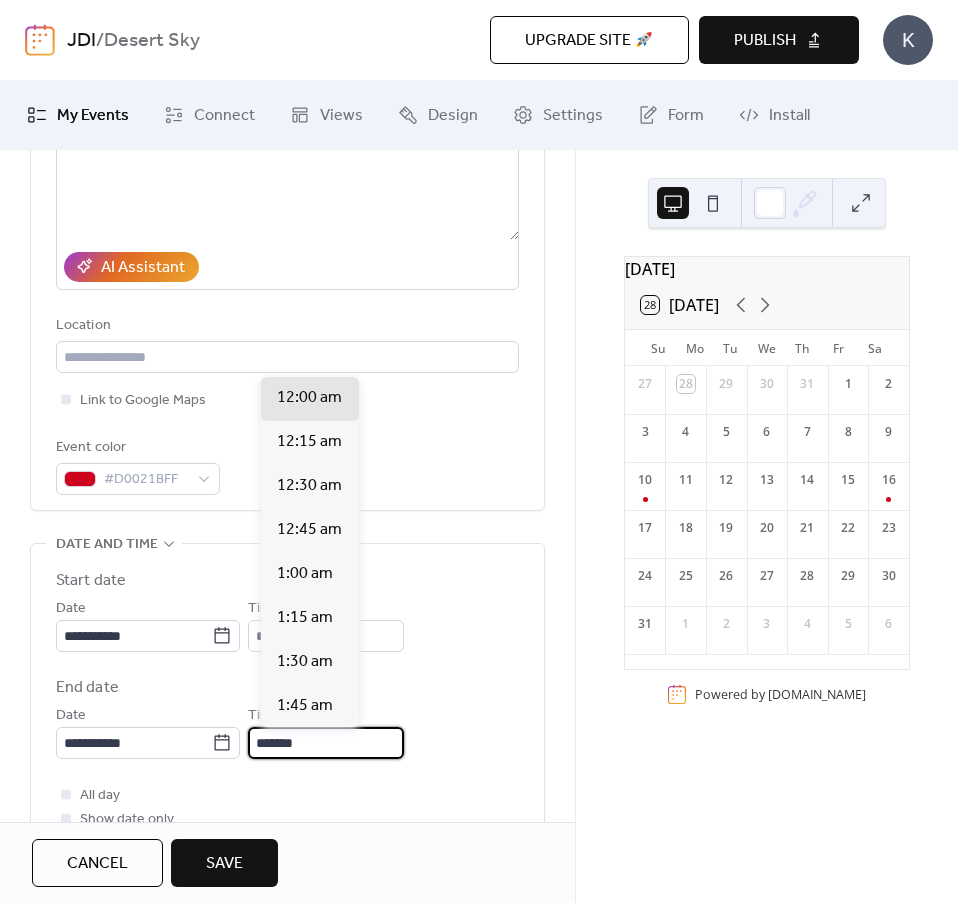 scroll, scrollTop: 352, scrollLeft: 0, axis: vertical 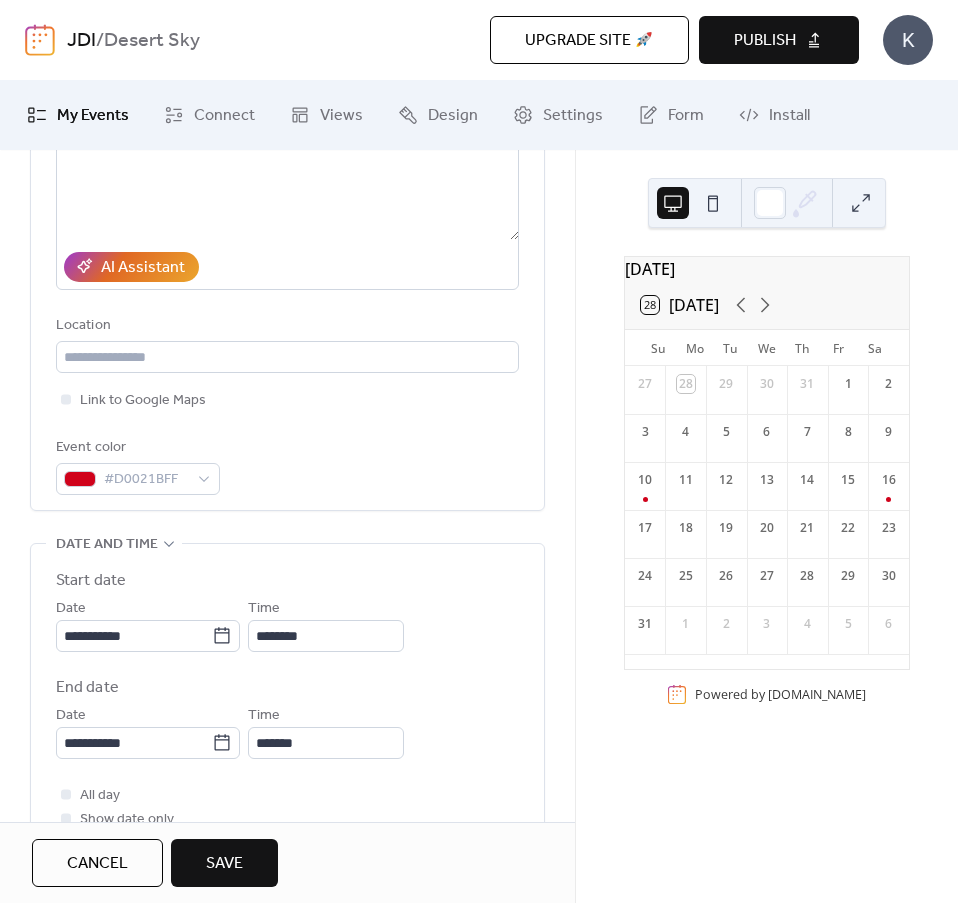 click on "All day Show date only Hide end time" at bounding box center (287, 819) 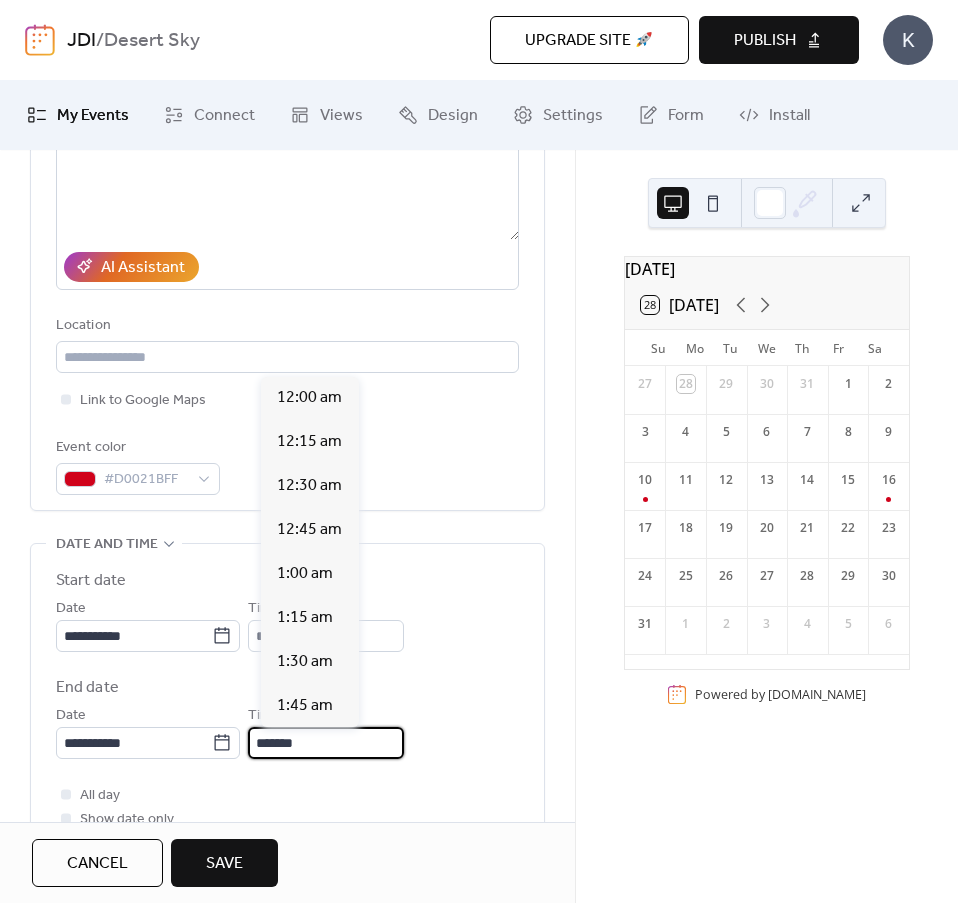 click on "*******" at bounding box center [326, 743] 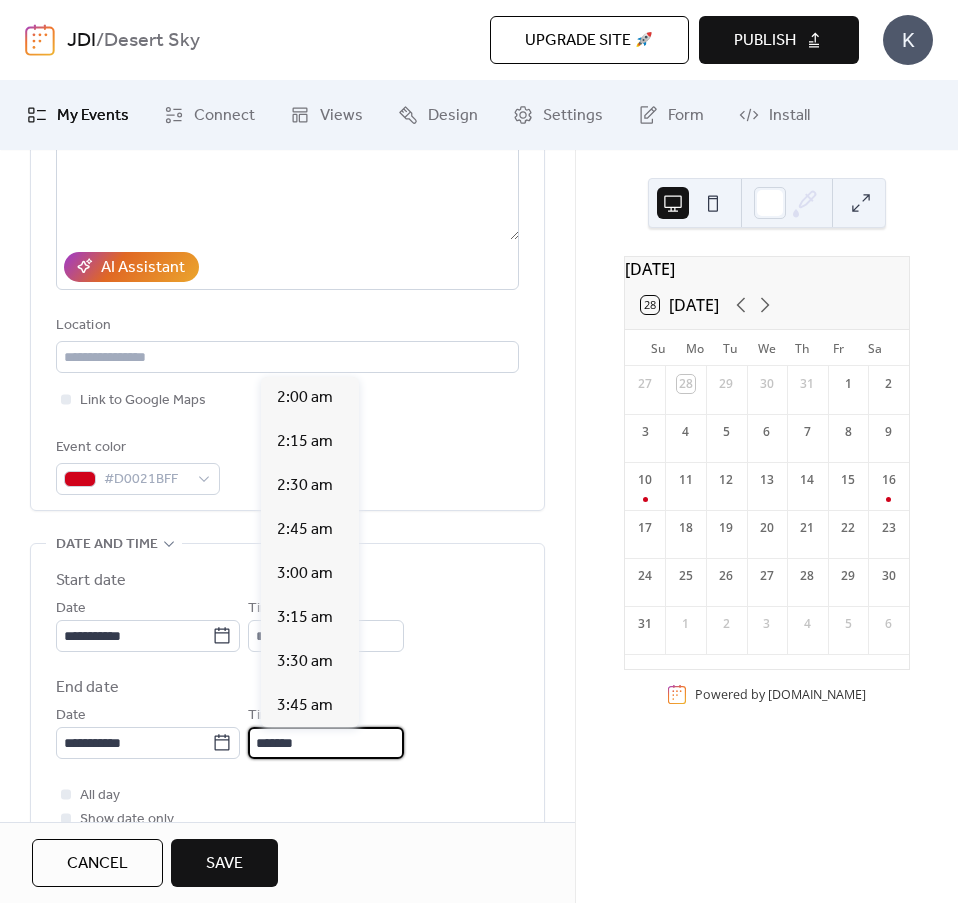 scroll, scrollTop: 2464, scrollLeft: 0, axis: vertical 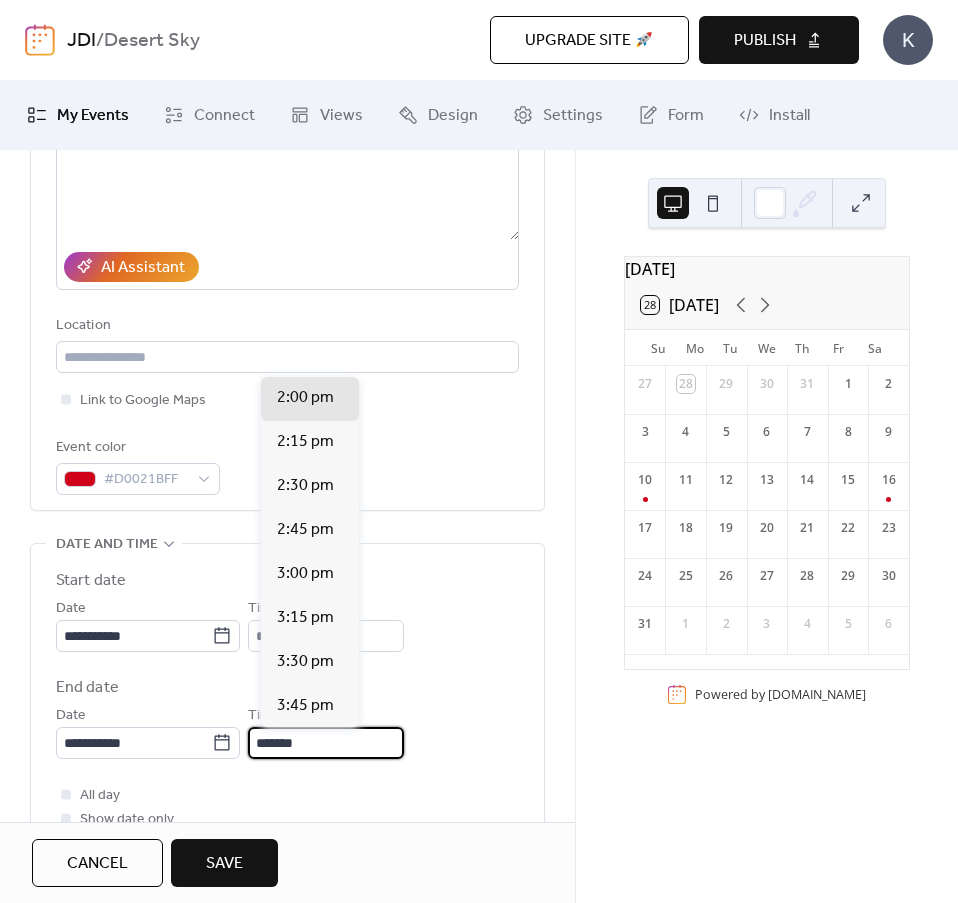 type on "*******" 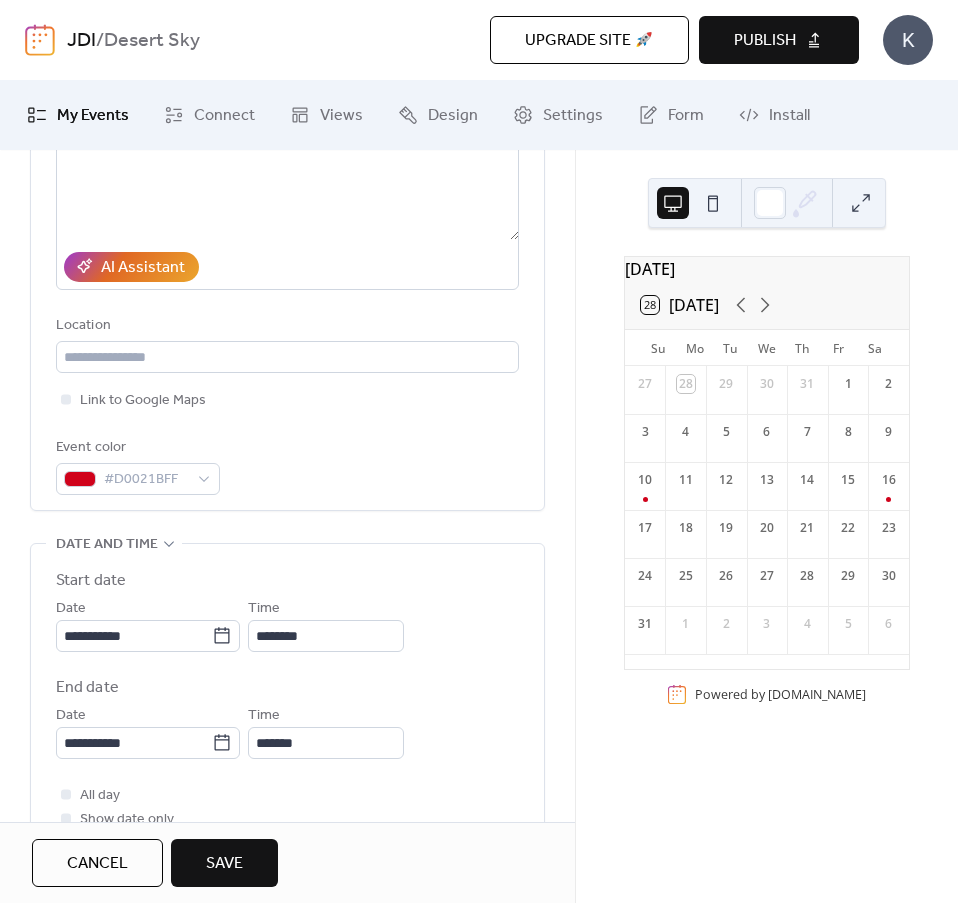 click on "**********" at bounding box center [287, 731] 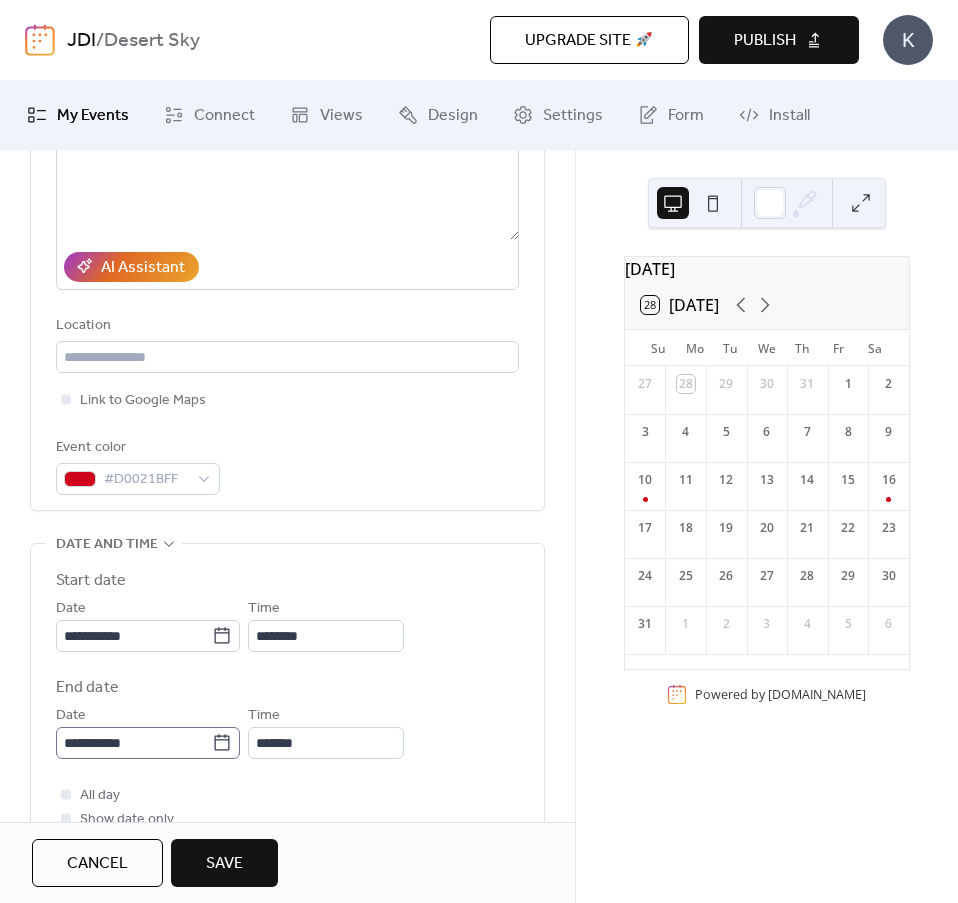 click 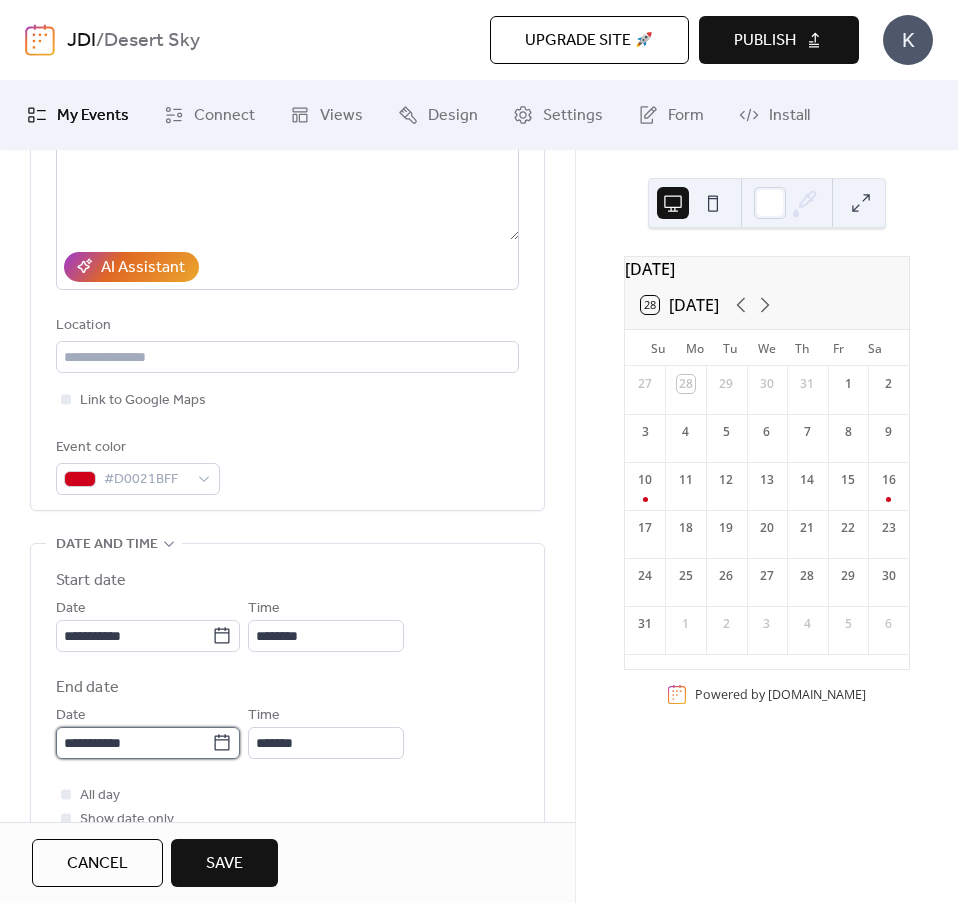 click on "**********" at bounding box center (134, 743) 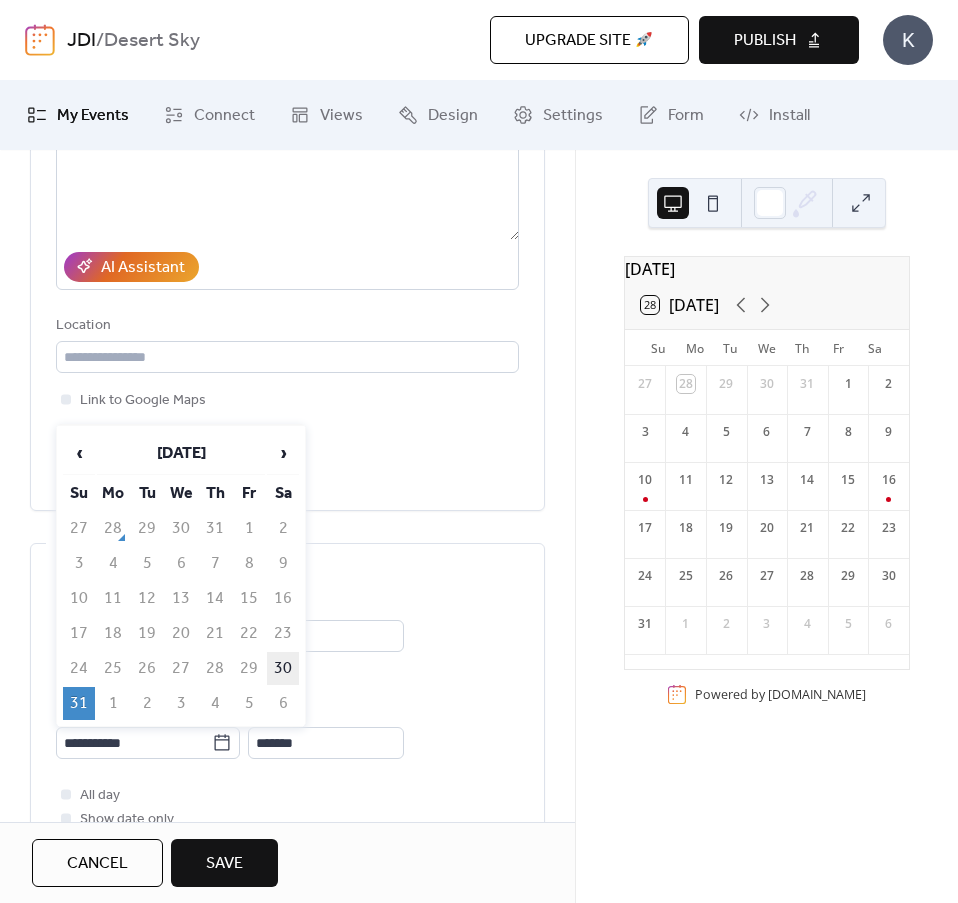 click on "30" at bounding box center [283, 668] 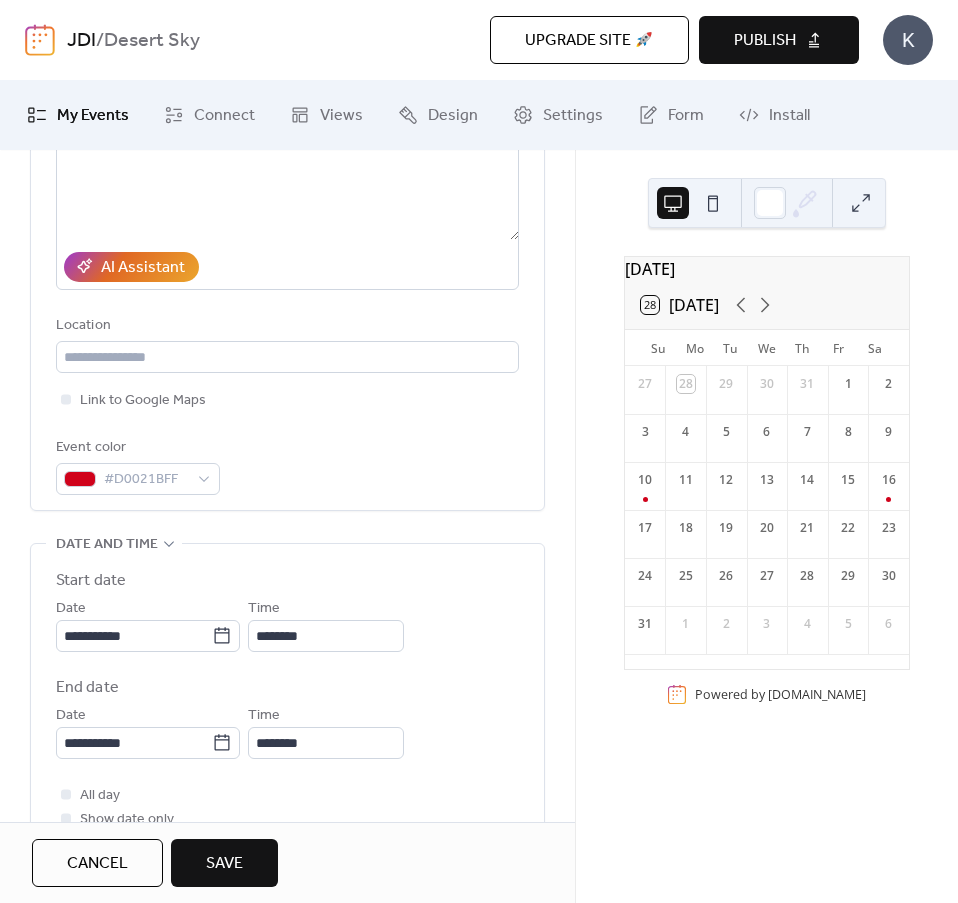 click on "Save" at bounding box center (224, 864) 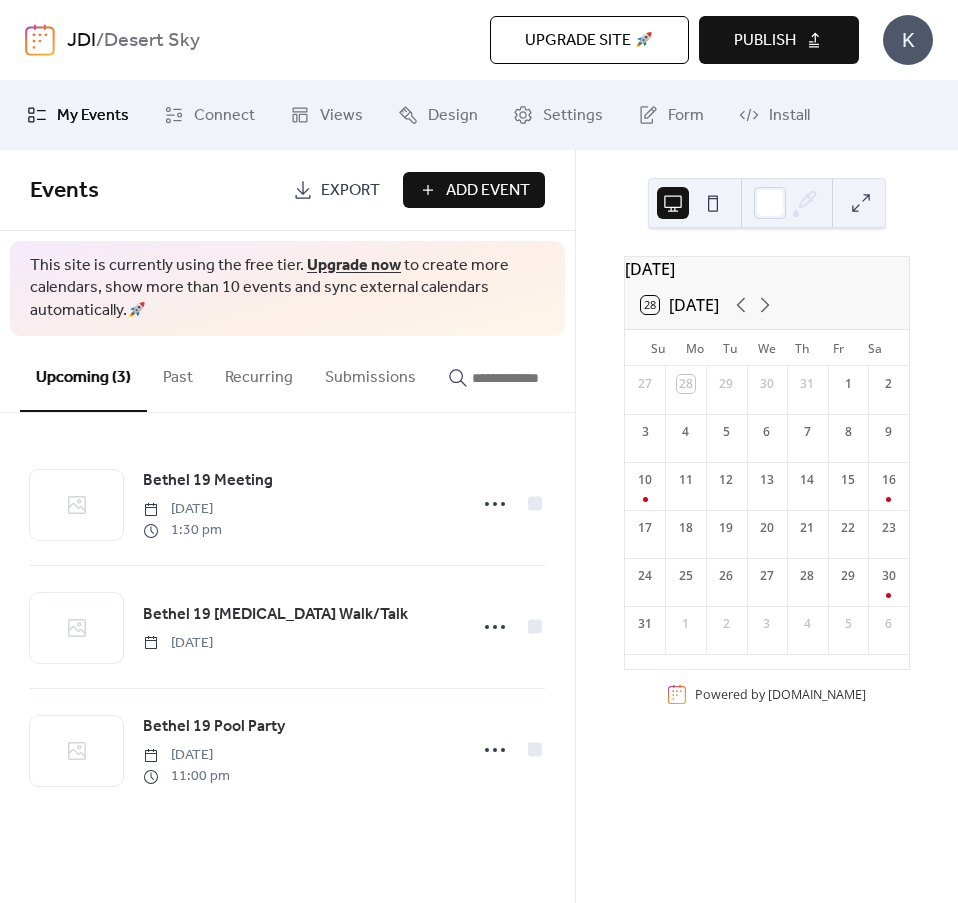 click on "Add Event" at bounding box center (488, 191) 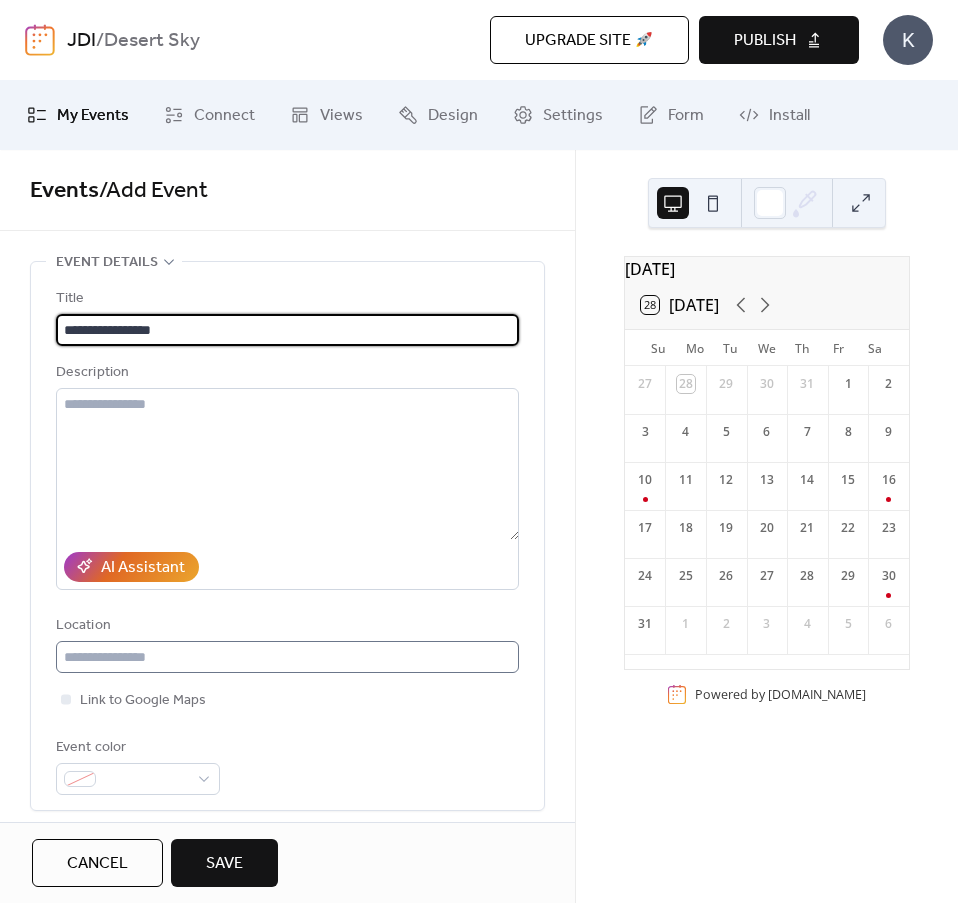 type on "**********" 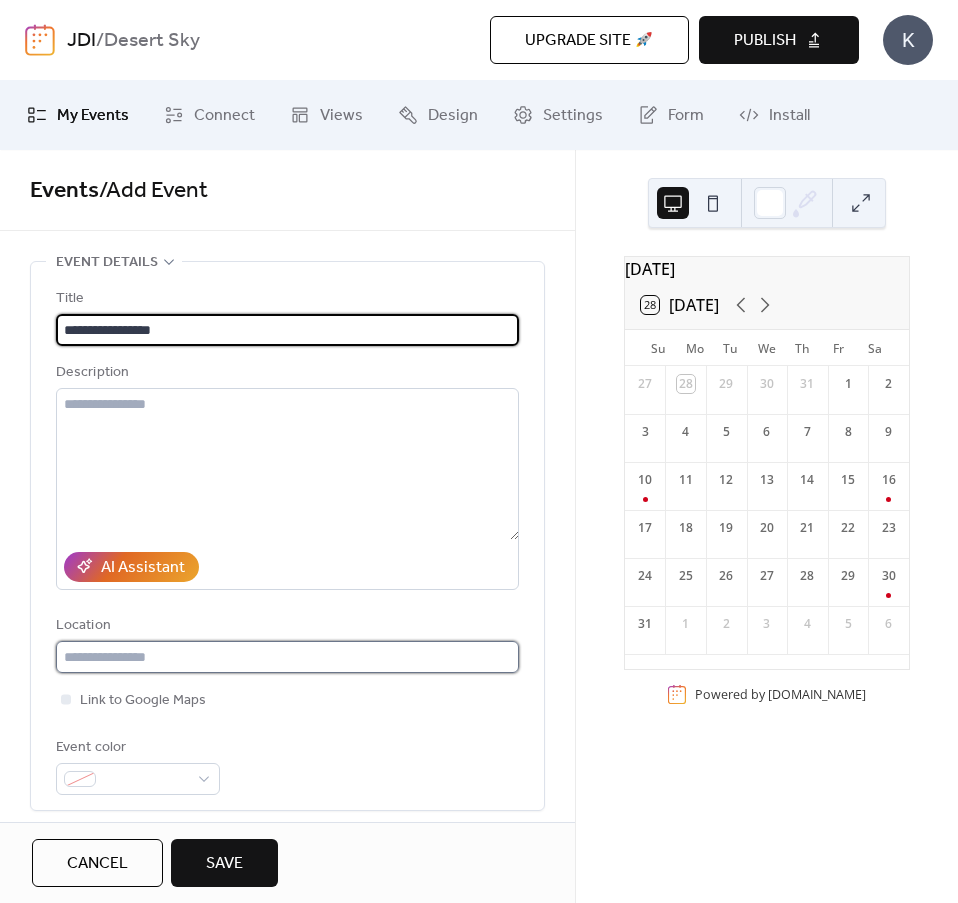 click at bounding box center [287, 657] 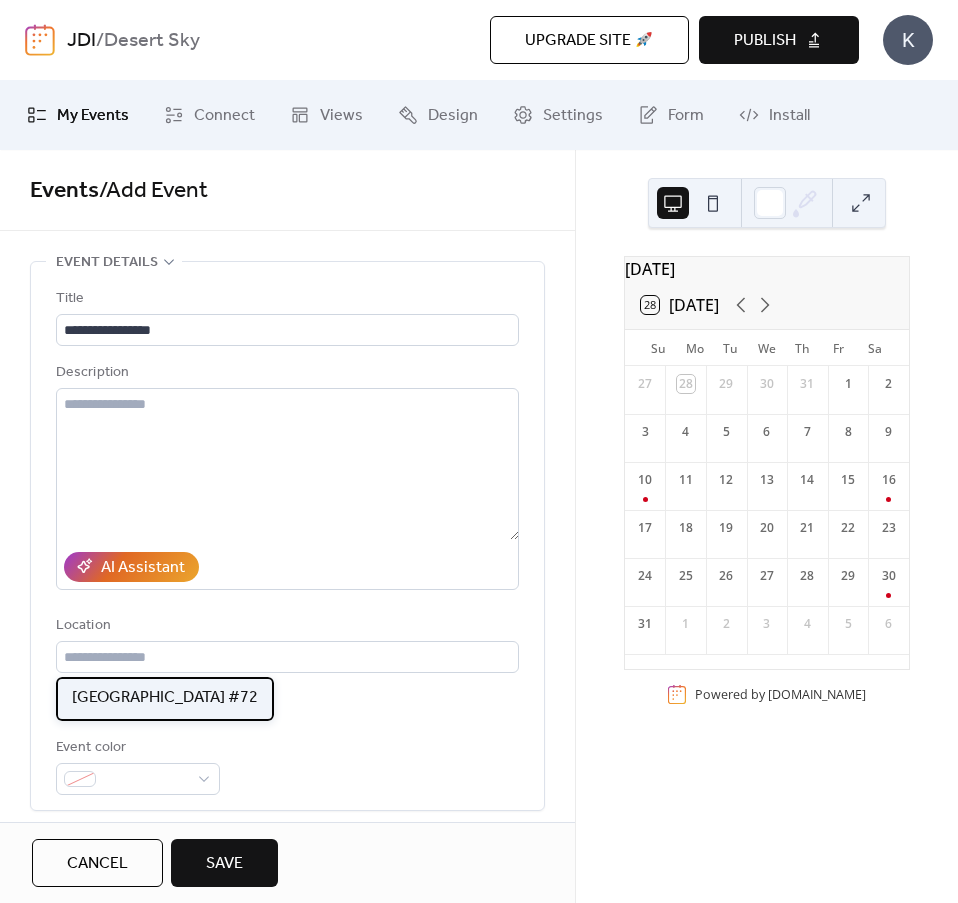 click on "[GEOGRAPHIC_DATA] #72" at bounding box center [165, 698] 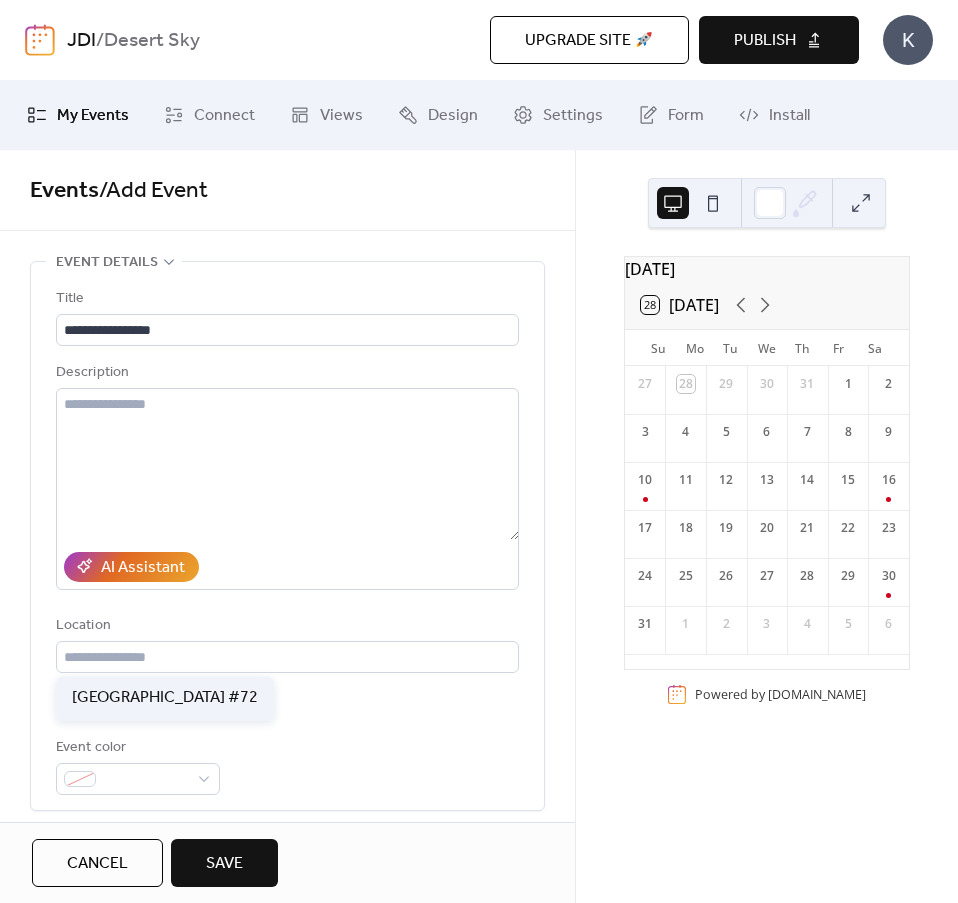 type on "**********" 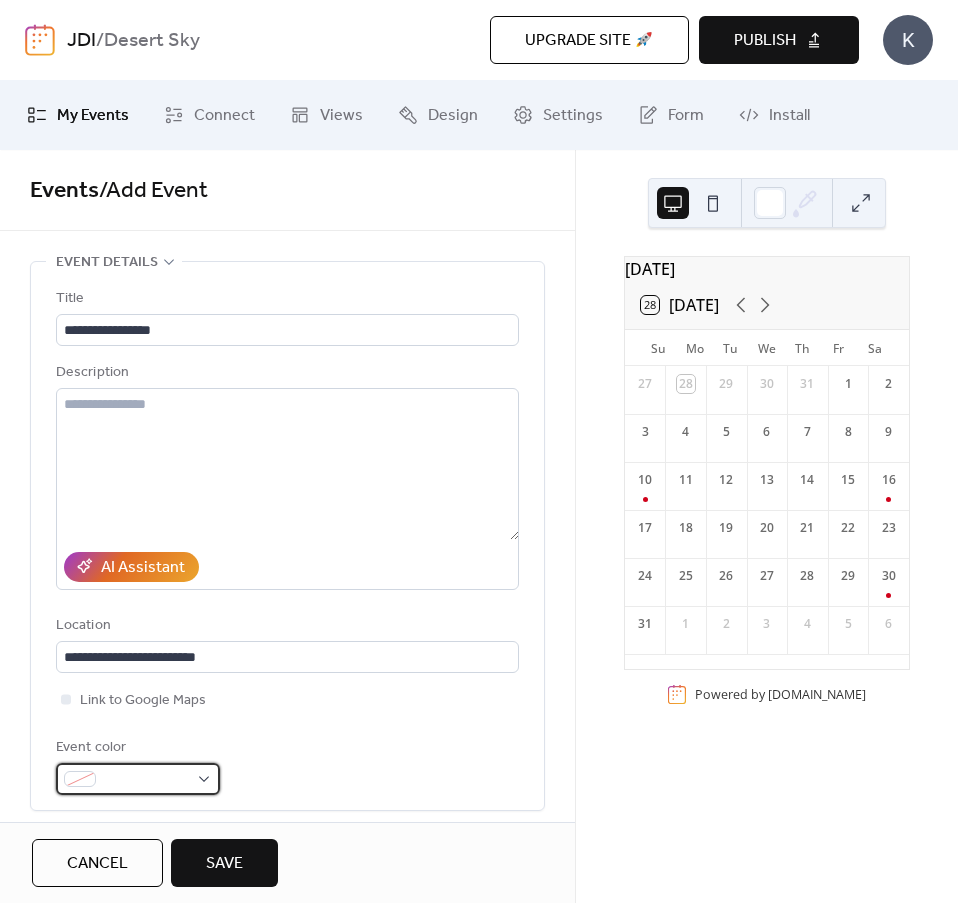 click at bounding box center [138, 779] 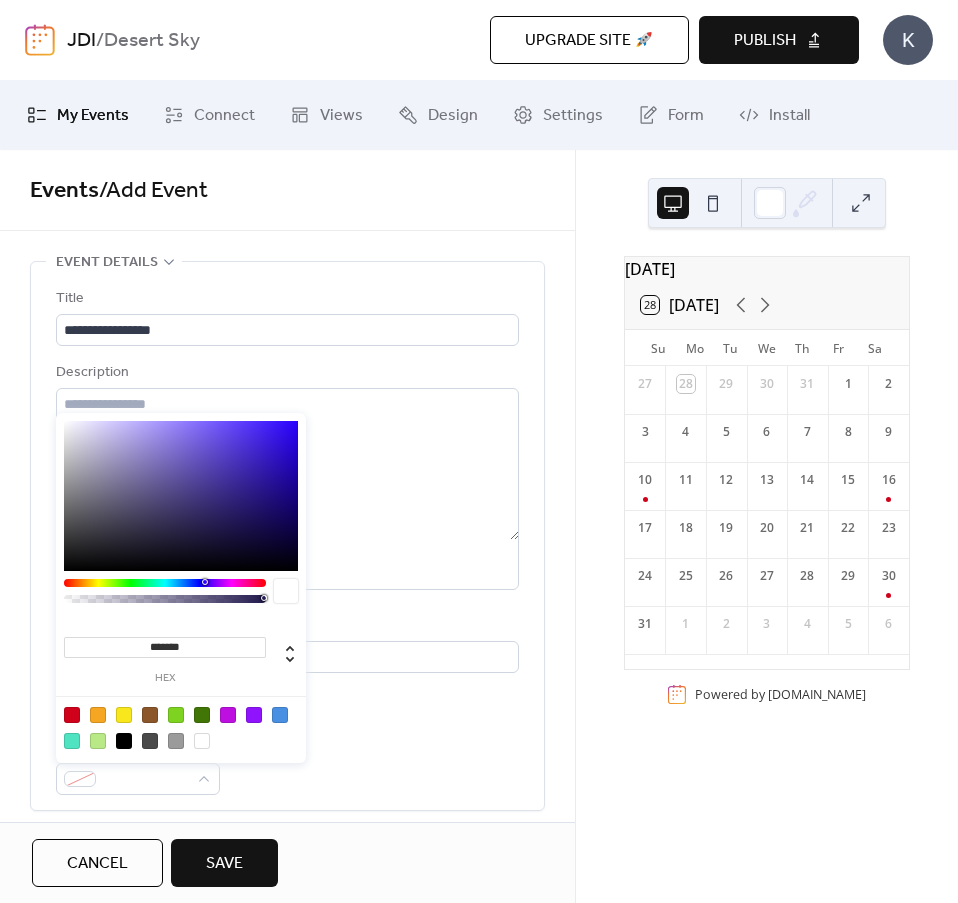 click at bounding box center (72, 715) 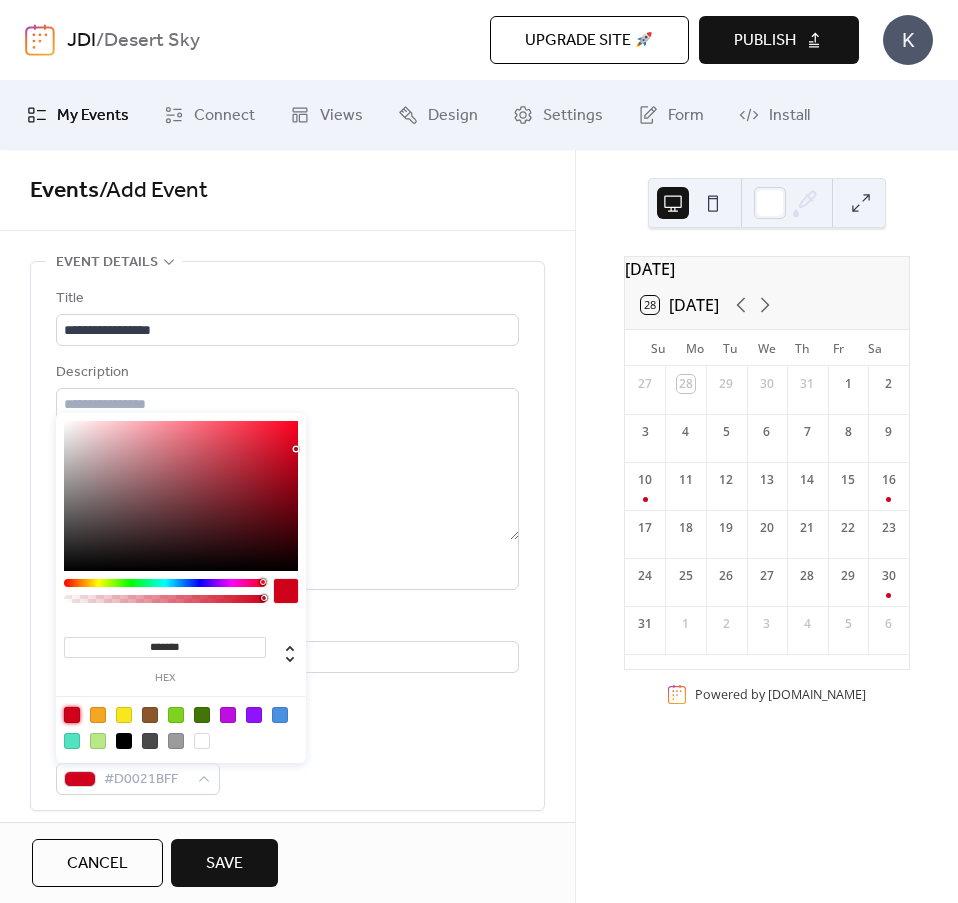 click on "**********" at bounding box center (287, 541) 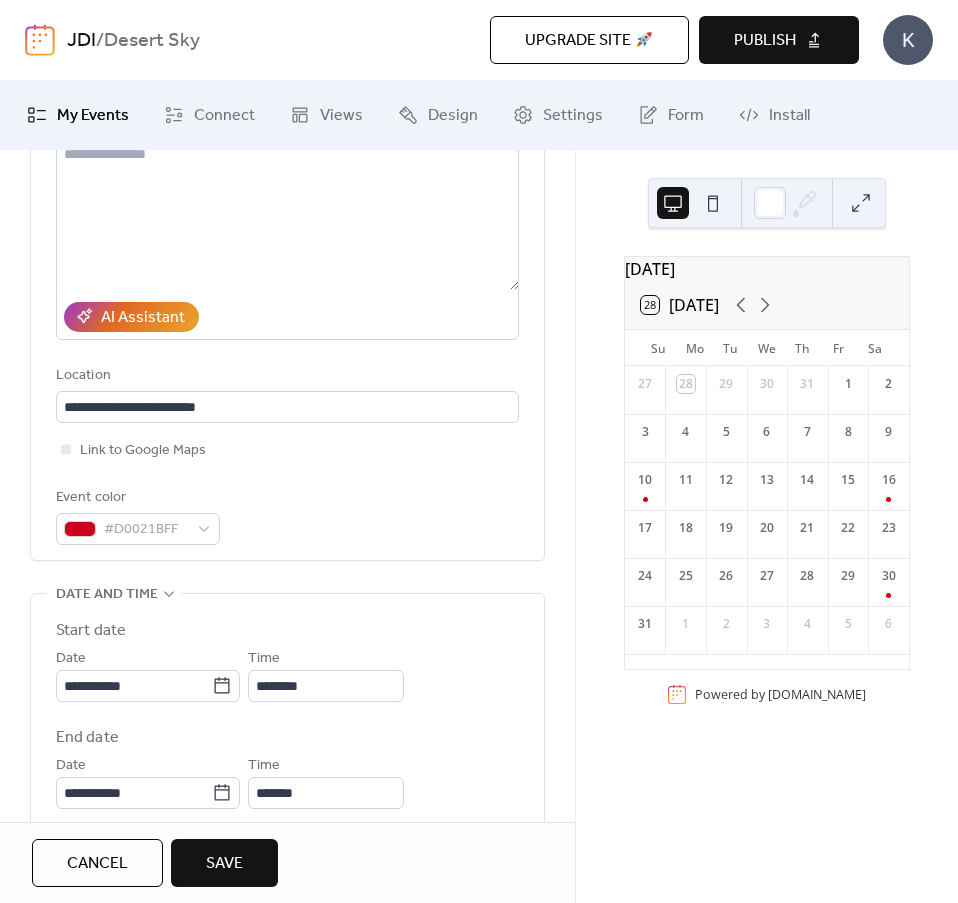 scroll, scrollTop: 300, scrollLeft: 0, axis: vertical 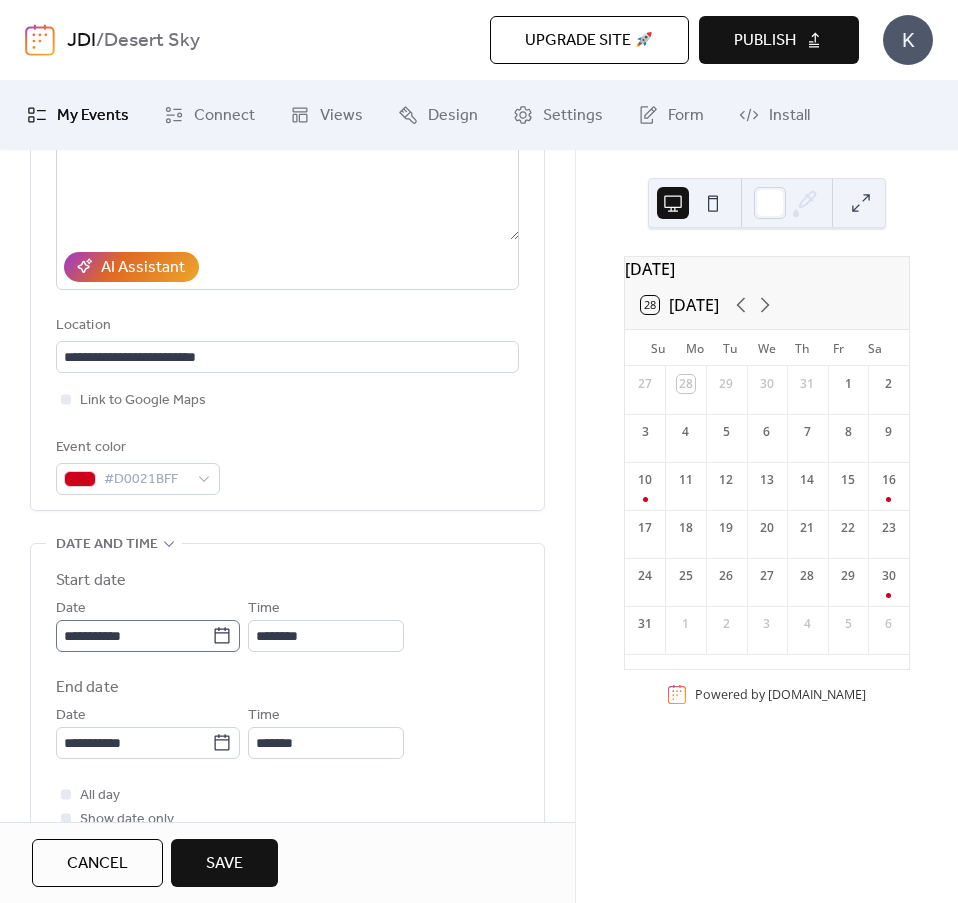 click 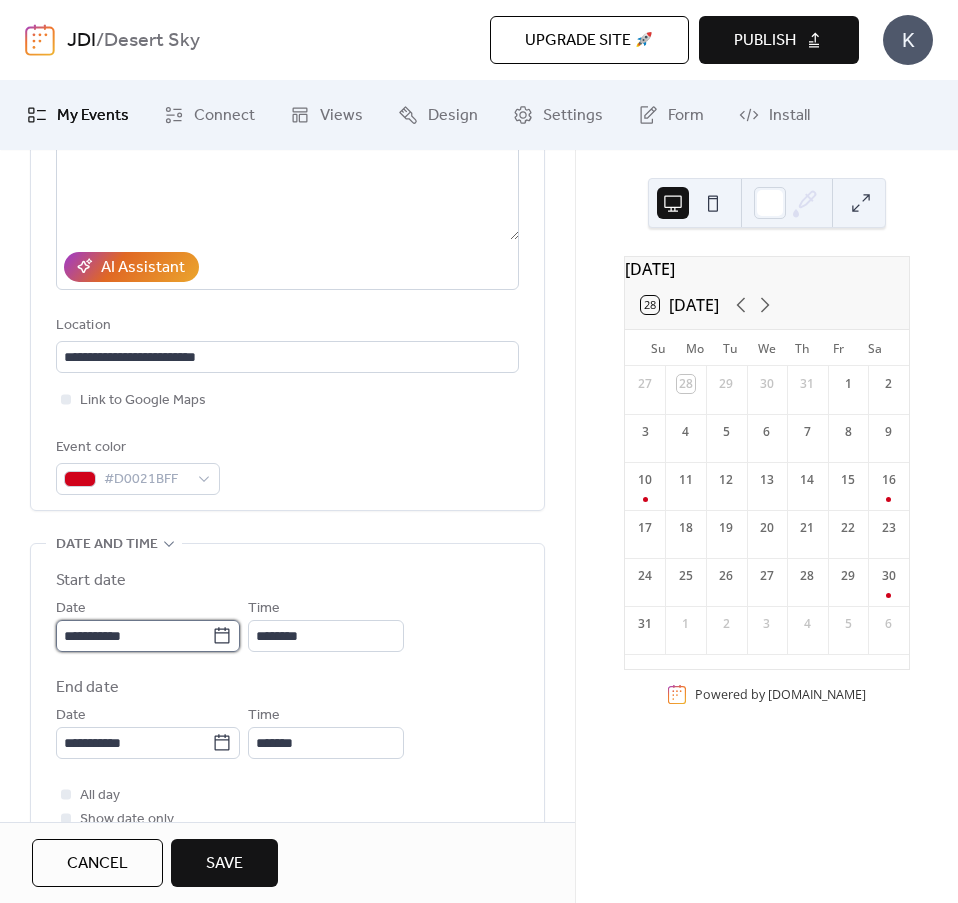 click on "**********" at bounding box center [134, 636] 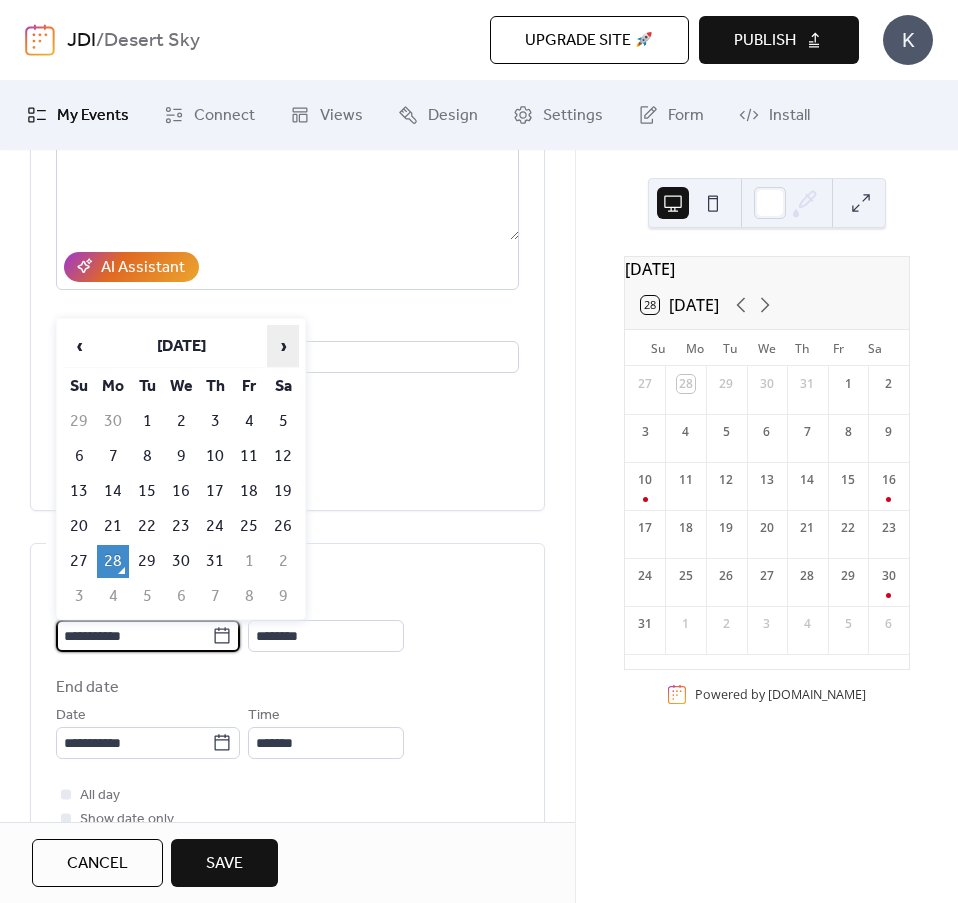 click on "›" at bounding box center (283, 346) 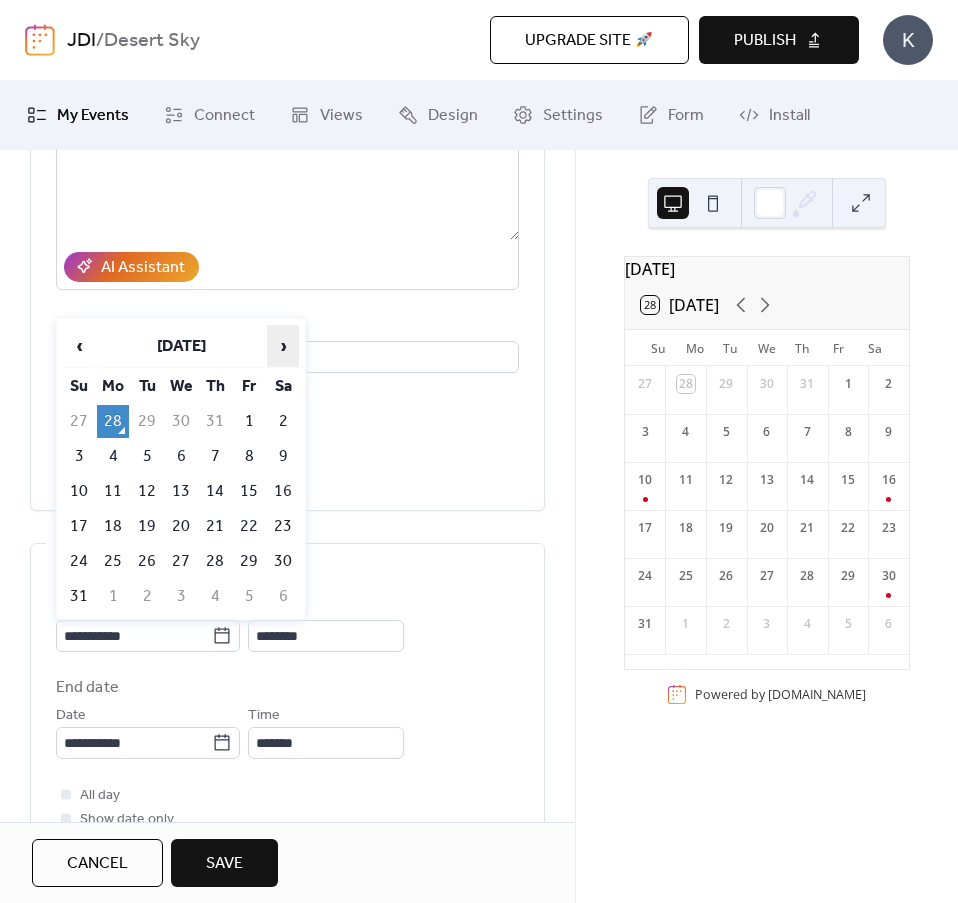 click on "›" at bounding box center (283, 346) 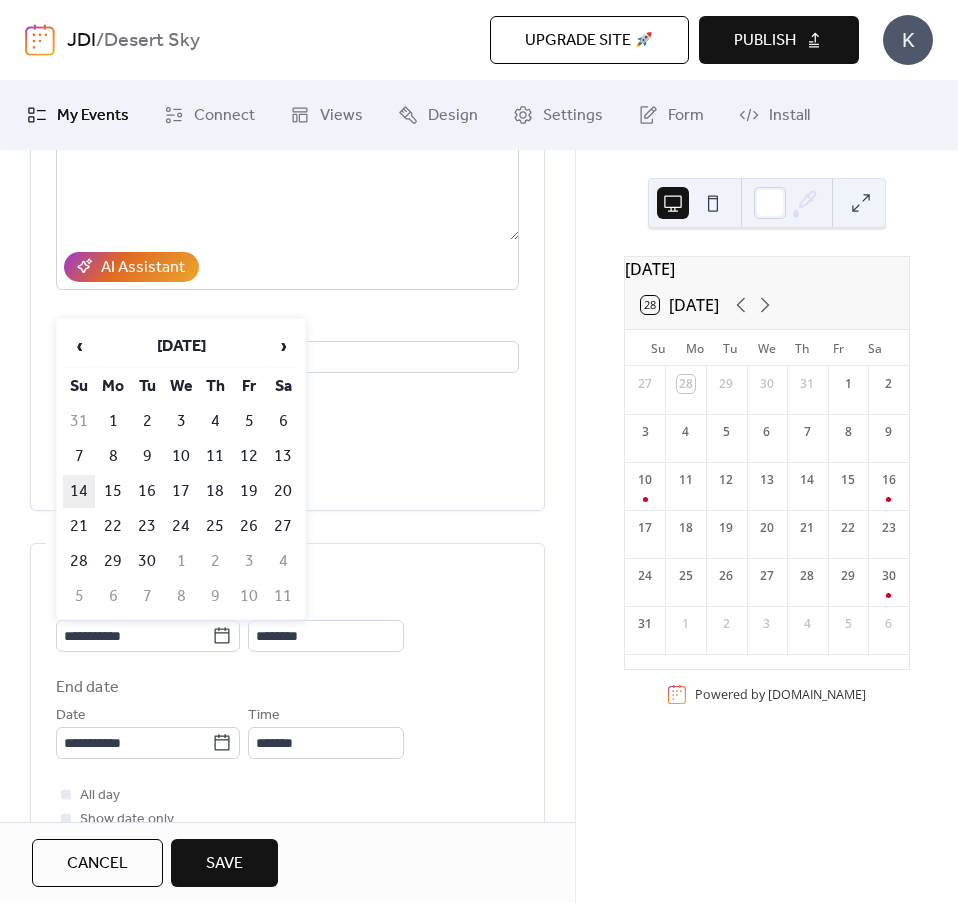 click on "14" at bounding box center [79, 491] 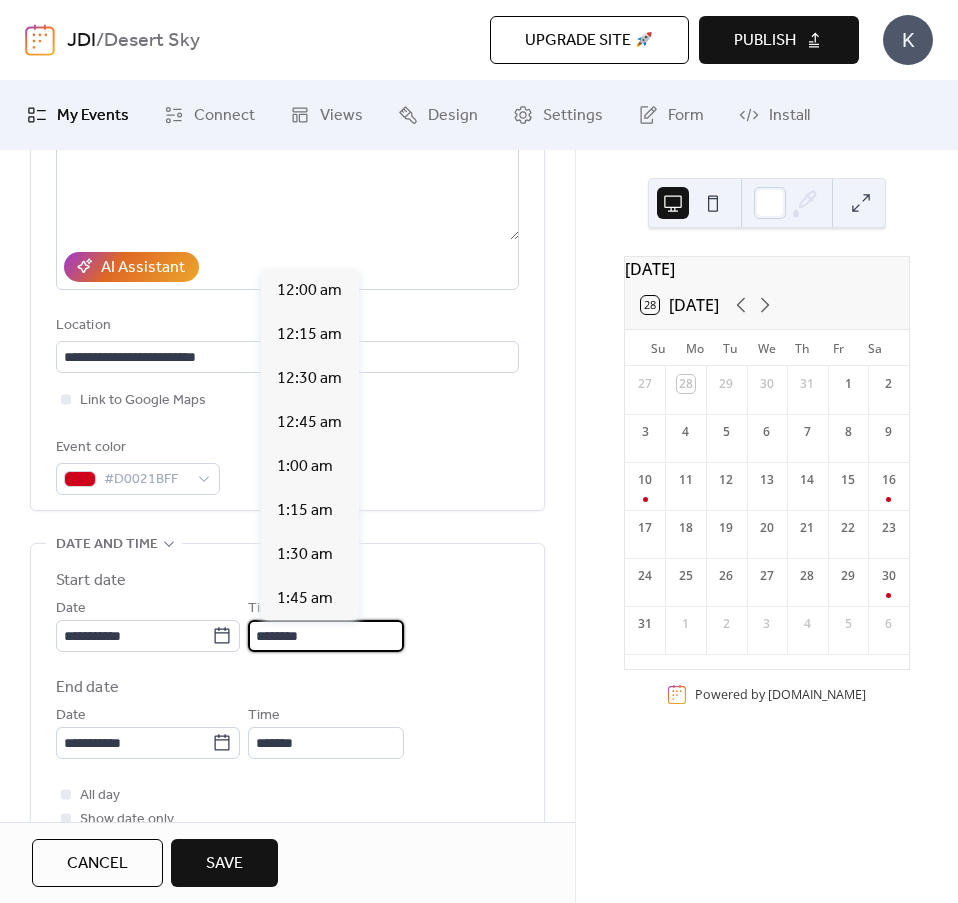 click on "********" at bounding box center [326, 636] 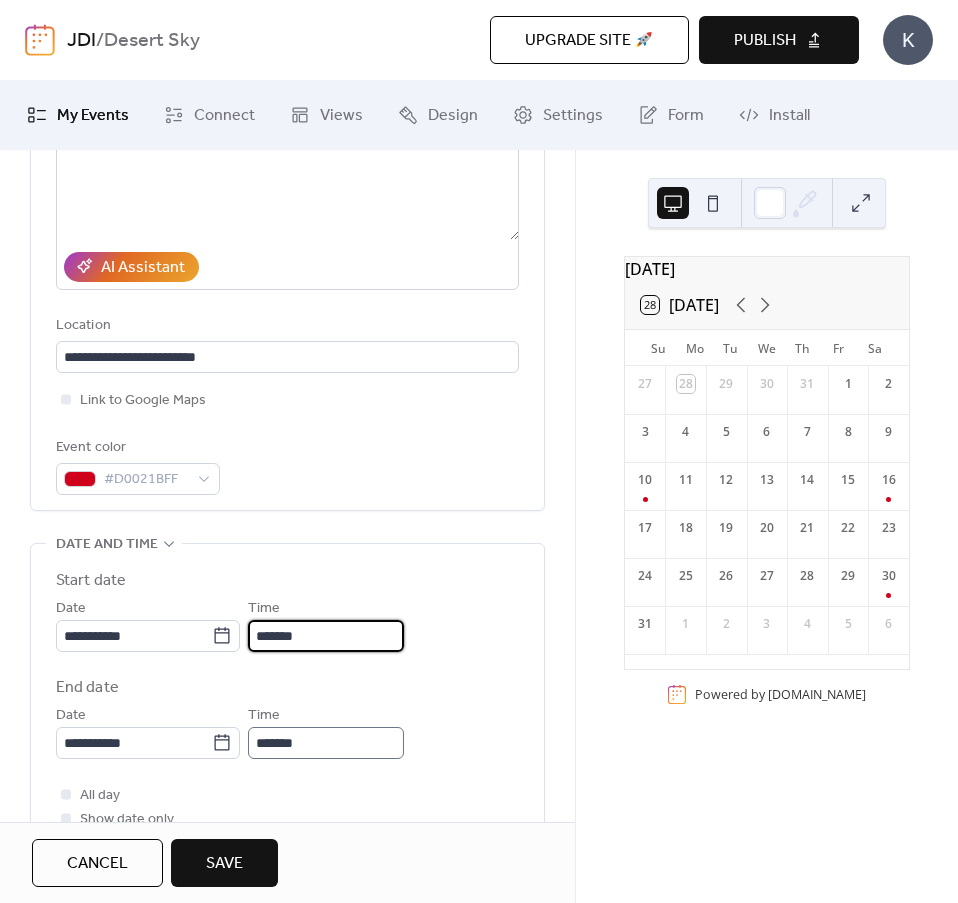 type on "*******" 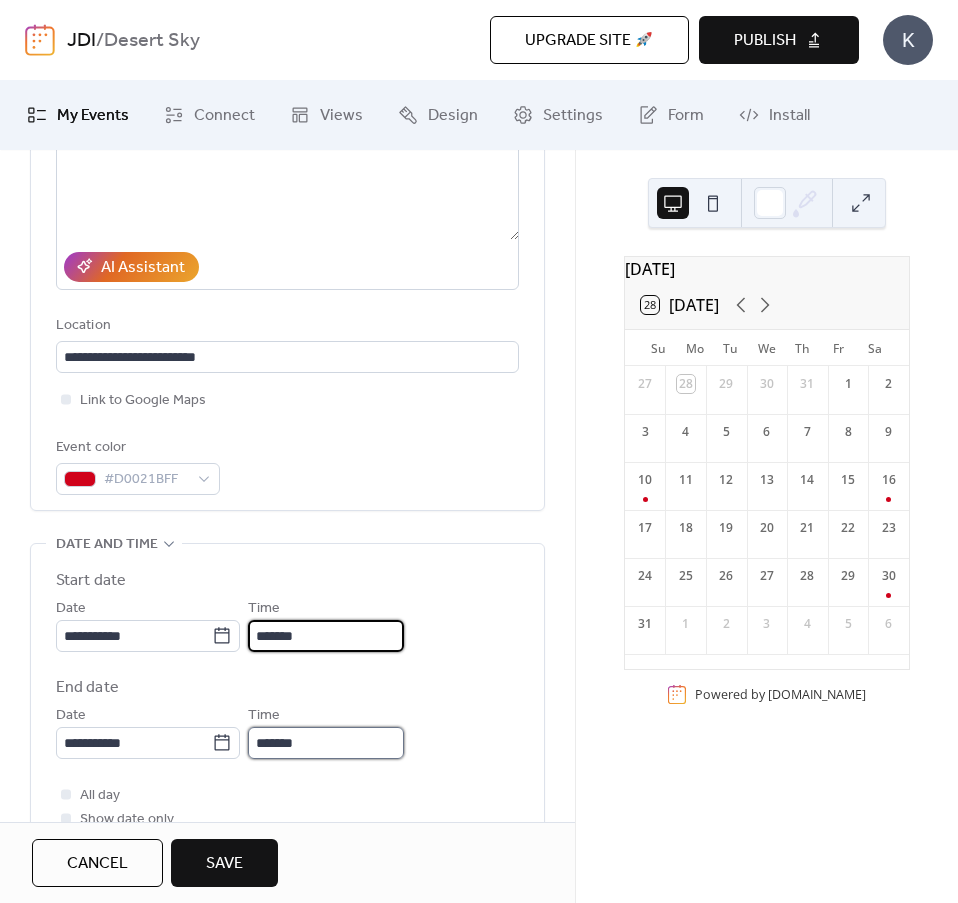 click on "*******" at bounding box center (326, 743) 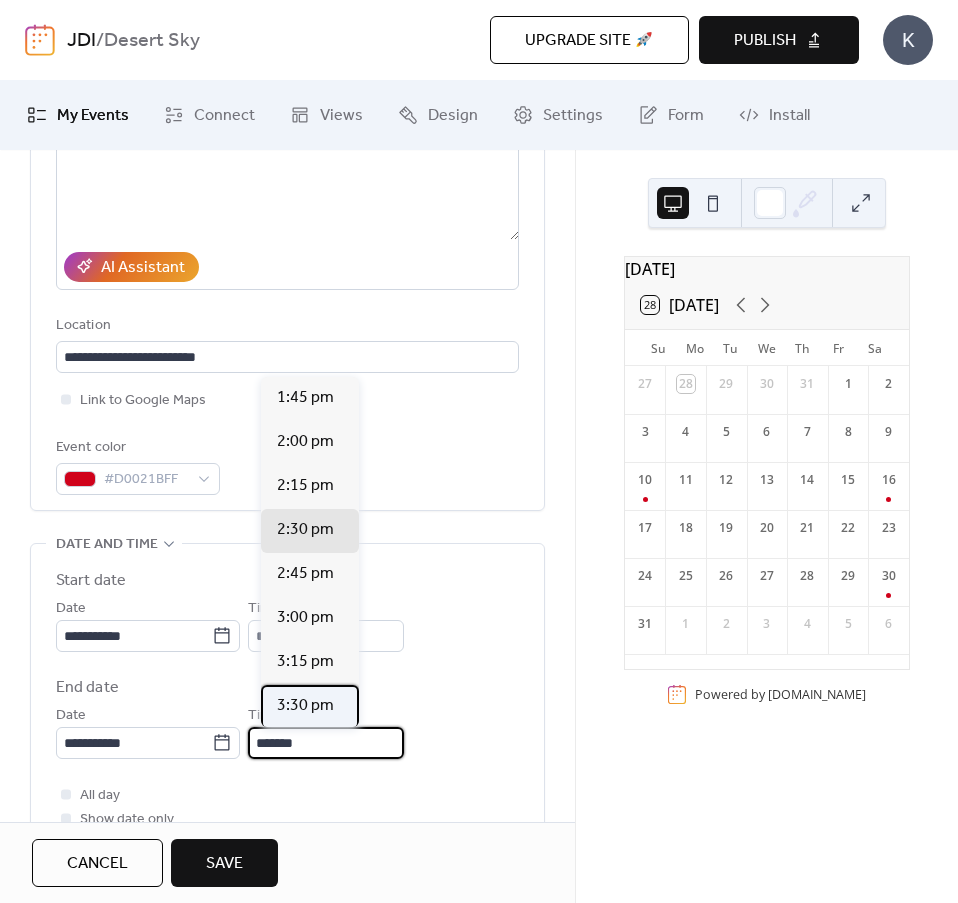 click on "3:30 pm" at bounding box center [305, 706] 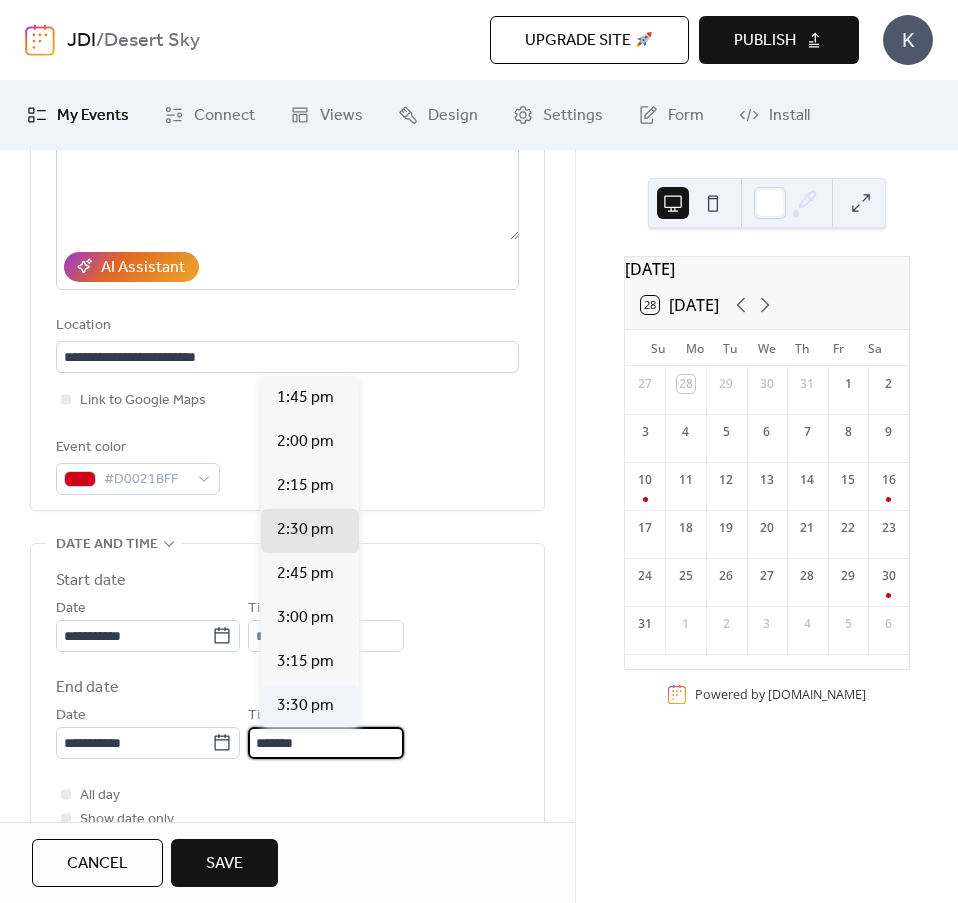 type on "*******" 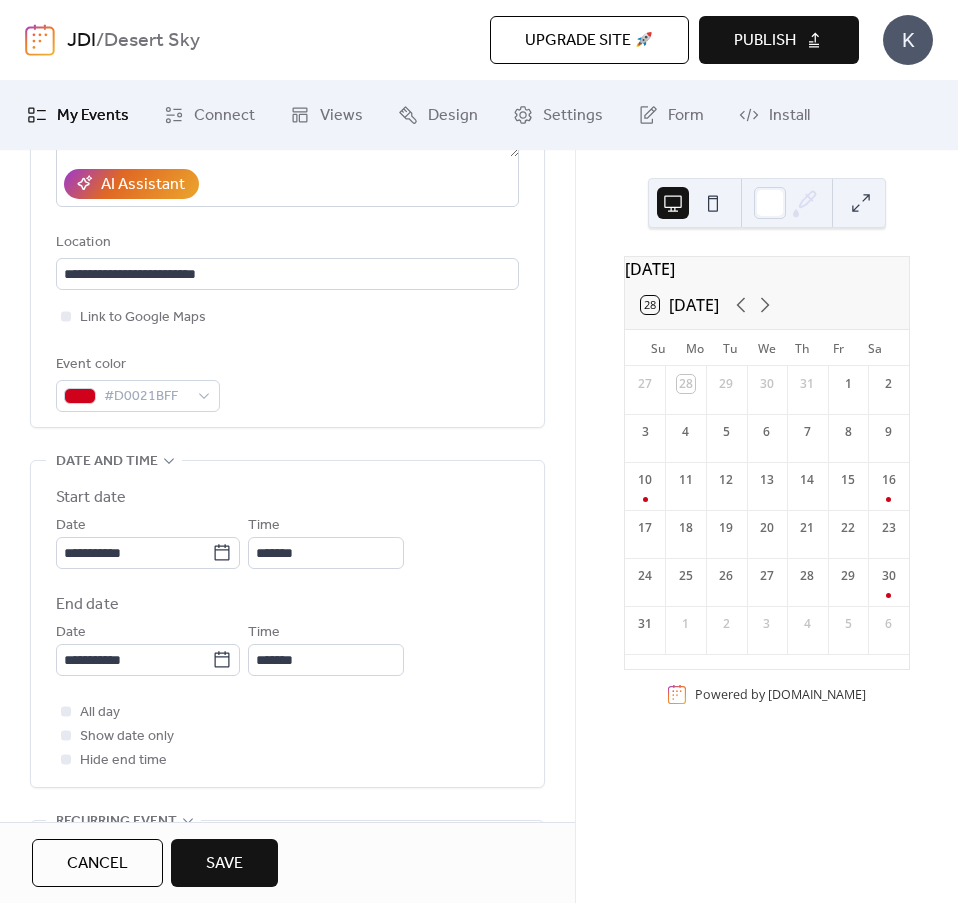 scroll, scrollTop: 500, scrollLeft: 0, axis: vertical 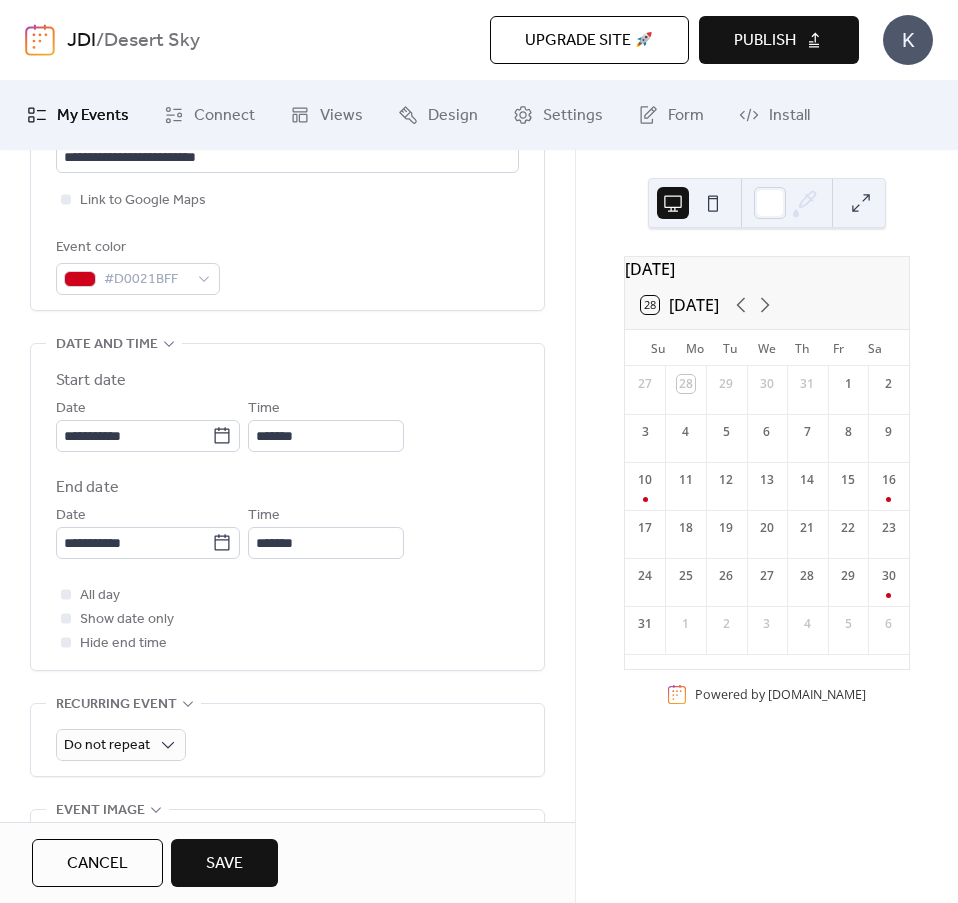 click on "Save" at bounding box center (224, 864) 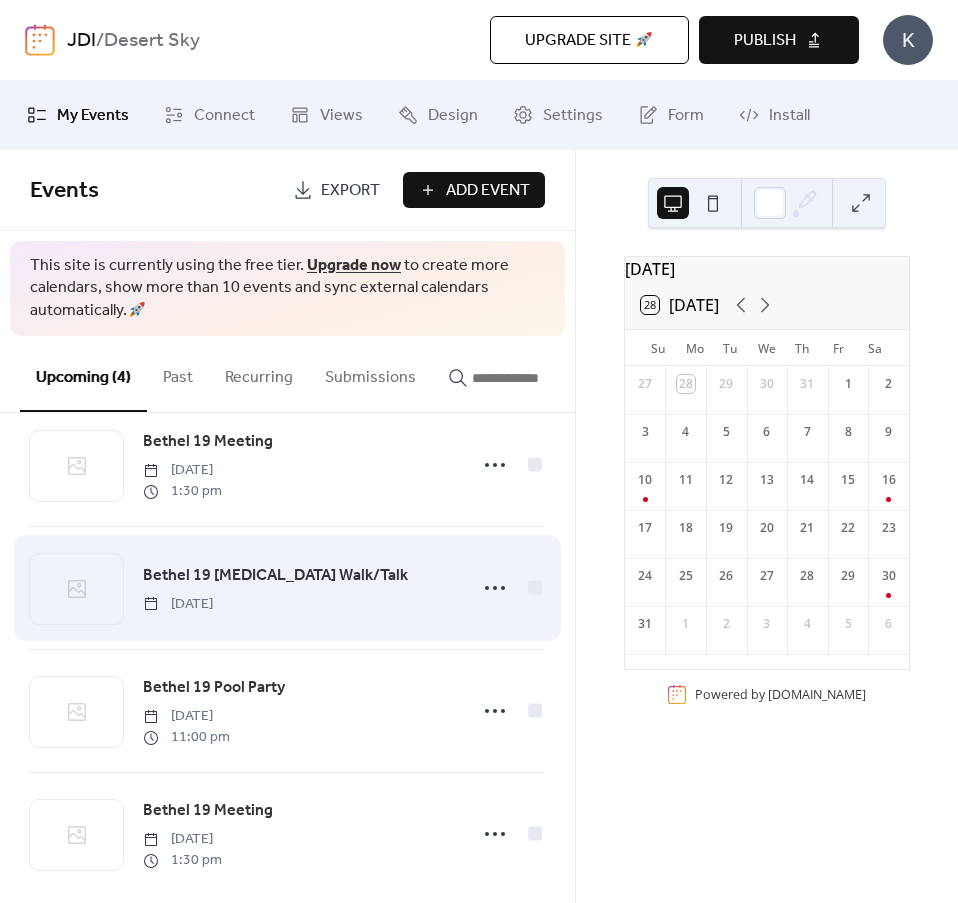 scroll, scrollTop: 70, scrollLeft: 0, axis: vertical 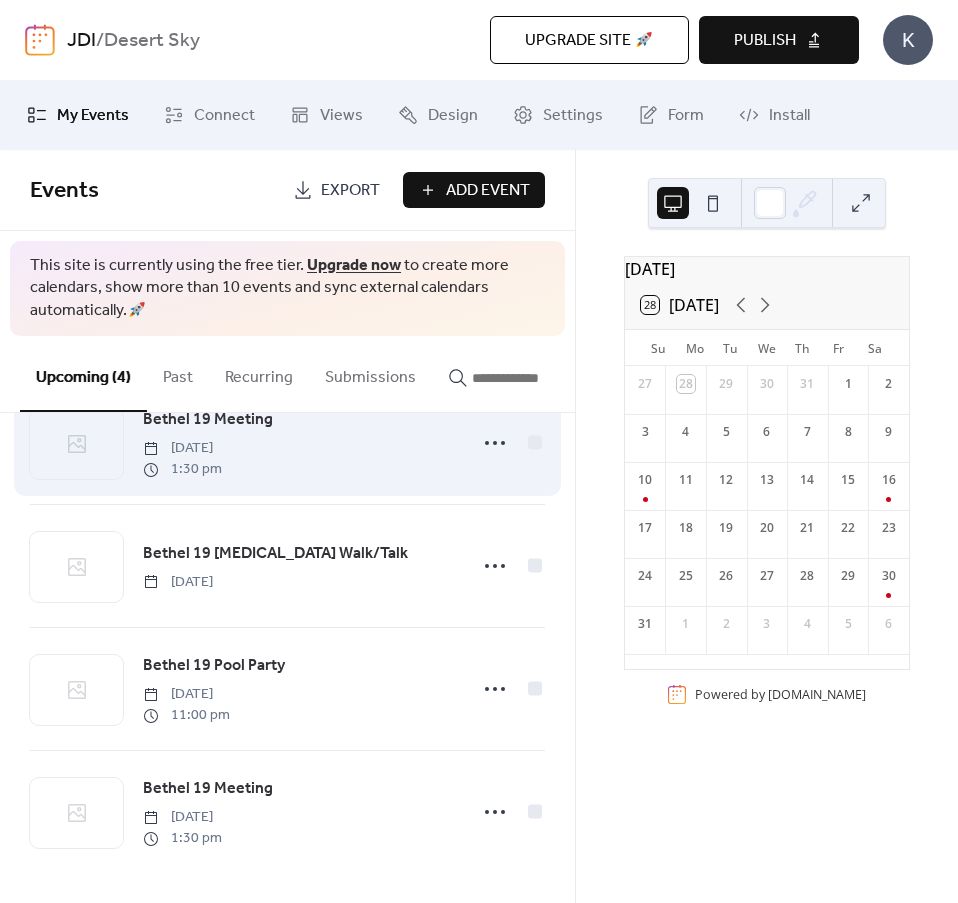 click on "1:30 pm" at bounding box center [182, 469] 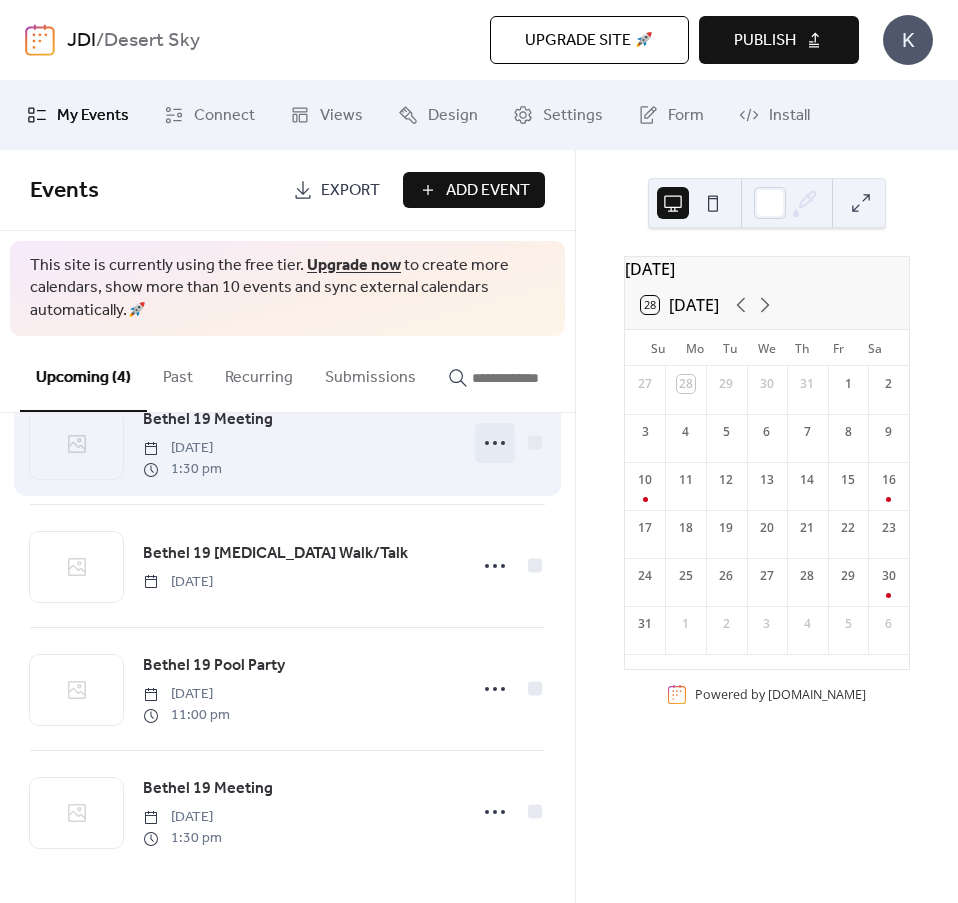 click 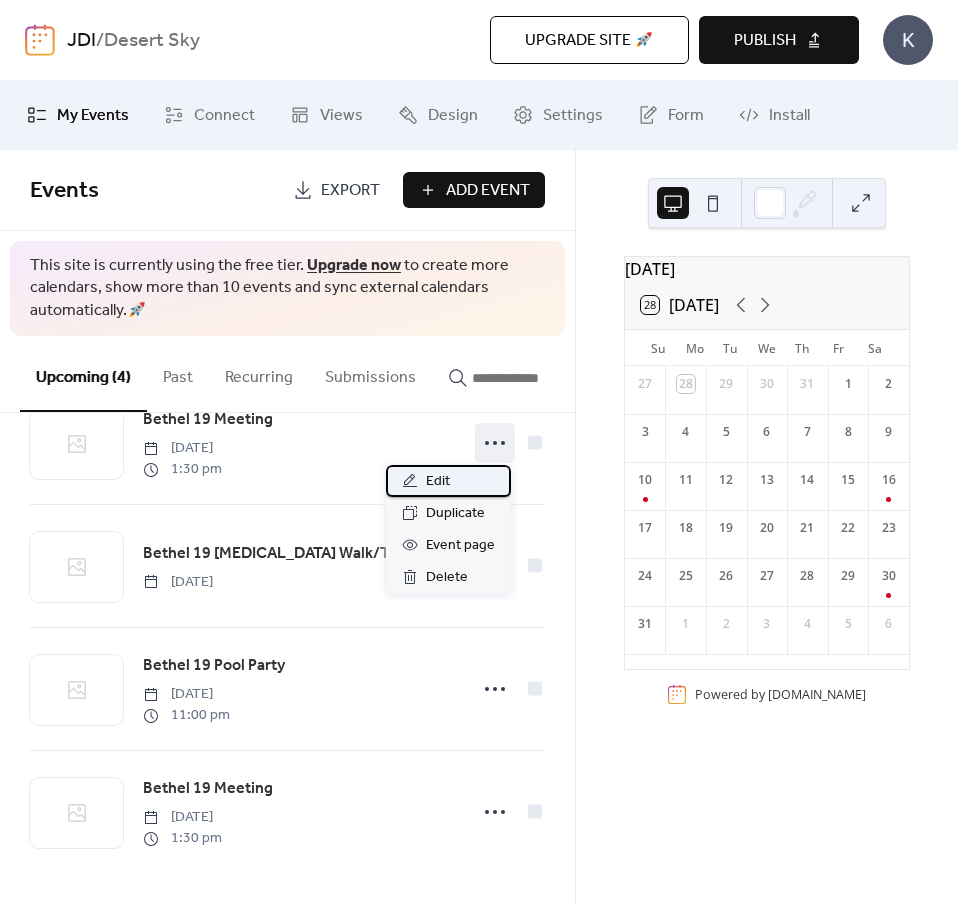 click on "Edit" at bounding box center [448, 481] 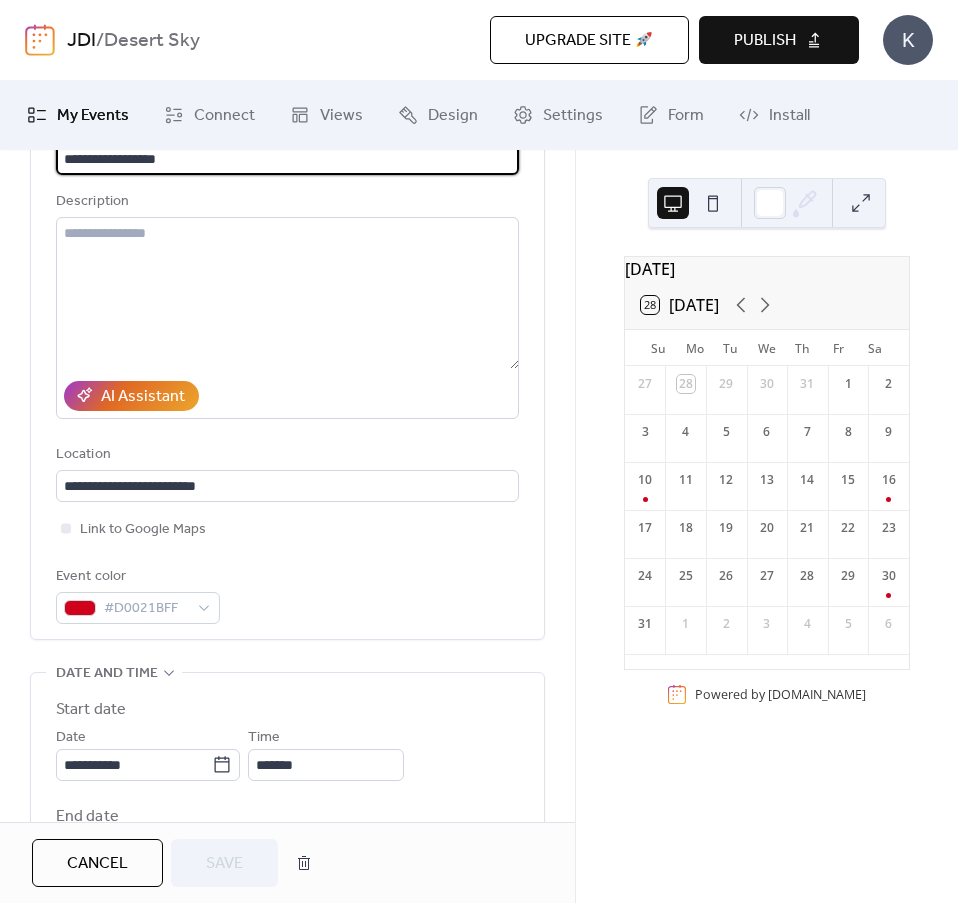 scroll, scrollTop: 0, scrollLeft: 0, axis: both 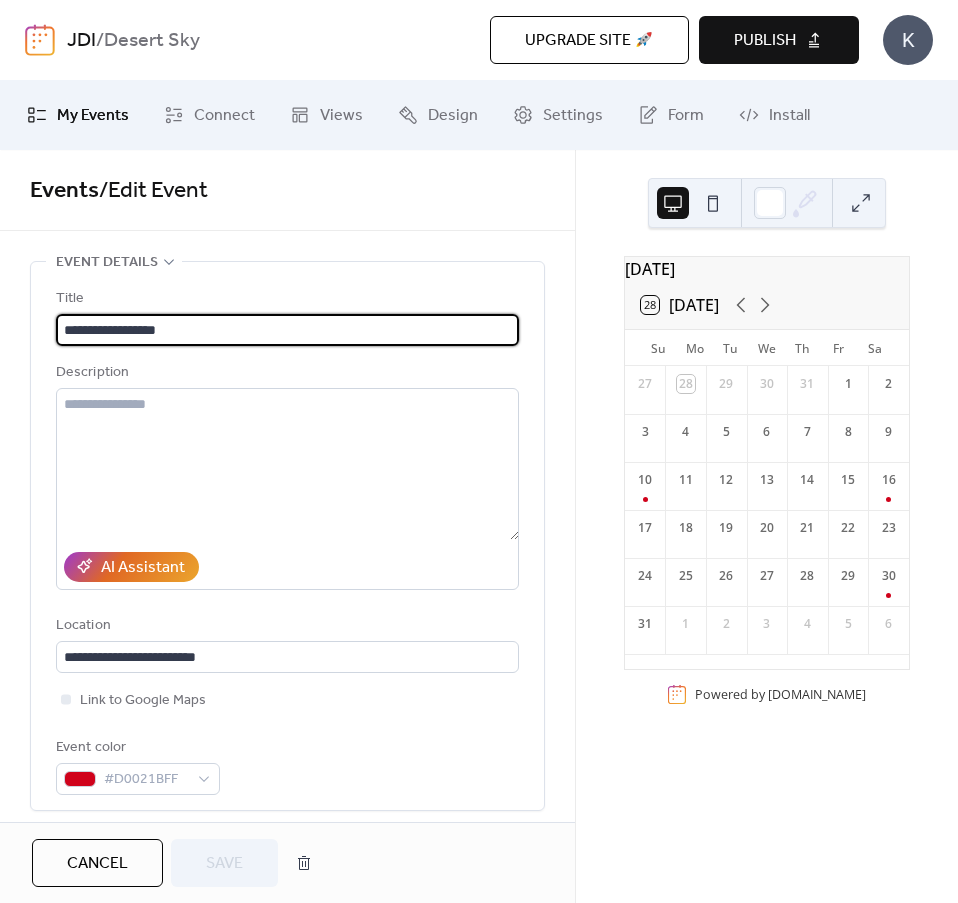 click on "Cancel Save" at bounding box center (287, 862) 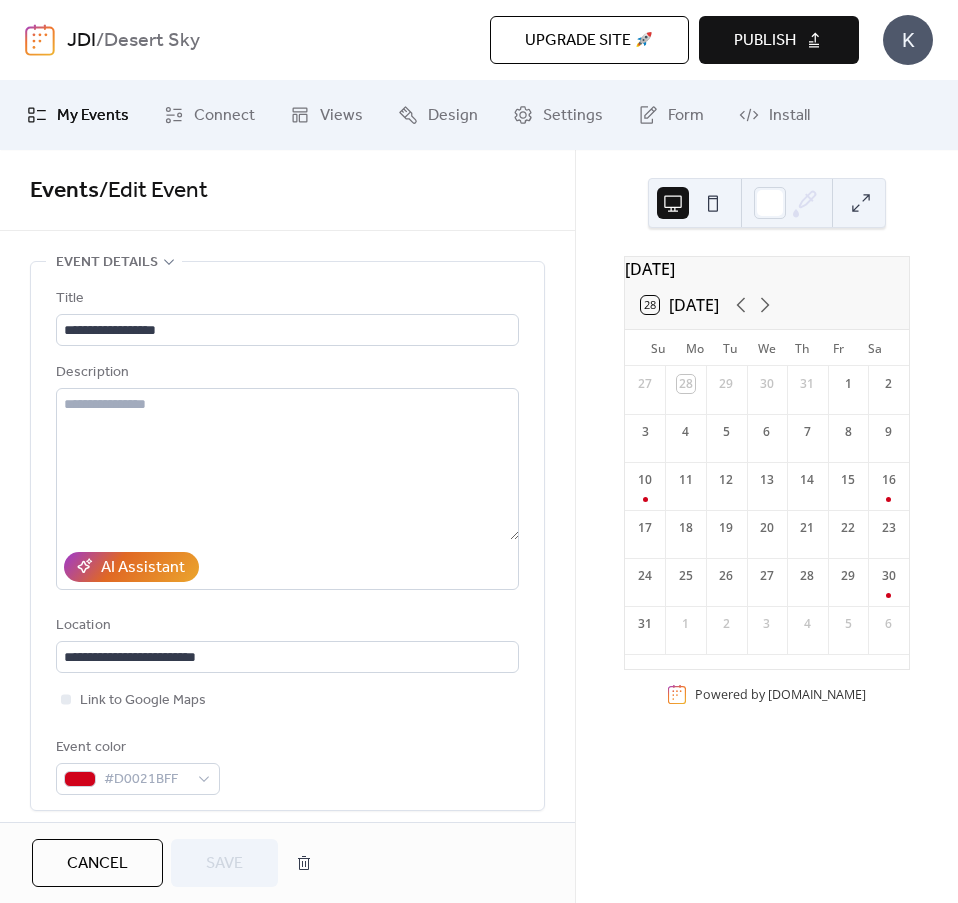 click on "Cancel" at bounding box center [97, 864] 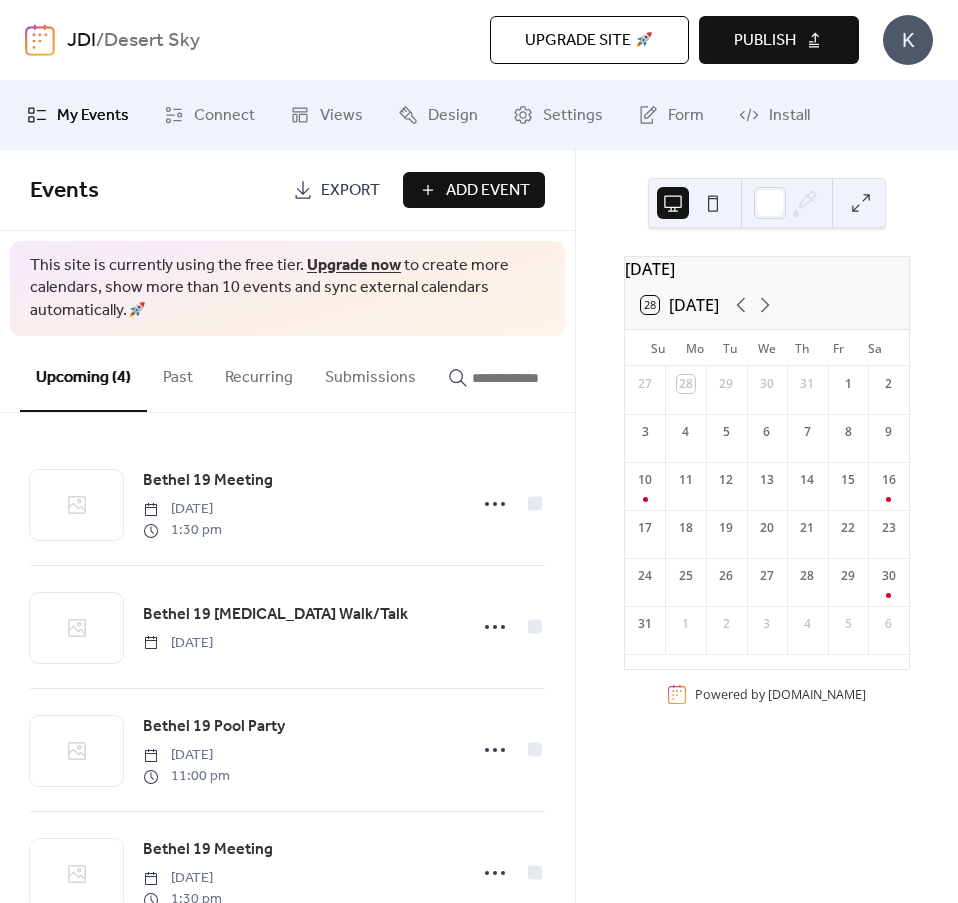 click on "Add Event" at bounding box center (488, 191) 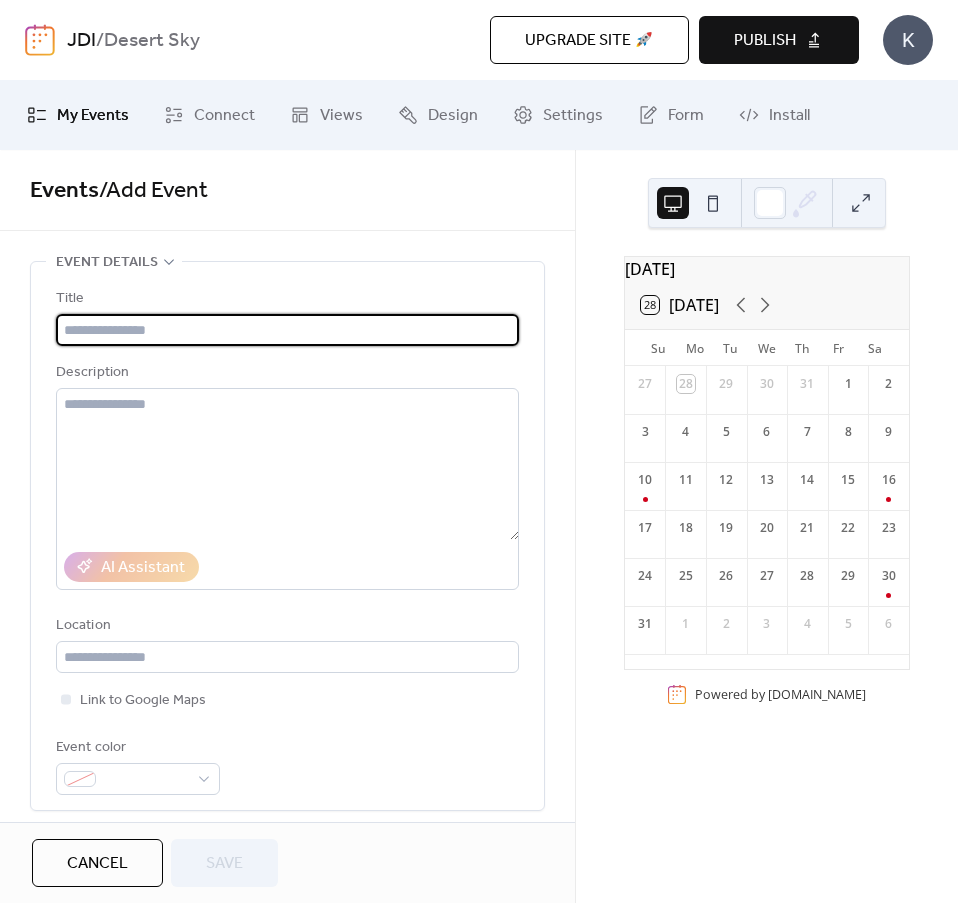 click at bounding box center [287, 330] 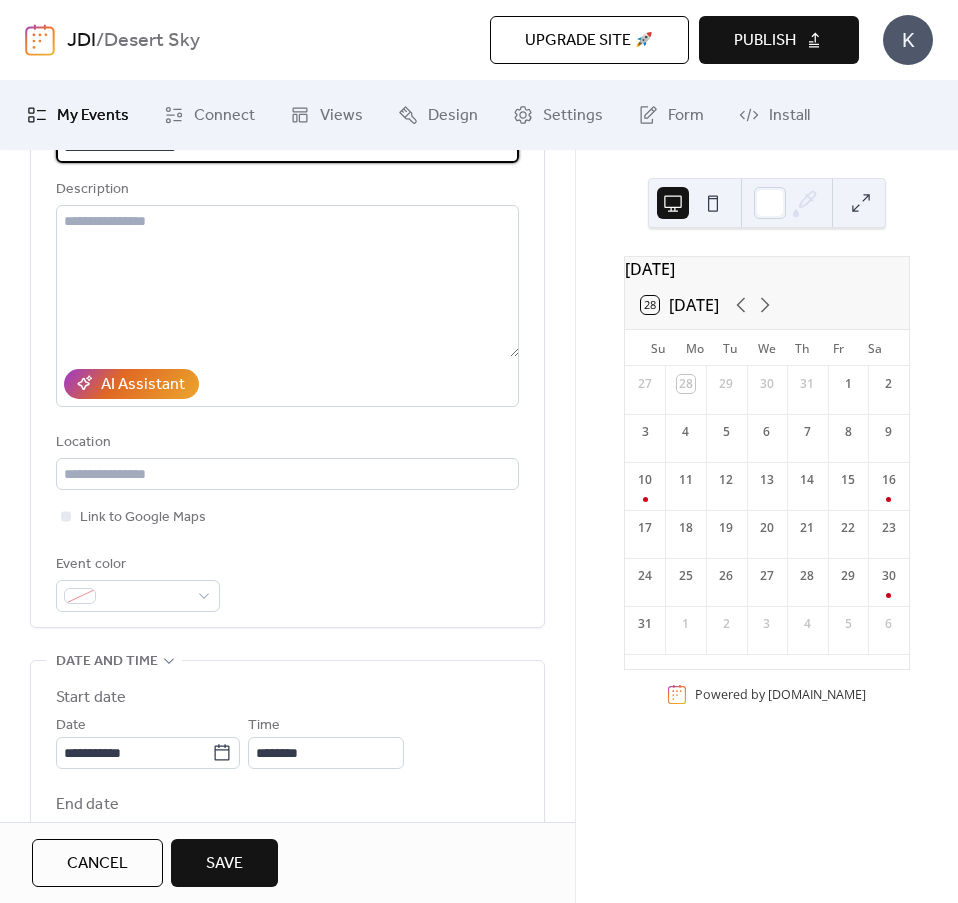 scroll, scrollTop: 200, scrollLeft: 0, axis: vertical 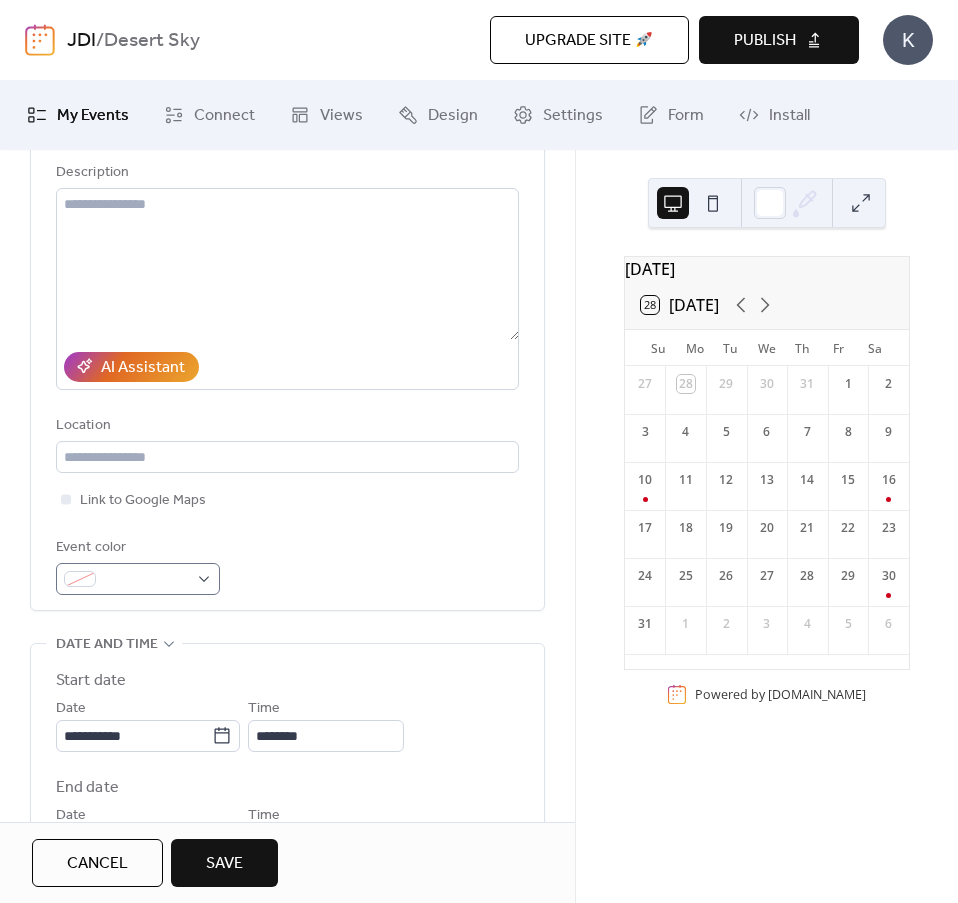 type on "**********" 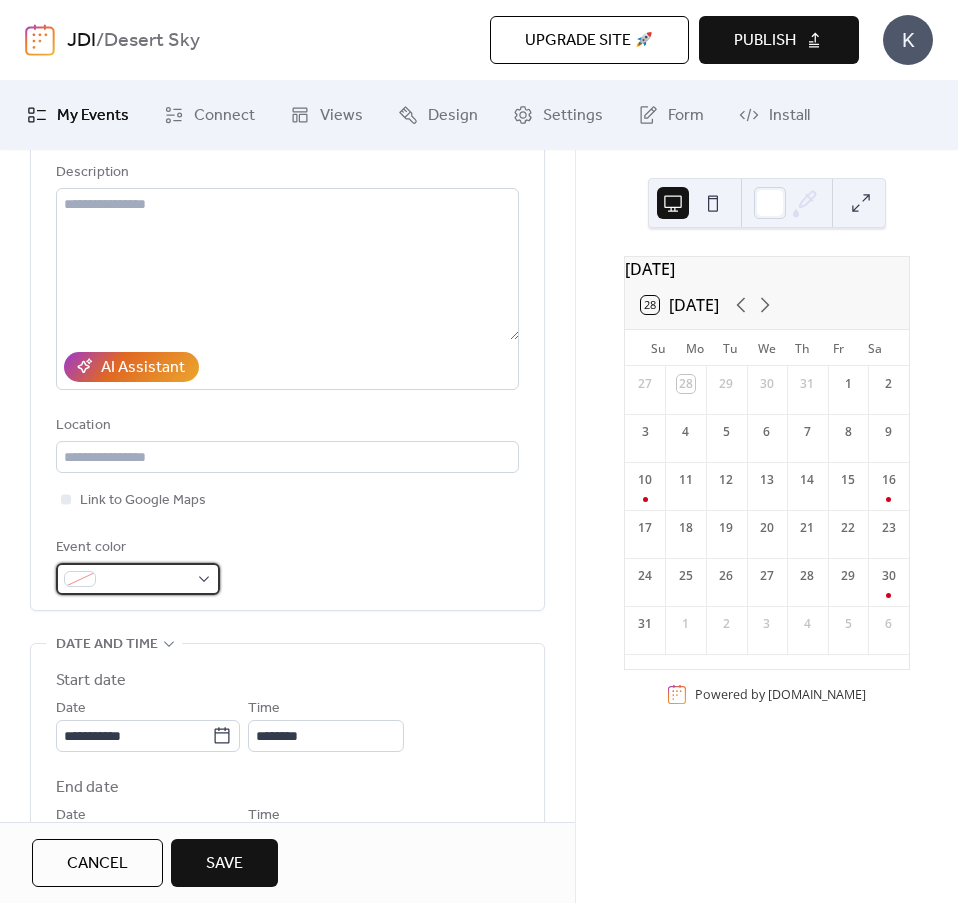 click at bounding box center [138, 579] 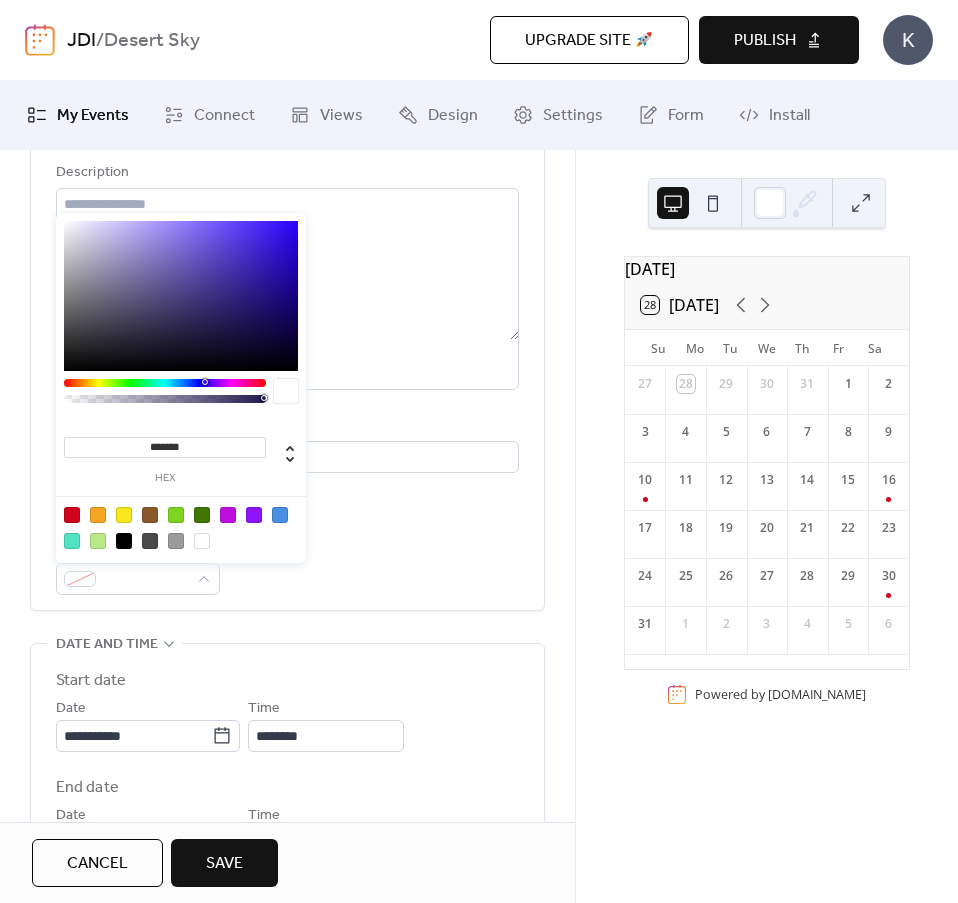 click at bounding box center (72, 515) 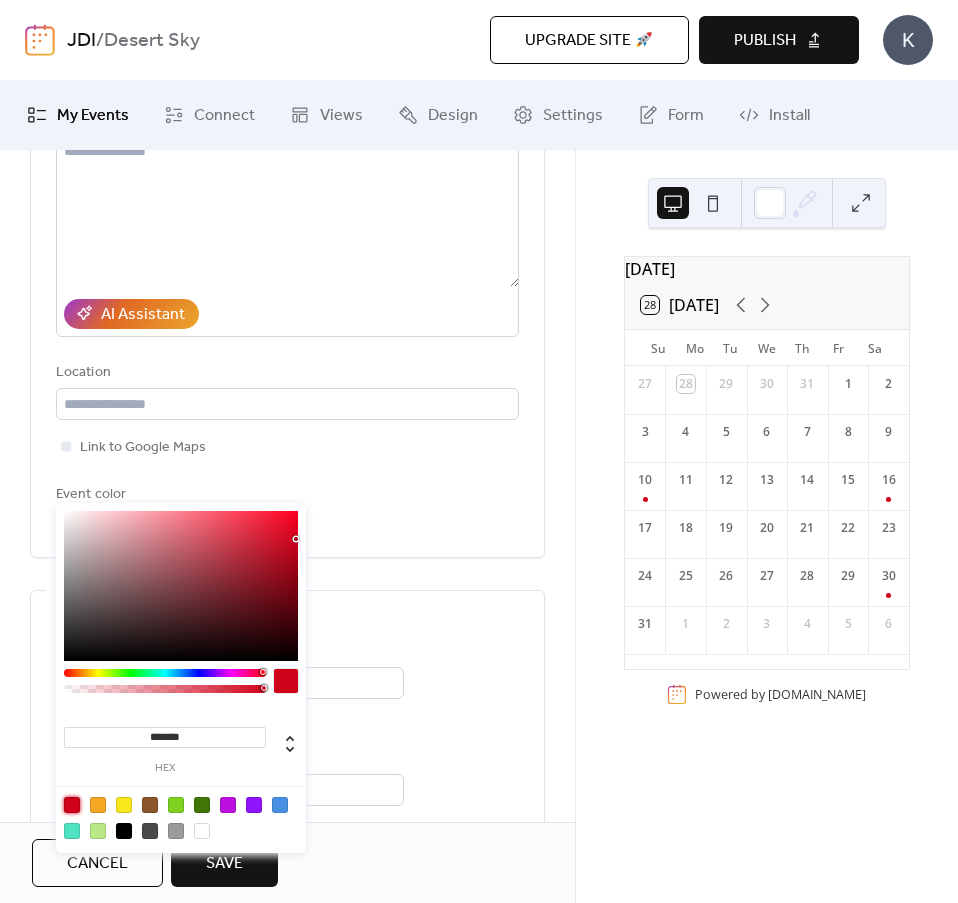 scroll, scrollTop: 300, scrollLeft: 0, axis: vertical 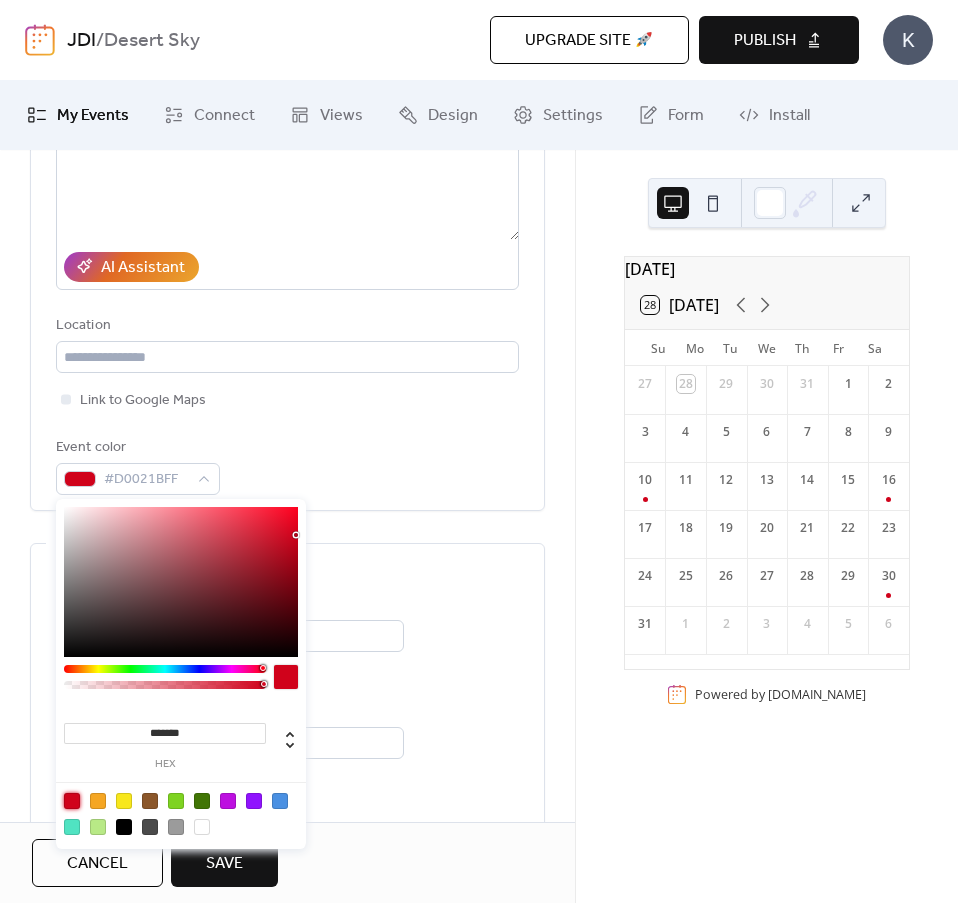 click on "End date" at bounding box center (287, 688) 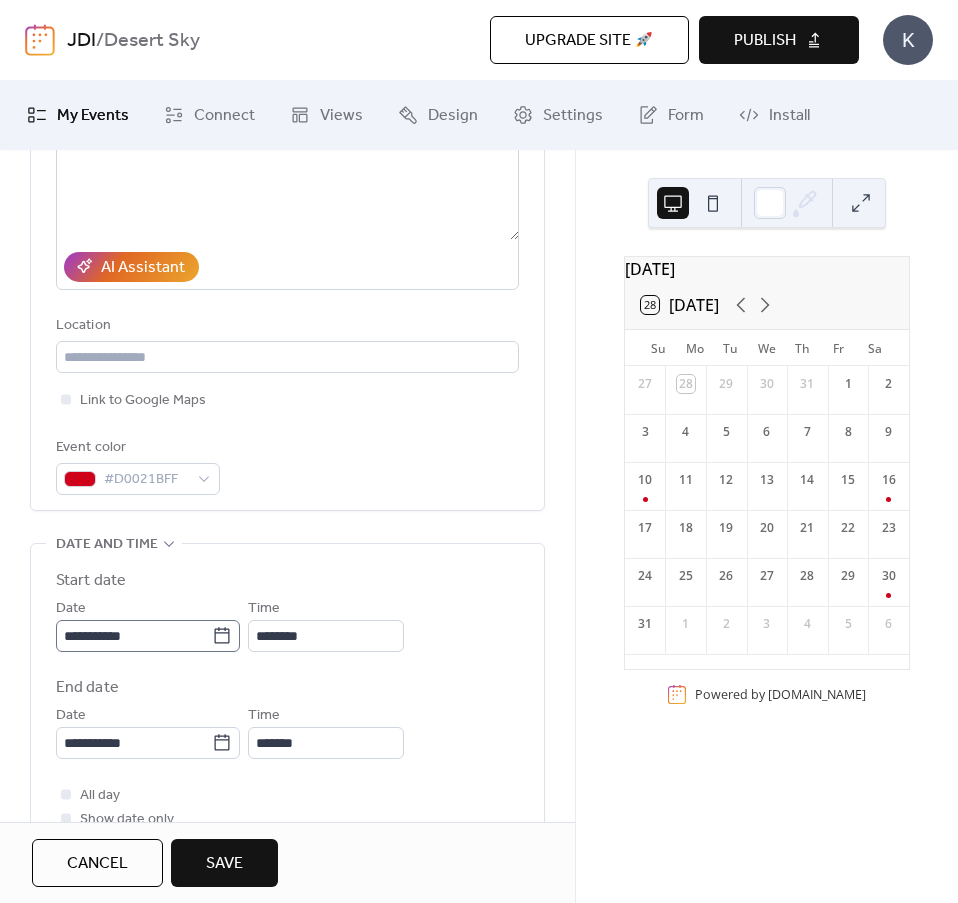 click 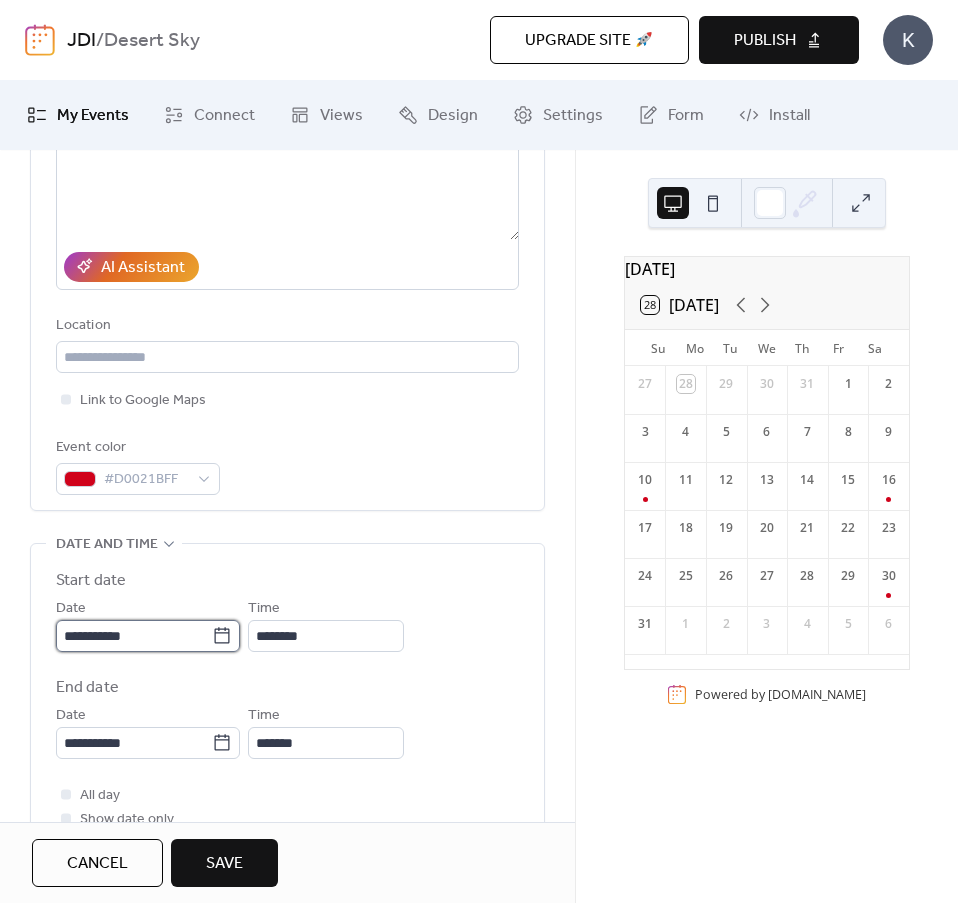 click on "**********" at bounding box center (134, 636) 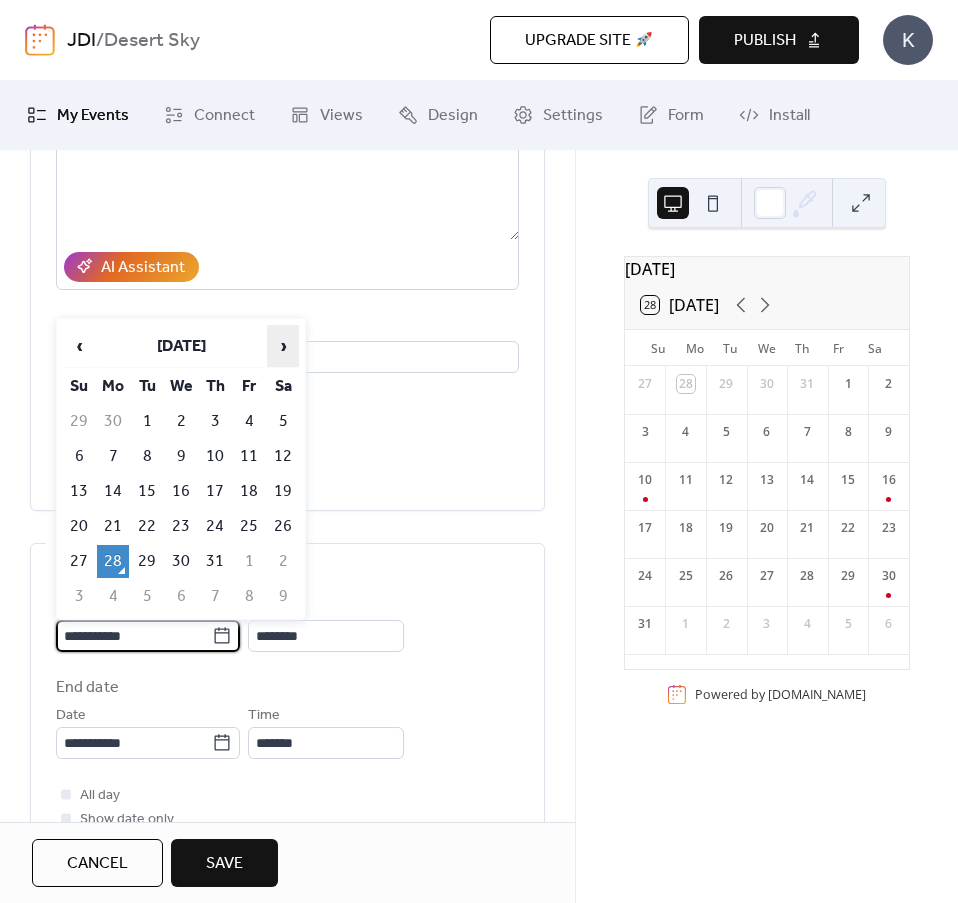 click on "›" at bounding box center (283, 346) 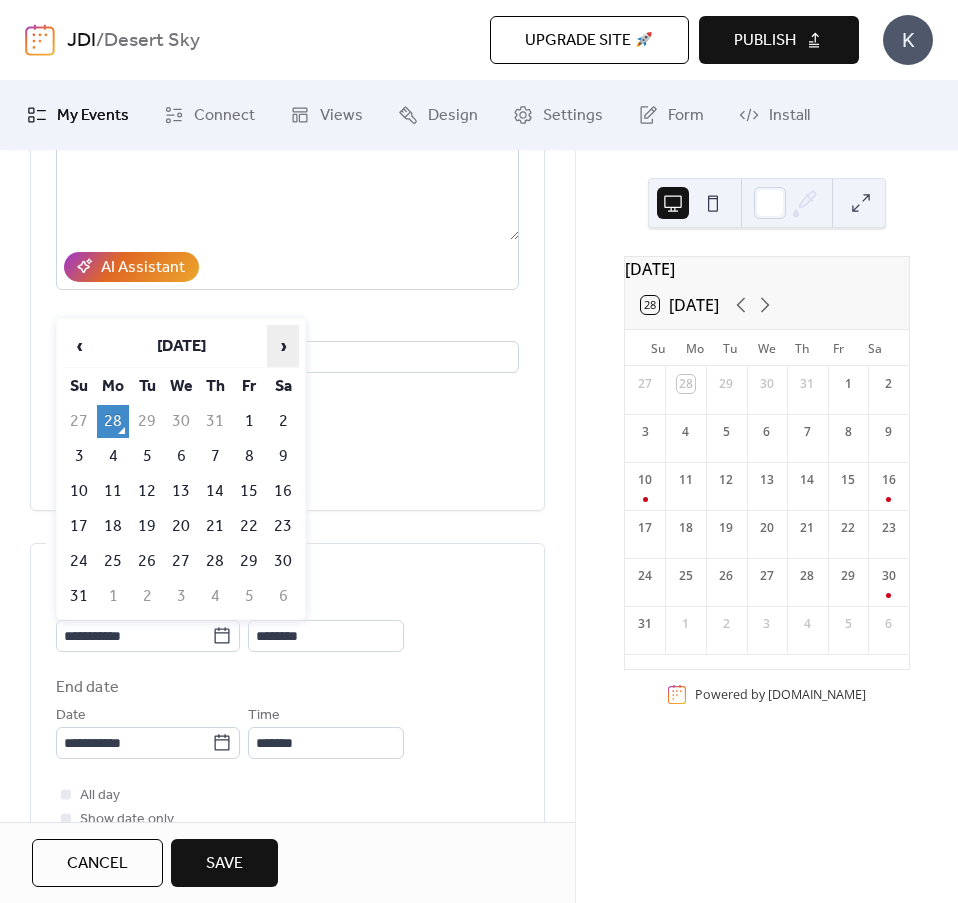 click on "›" at bounding box center [283, 346] 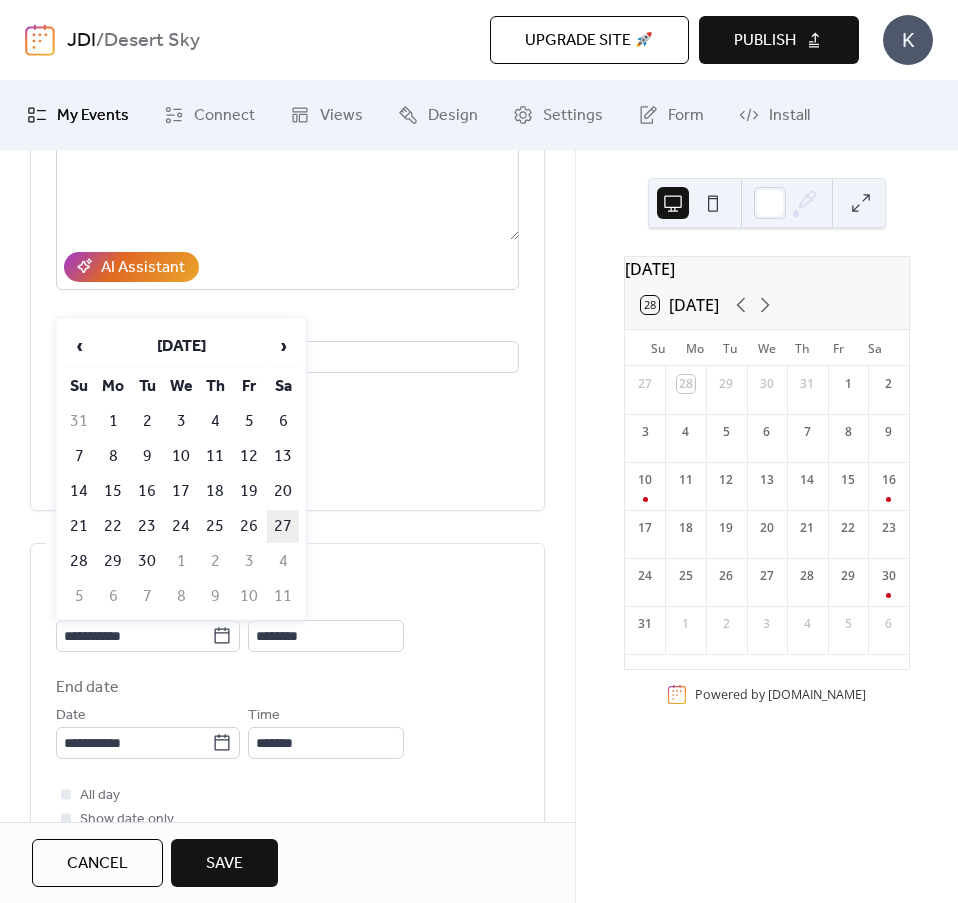 click on "27" at bounding box center [283, 526] 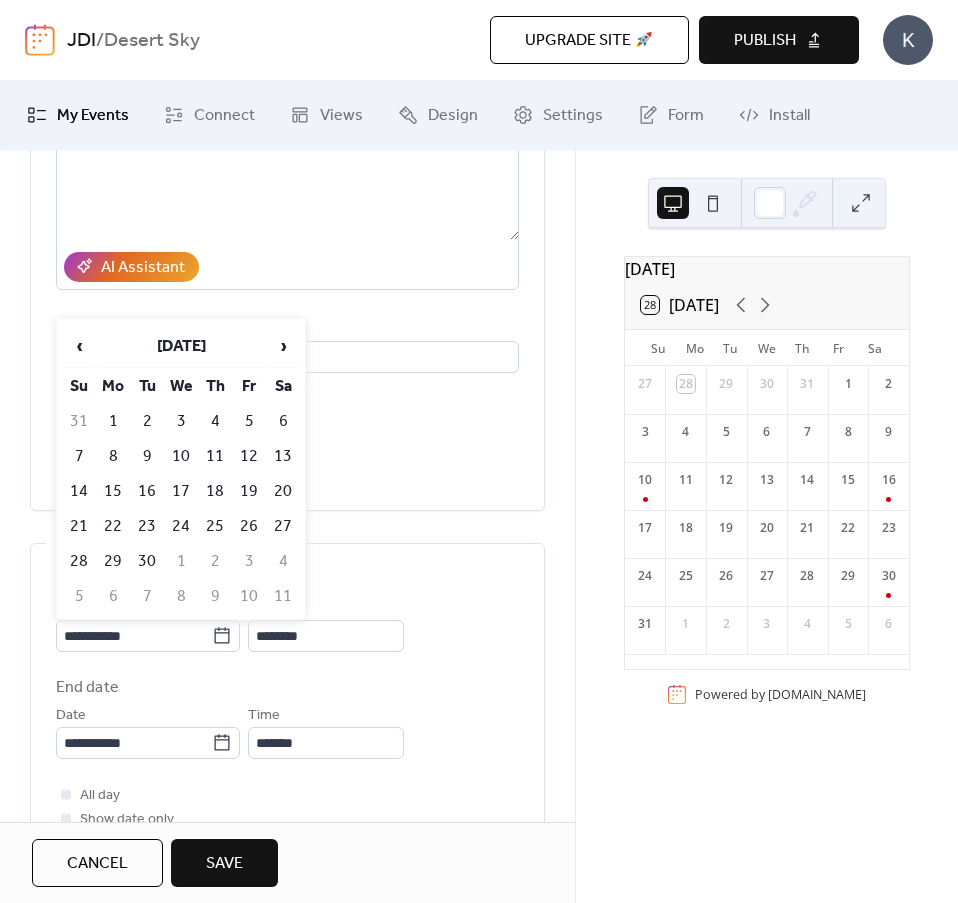 type on "**********" 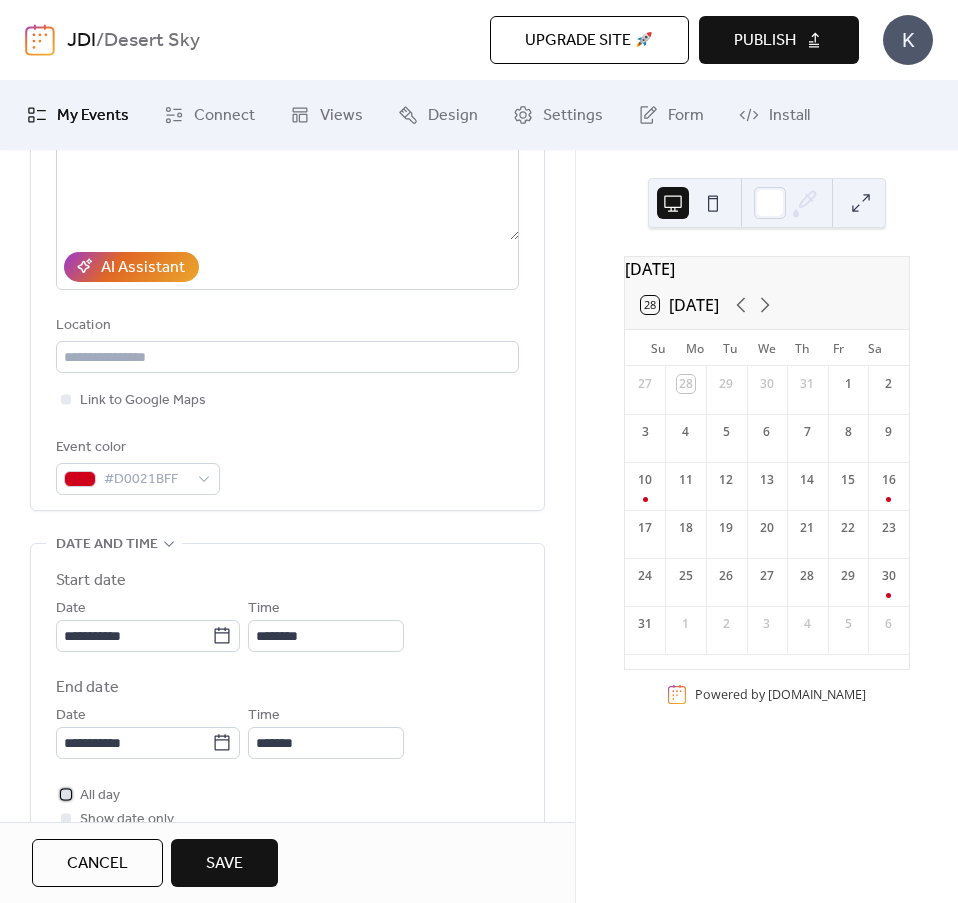 click at bounding box center [66, 794] 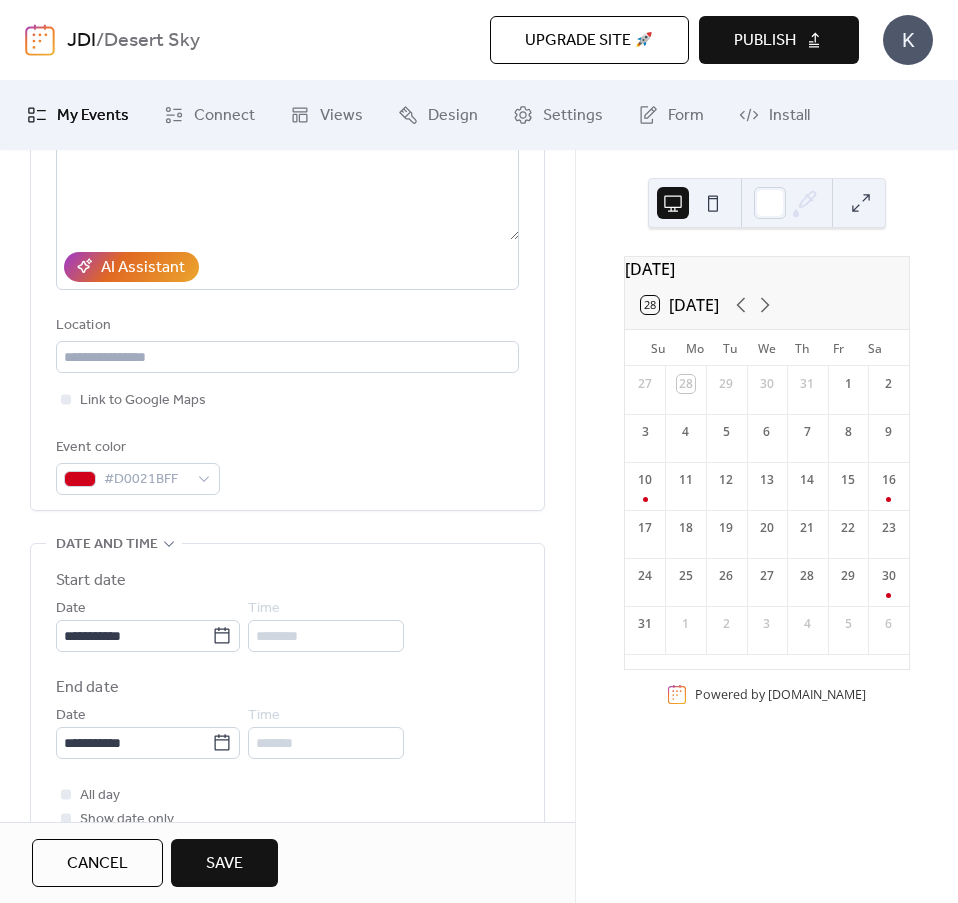 click on "Save" at bounding box center (224, 864) 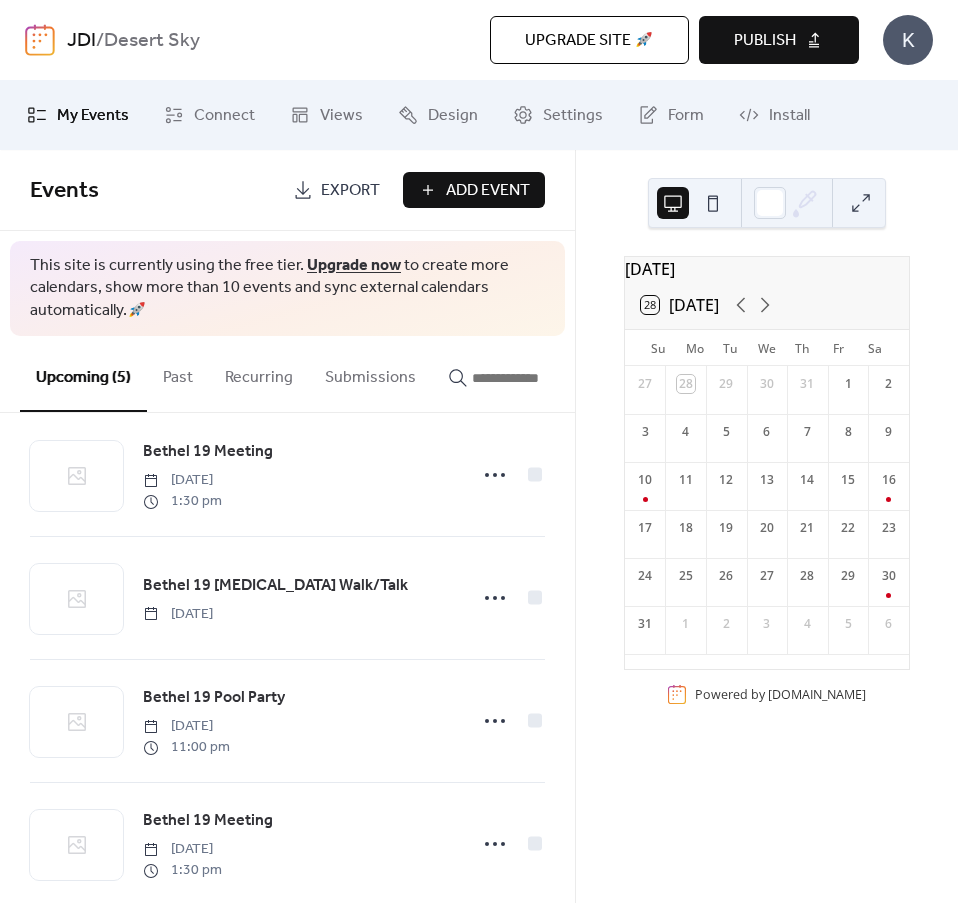 scroll, scrollTop: 0, scrollLeft: 0, axis: both 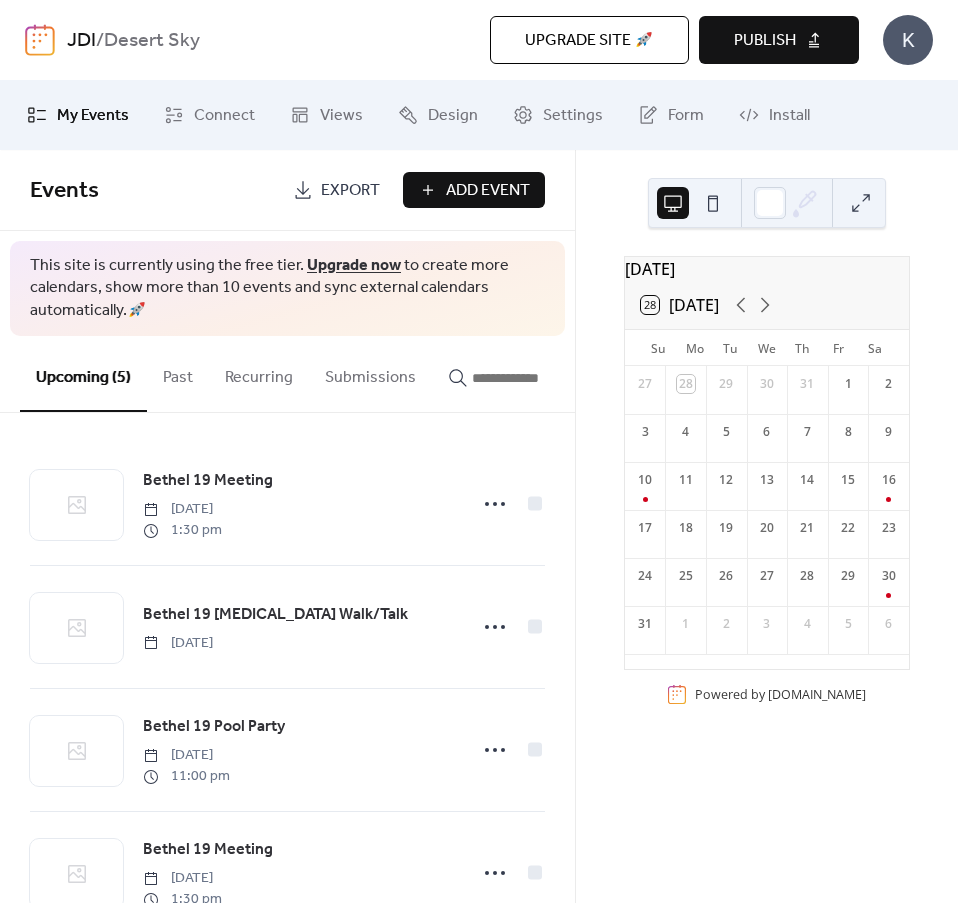 click on "Add Event" at bounding box center [474, 190] 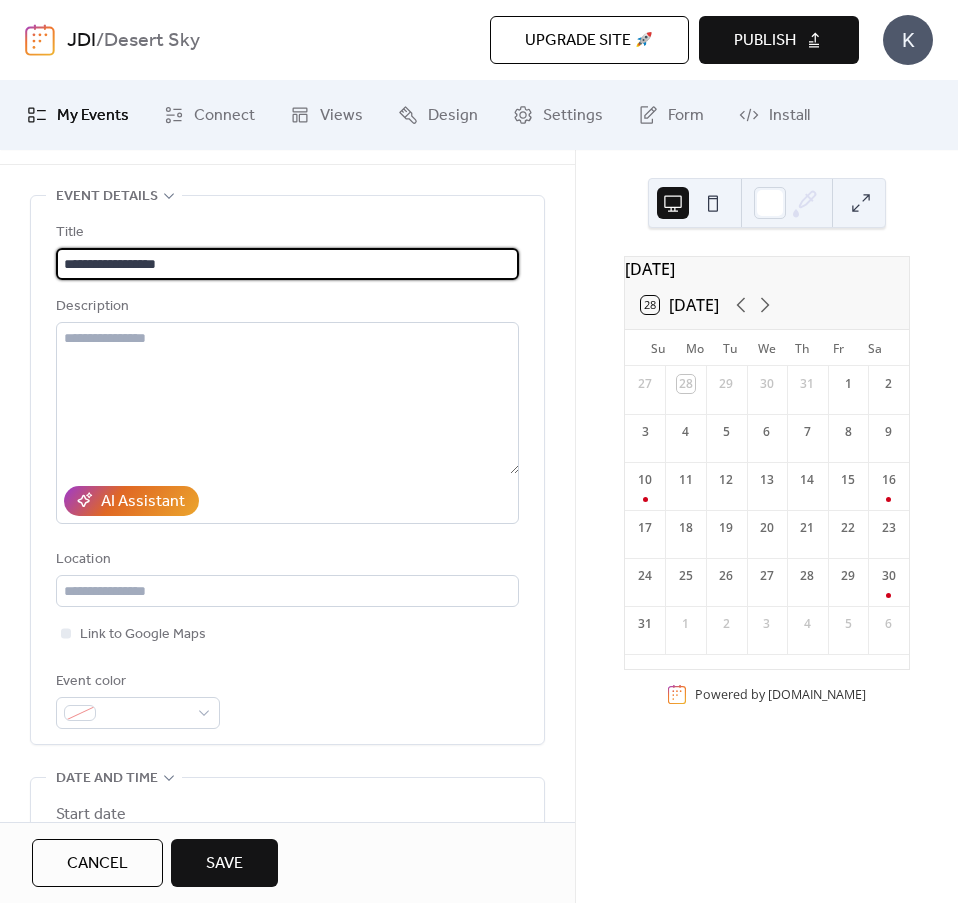 scroll, scrollTop: 200, scrollLeft: 0, axis: vertical 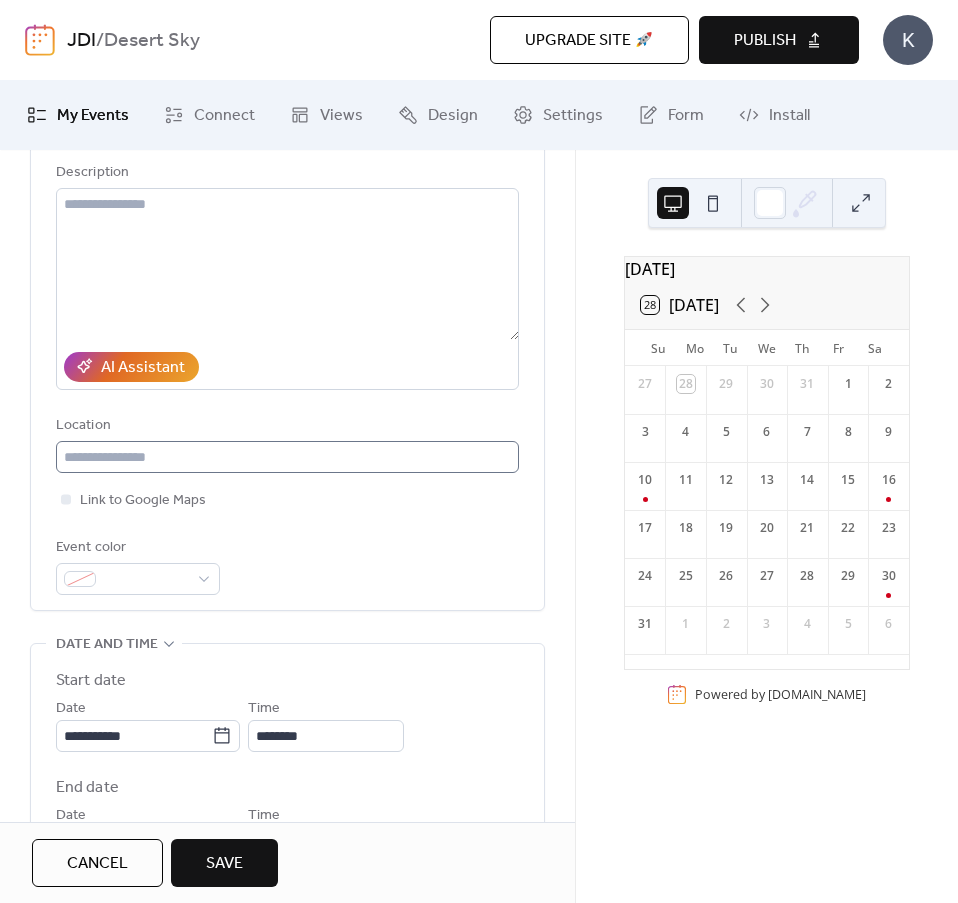 type on "**********" 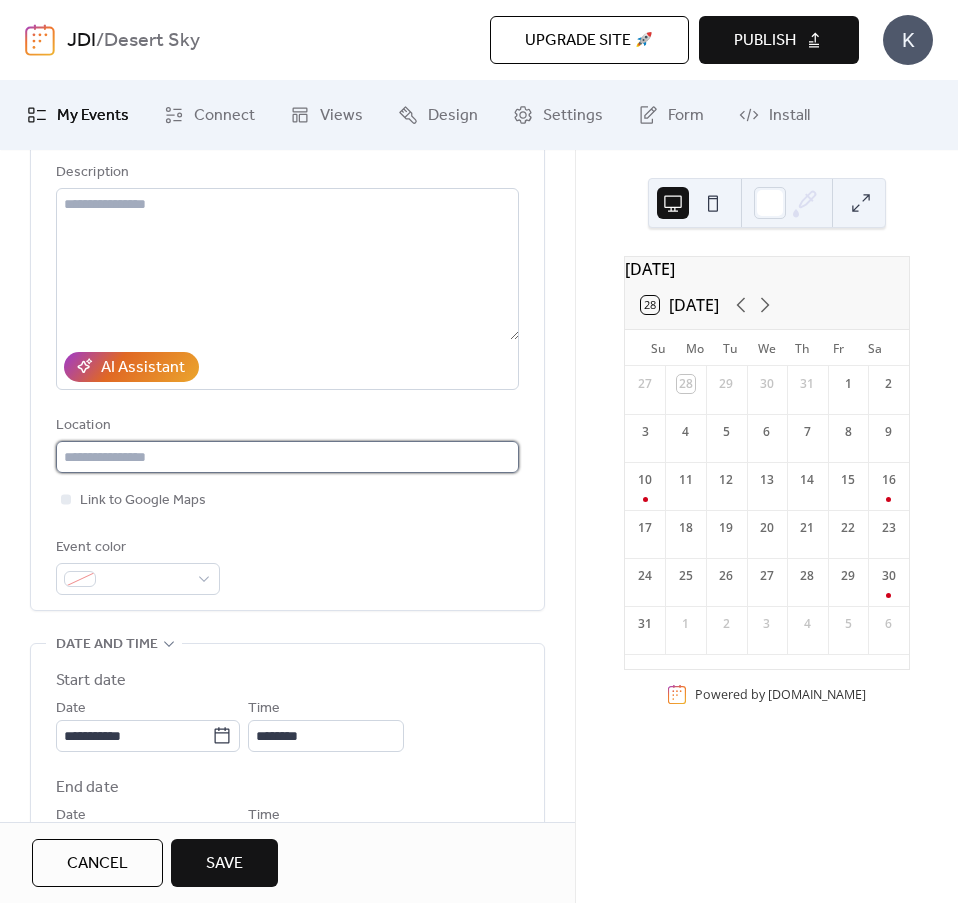 click at bounding box center [287, 457] 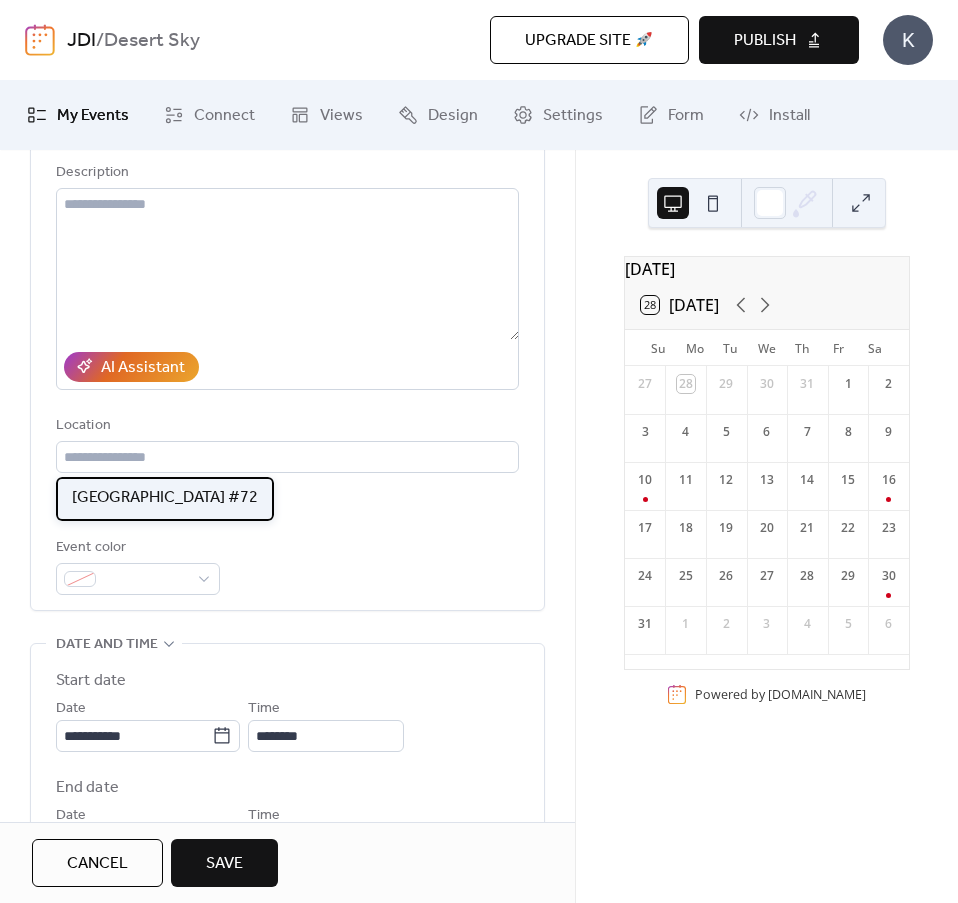 click on "[GEOGRAPHIC_DATA] #72" at bounding box center [165, 499] 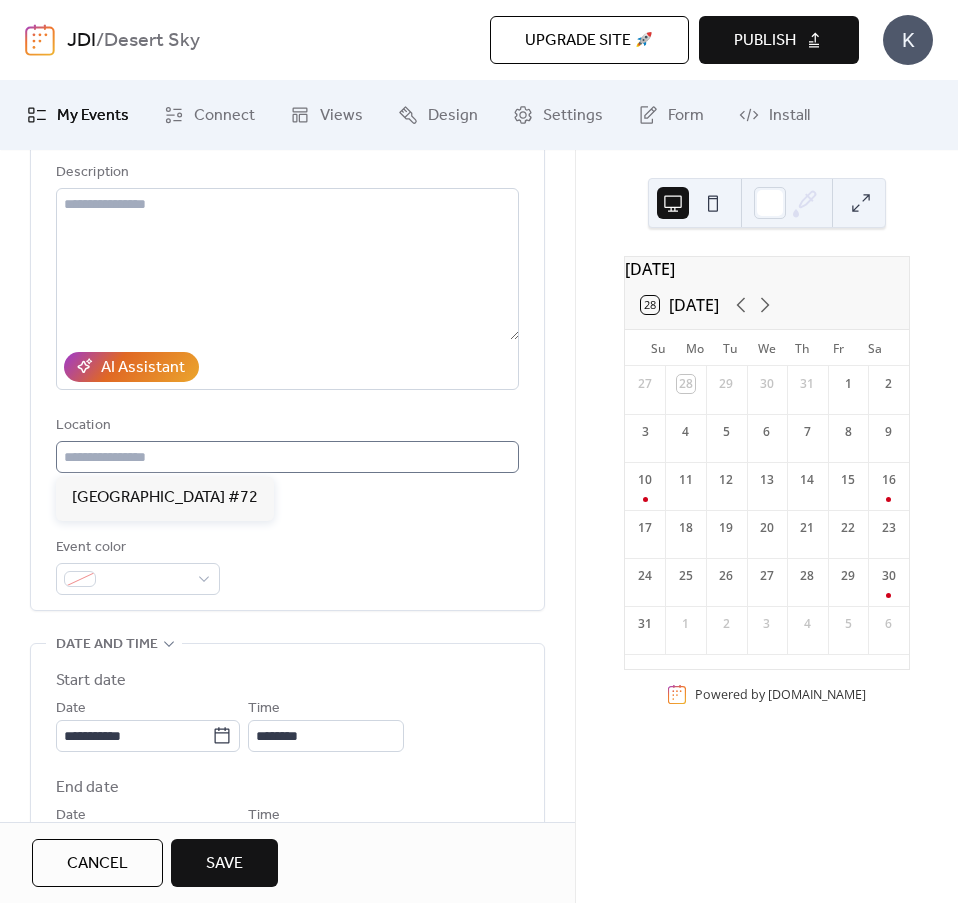 type on "**********" 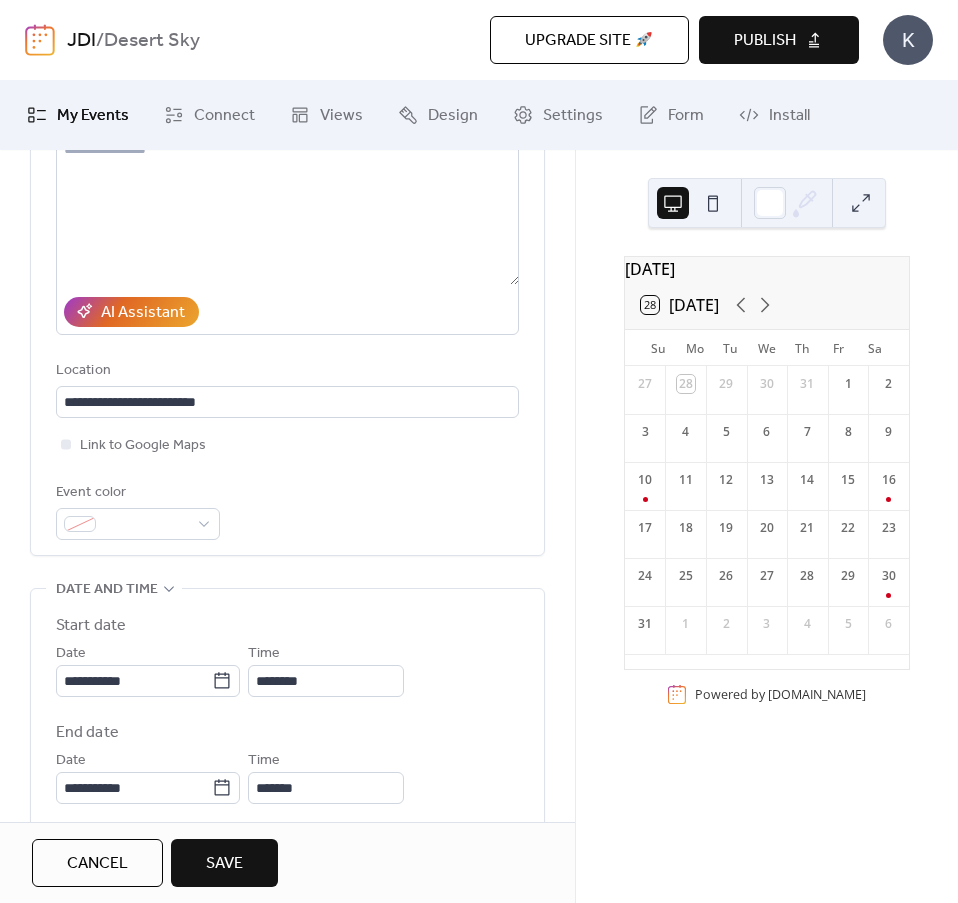 scroll, scrollTop: 300, scrollLeft: 0, axis: vertical 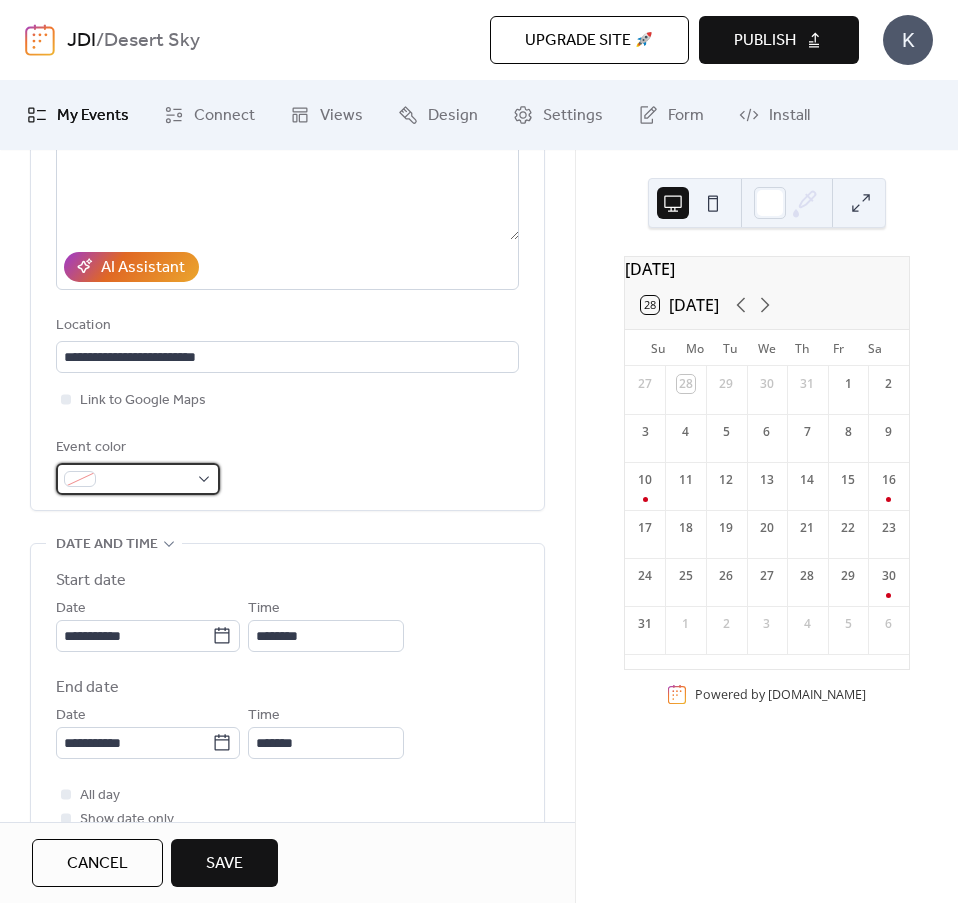 click at bounding box center [138, 479] 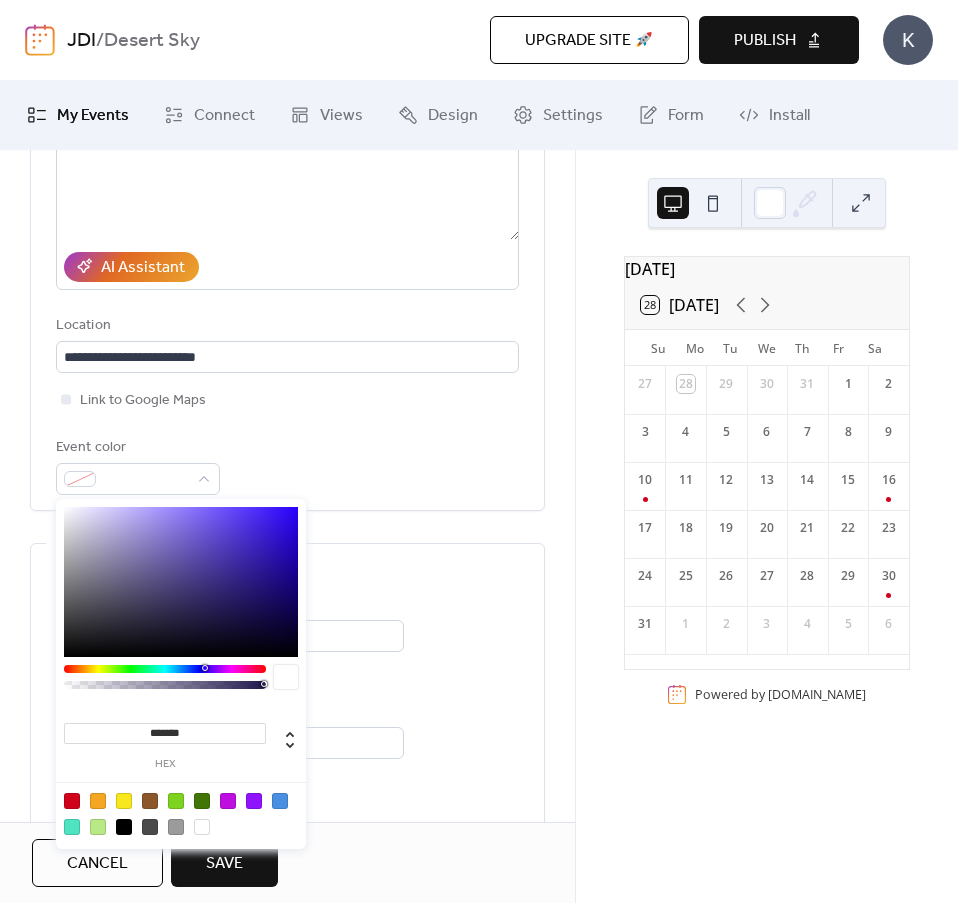 click at bounding box center (181, 813) 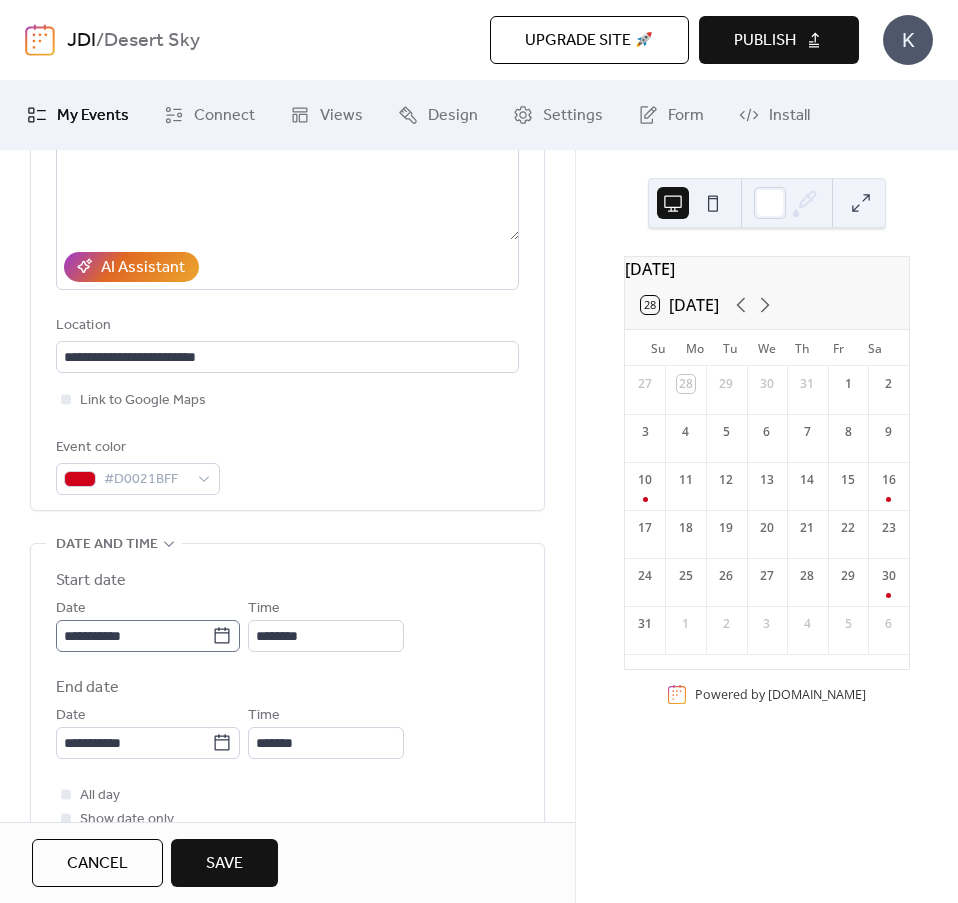 click 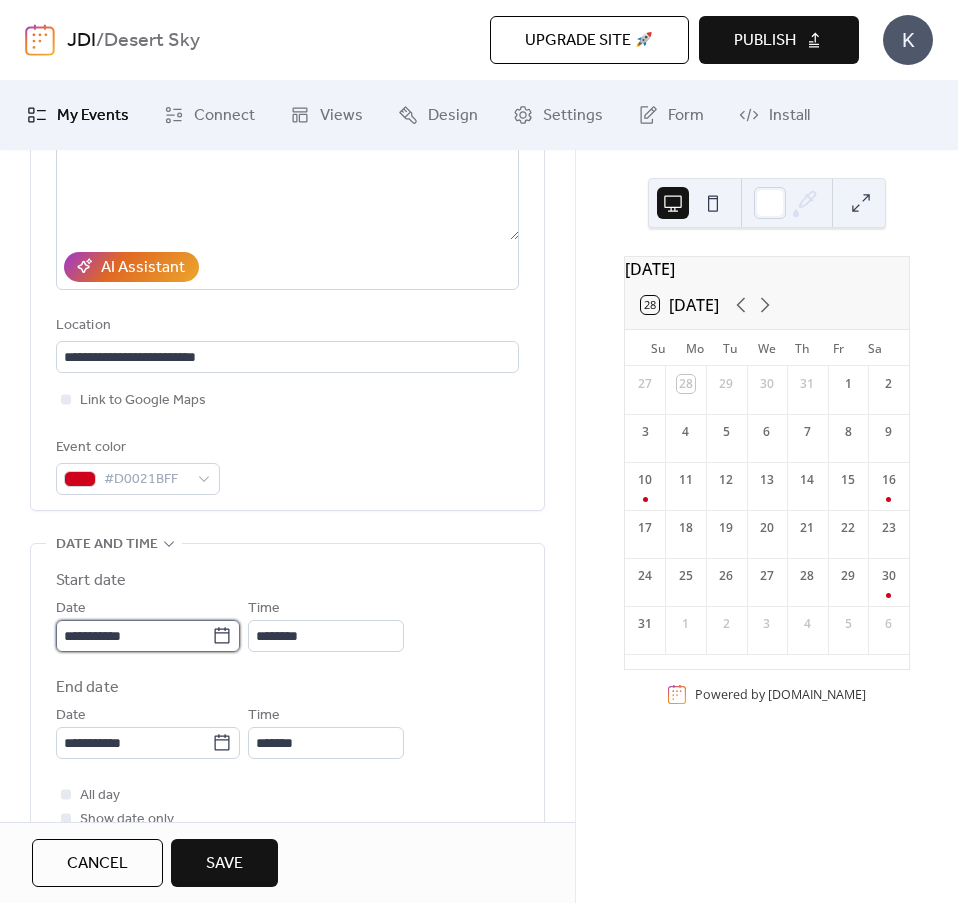 click on "**********" at bounding box center [134, 636] 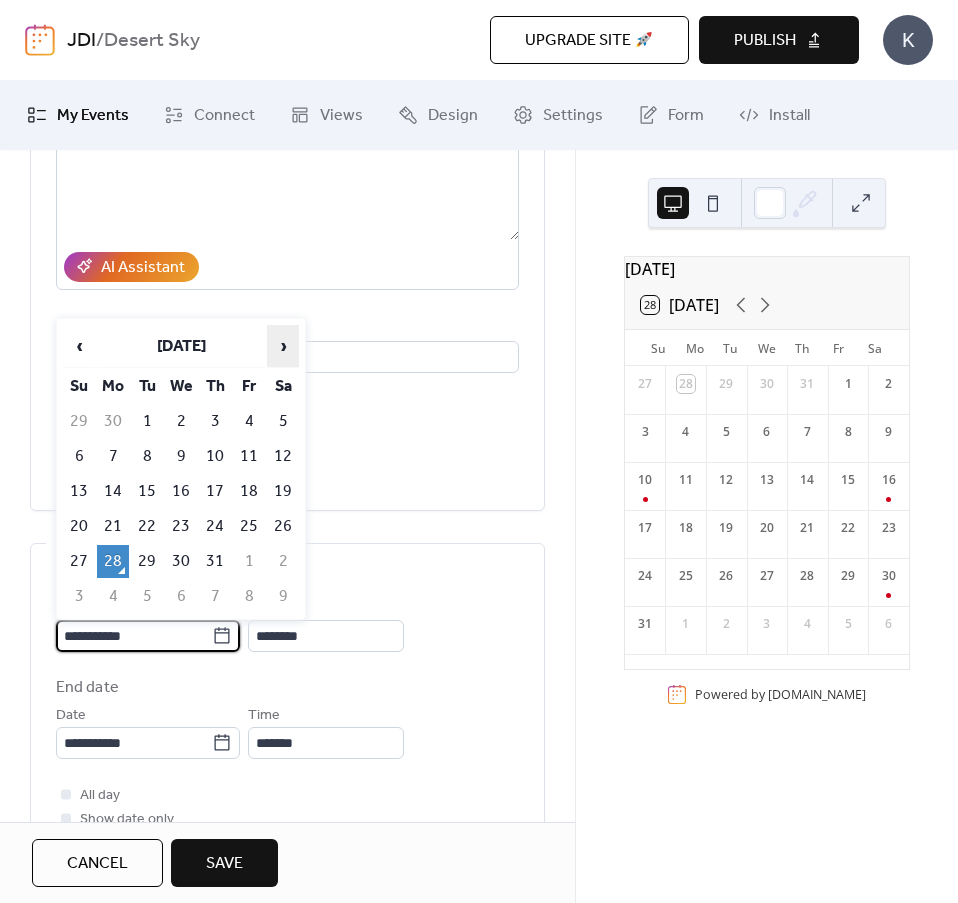 click on "›" at bounding box center (283, 346) 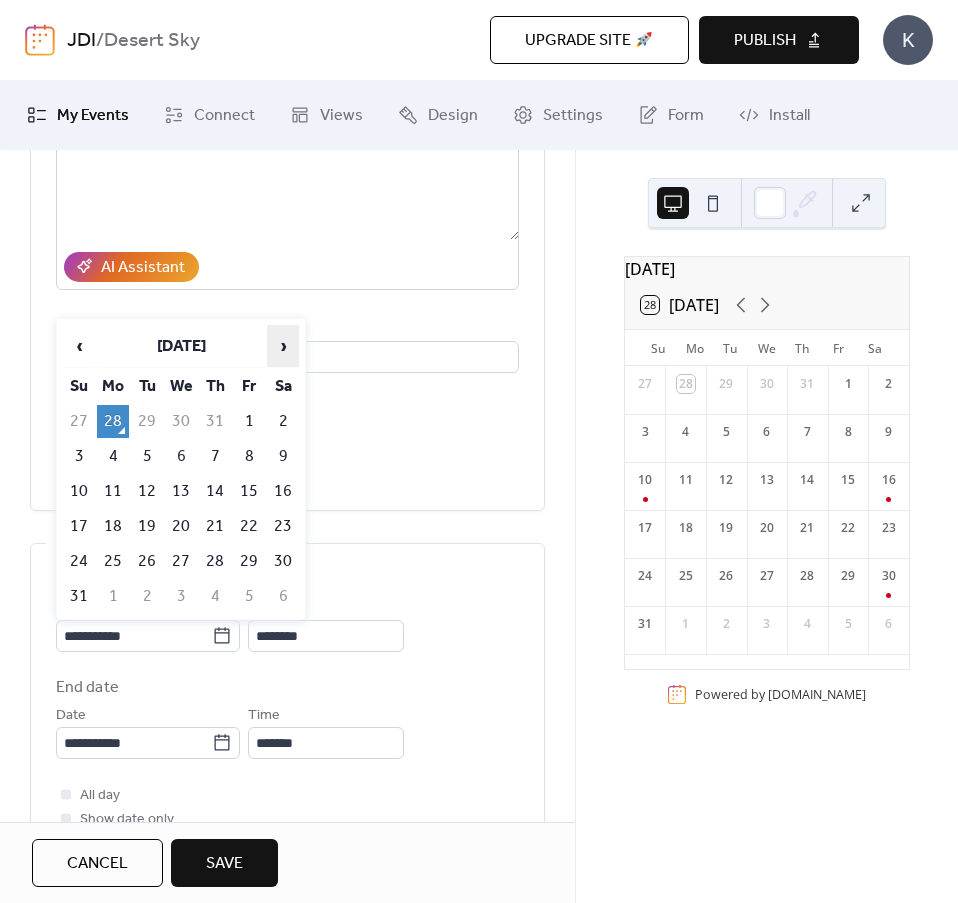 click on "›" at bounding box center [283, 346] 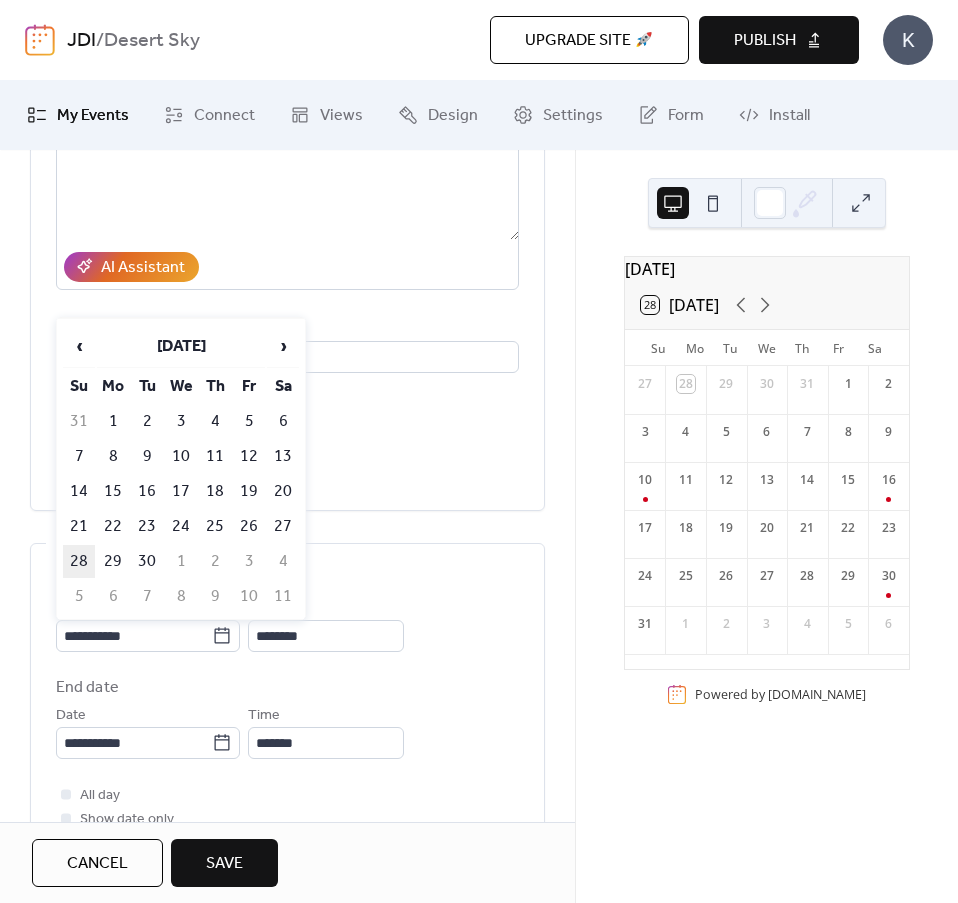 click on "28" at bounding box center (79, 561) 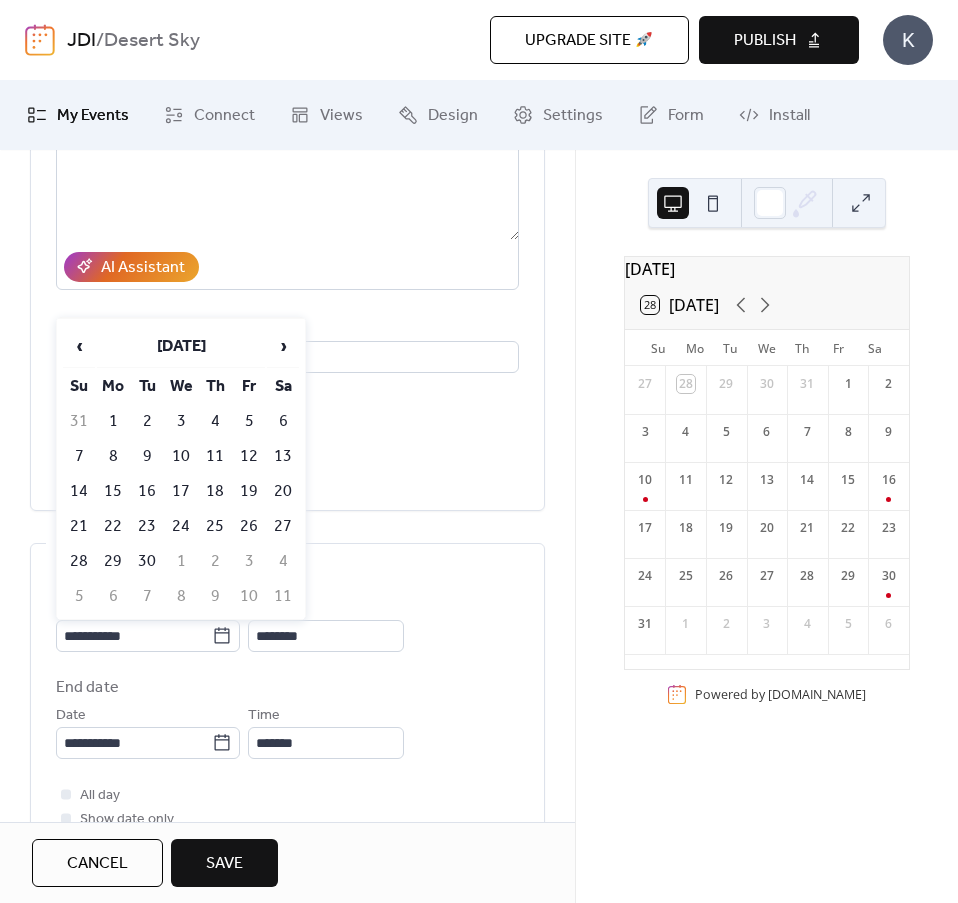 type on "**********" 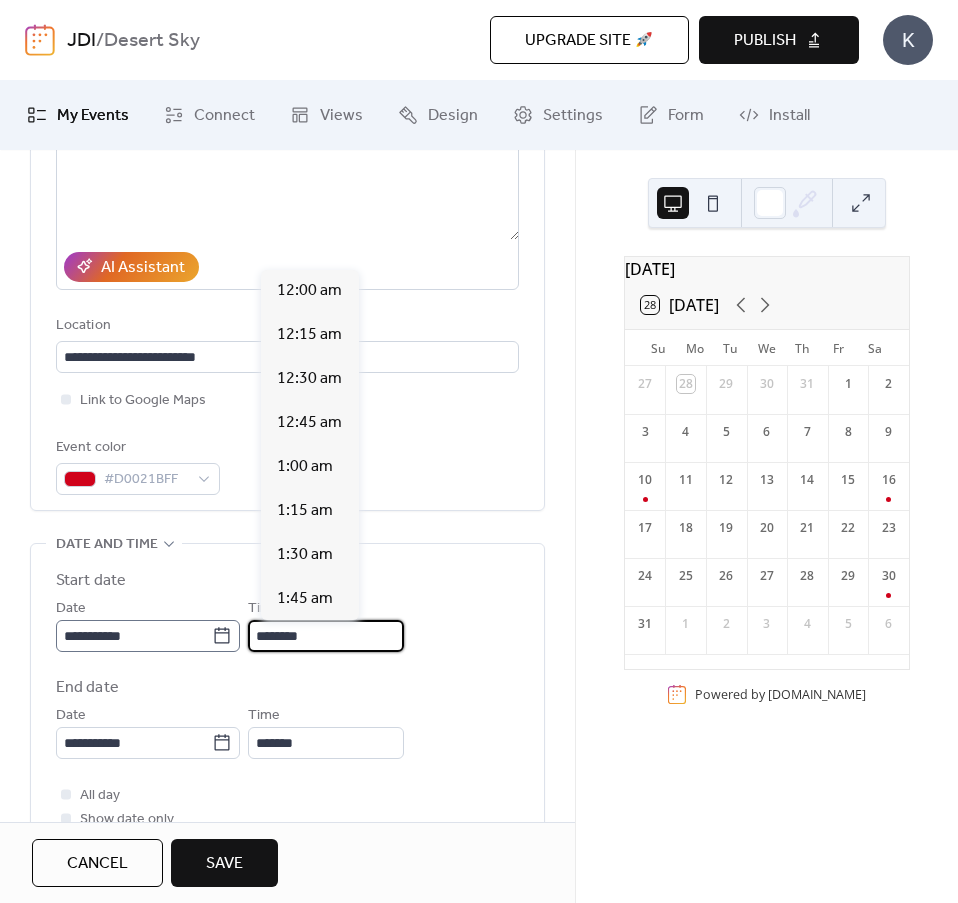 scroll, scrollTop: 2112, scrollLeft: 0, axis: vertical 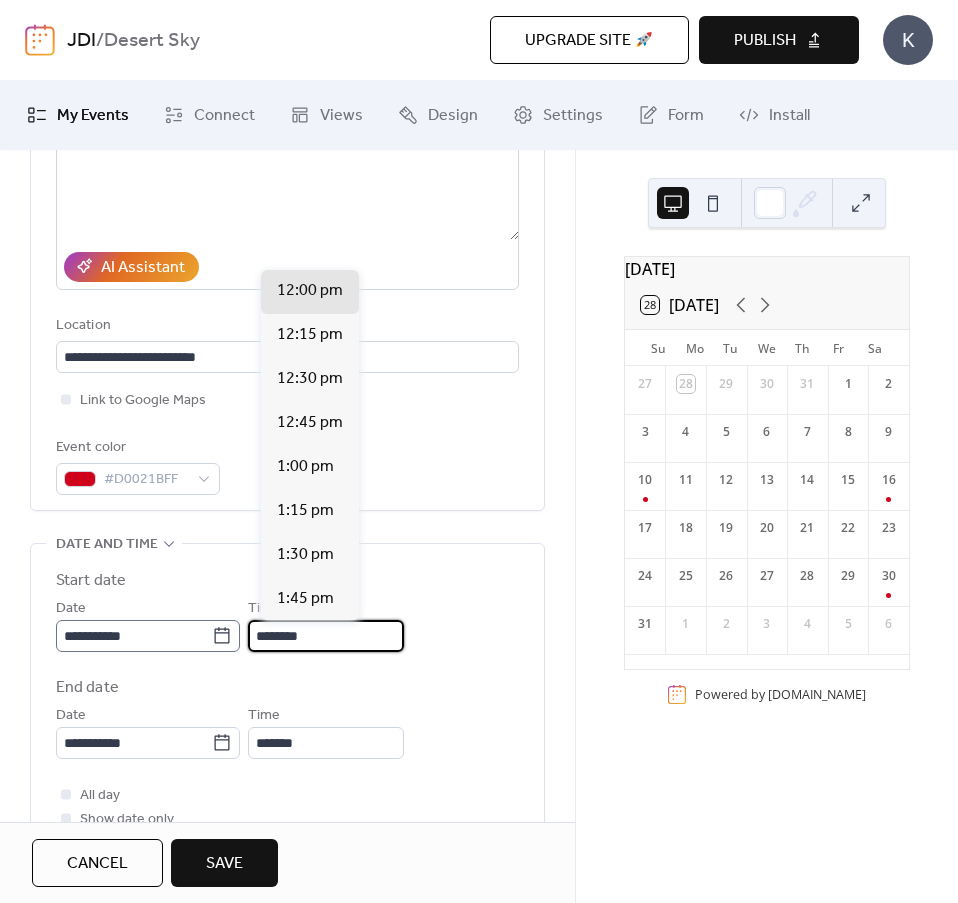 drag, startPoint x: 302, startPoint y: 631, endPoint x: 212, endPoint y: 626, distance: 90.13878 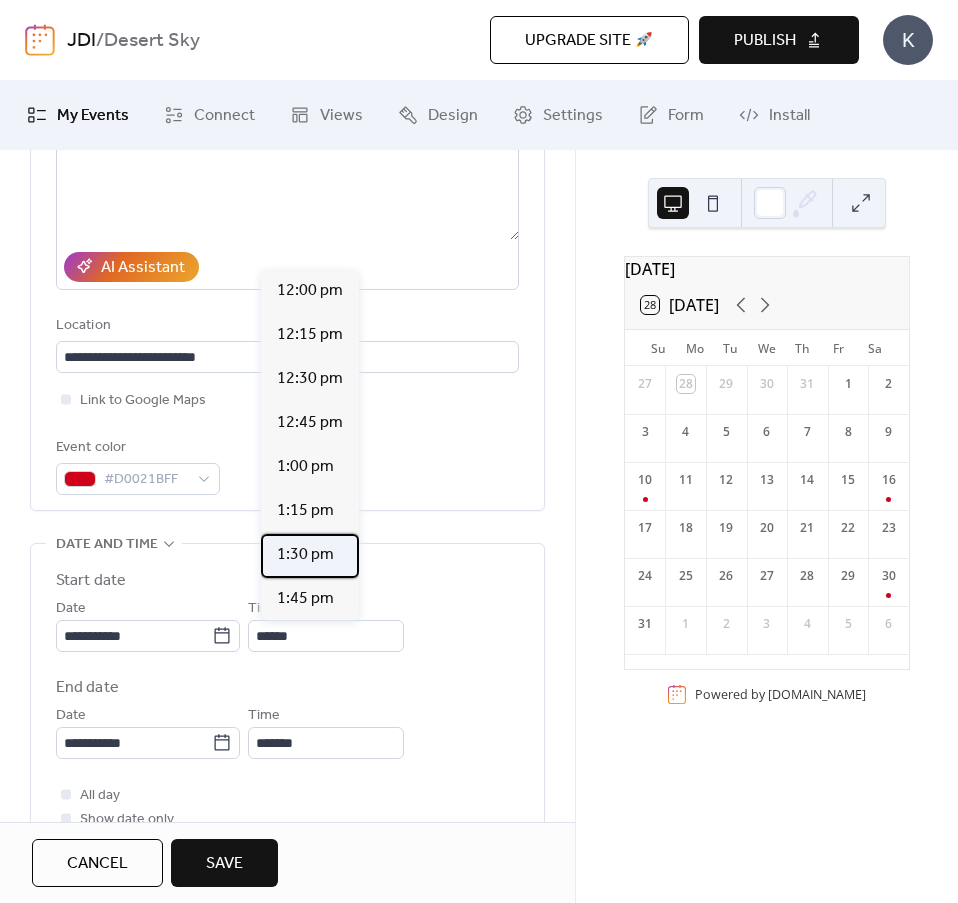 click on "1:30 pm" at bounding box center (305, 555) 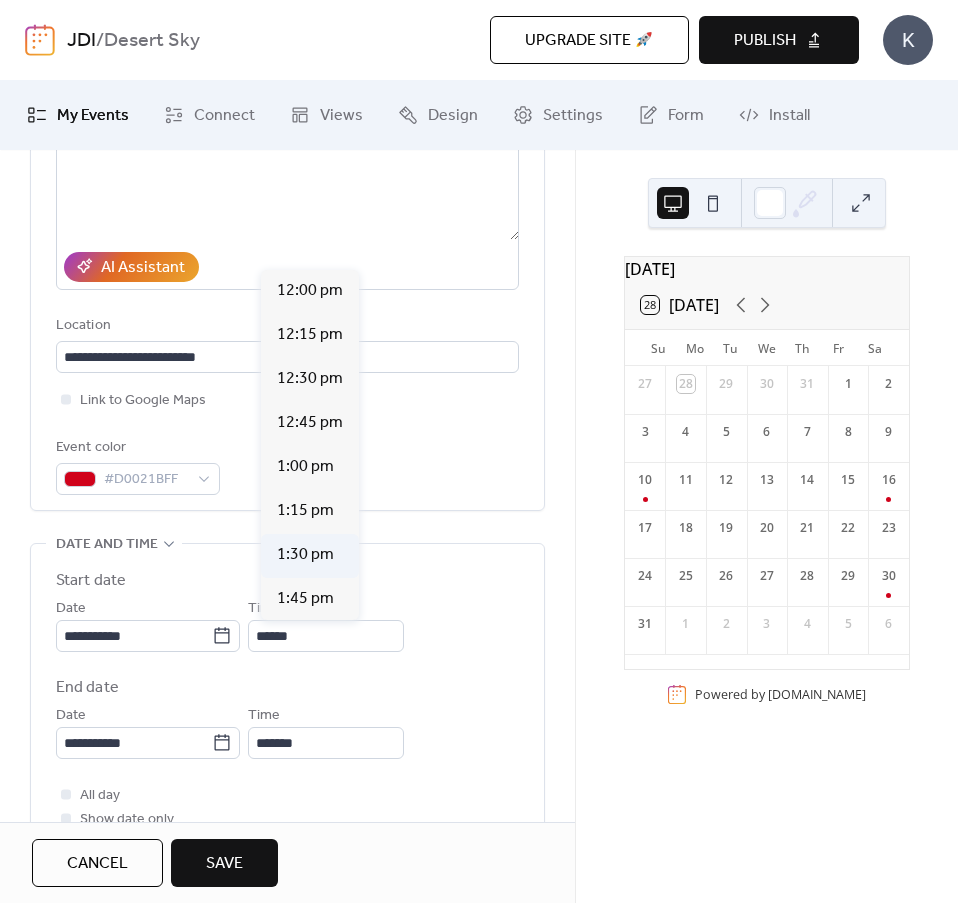 type on "*******" 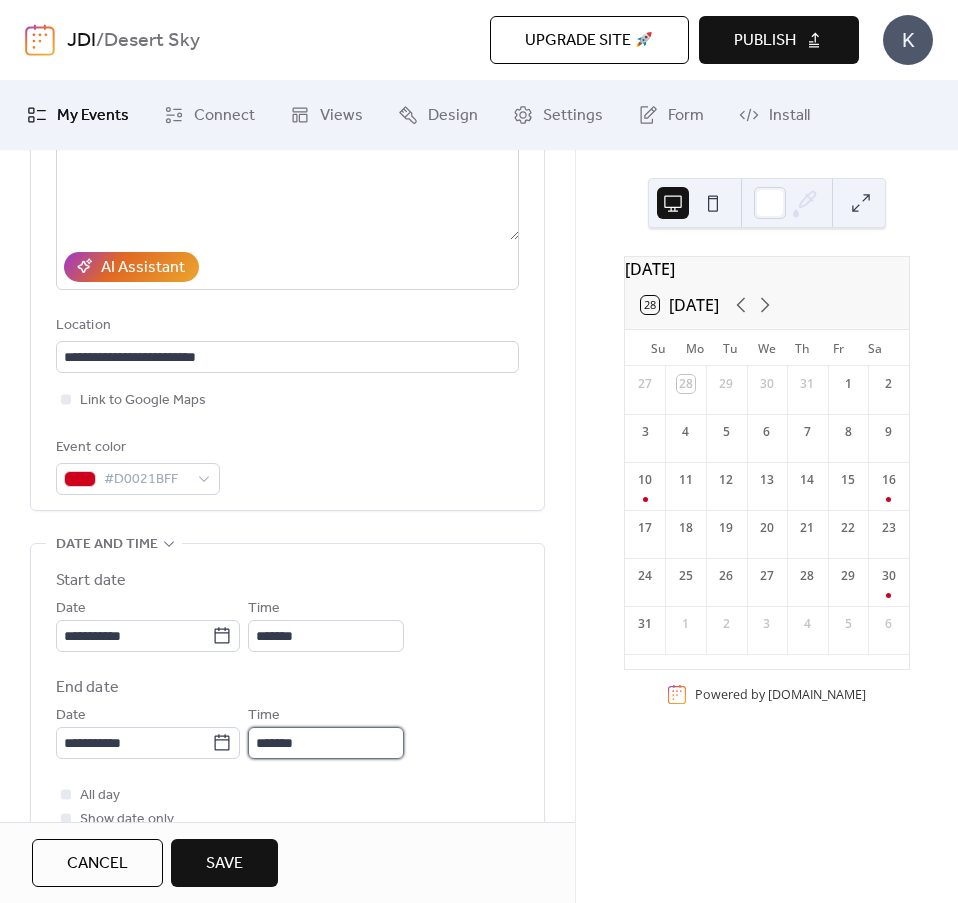 click on "*******" at bounding box center [326, 743] 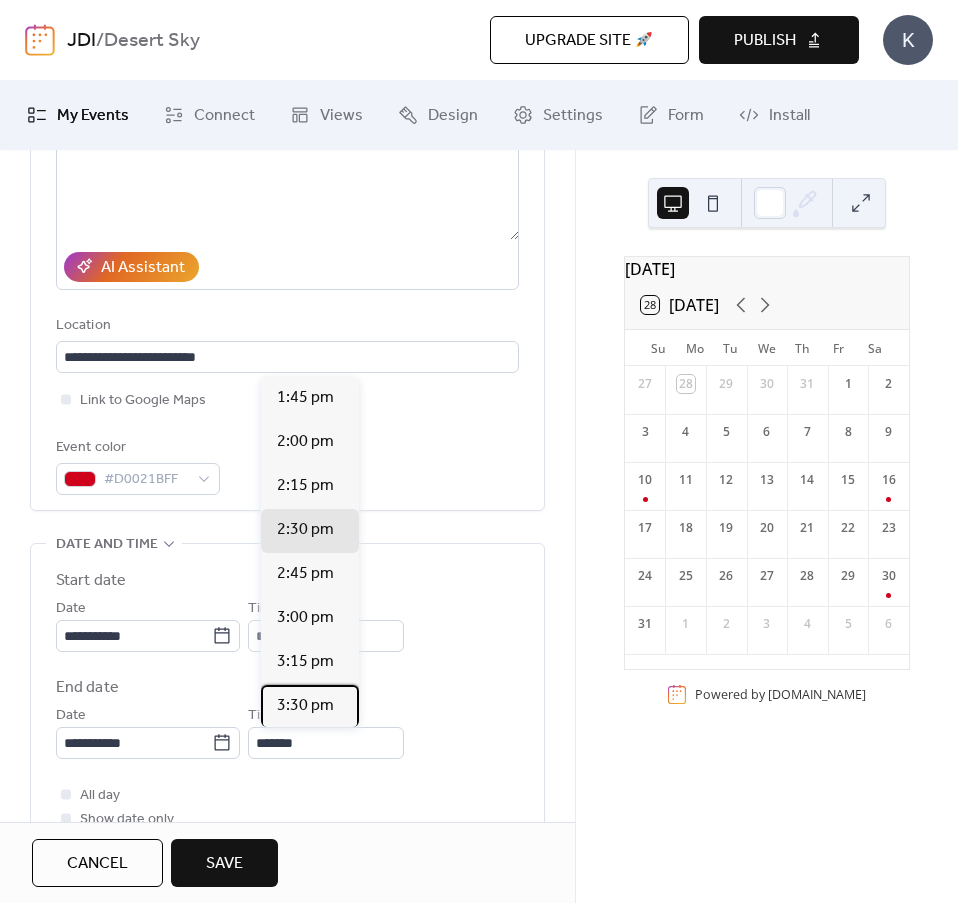click on "3:30 pm" at bounding box center (305, 706) 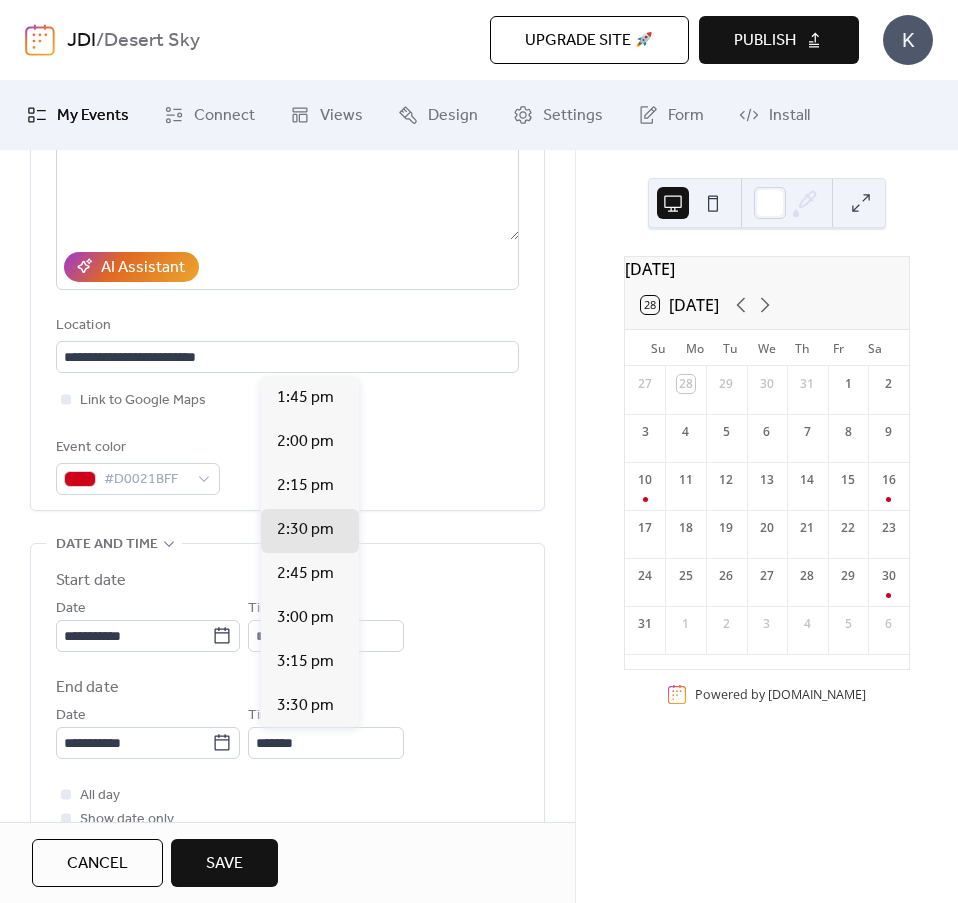 type on "*******" 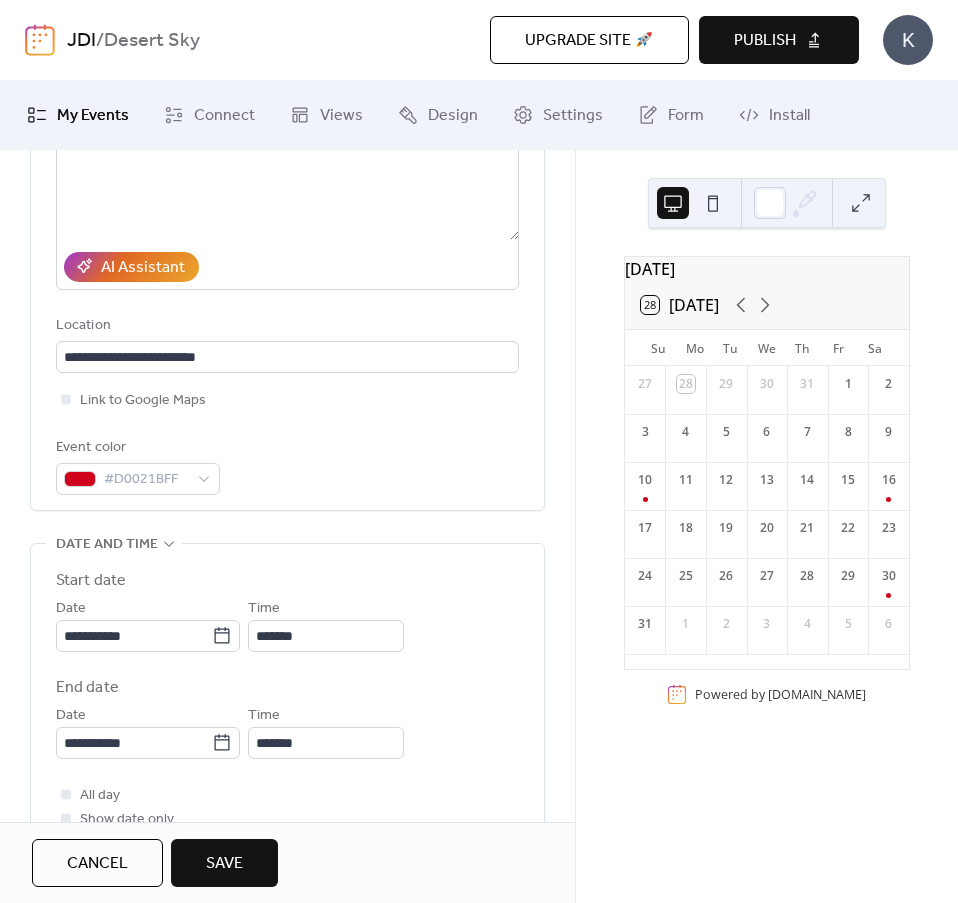 click on "Save" at bounding box center (224, 863) 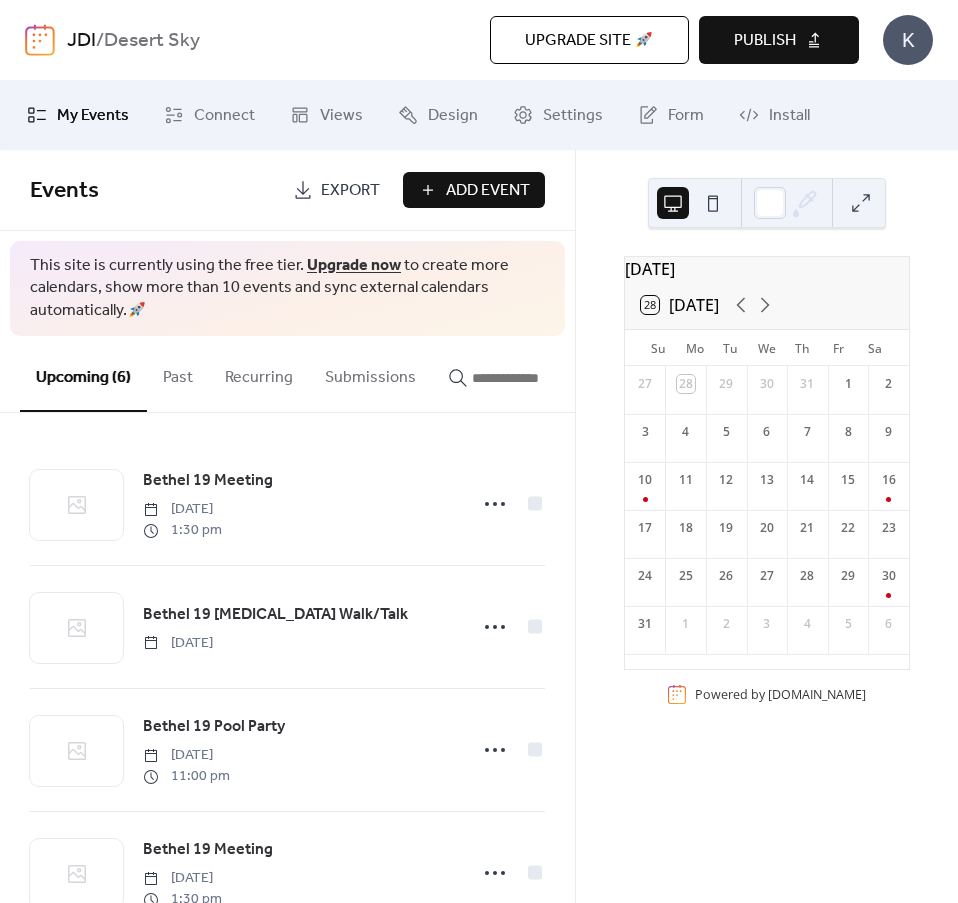 click on "Add Event" at bounding box center [488, 191] 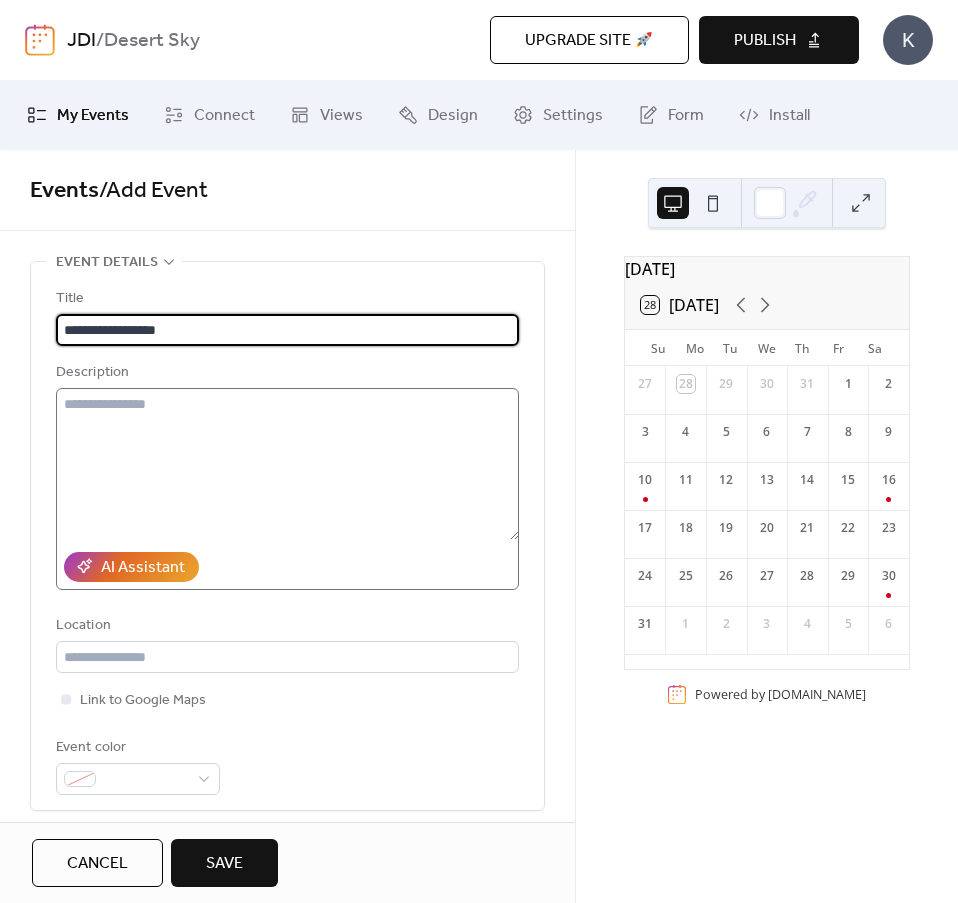 type on "**********" 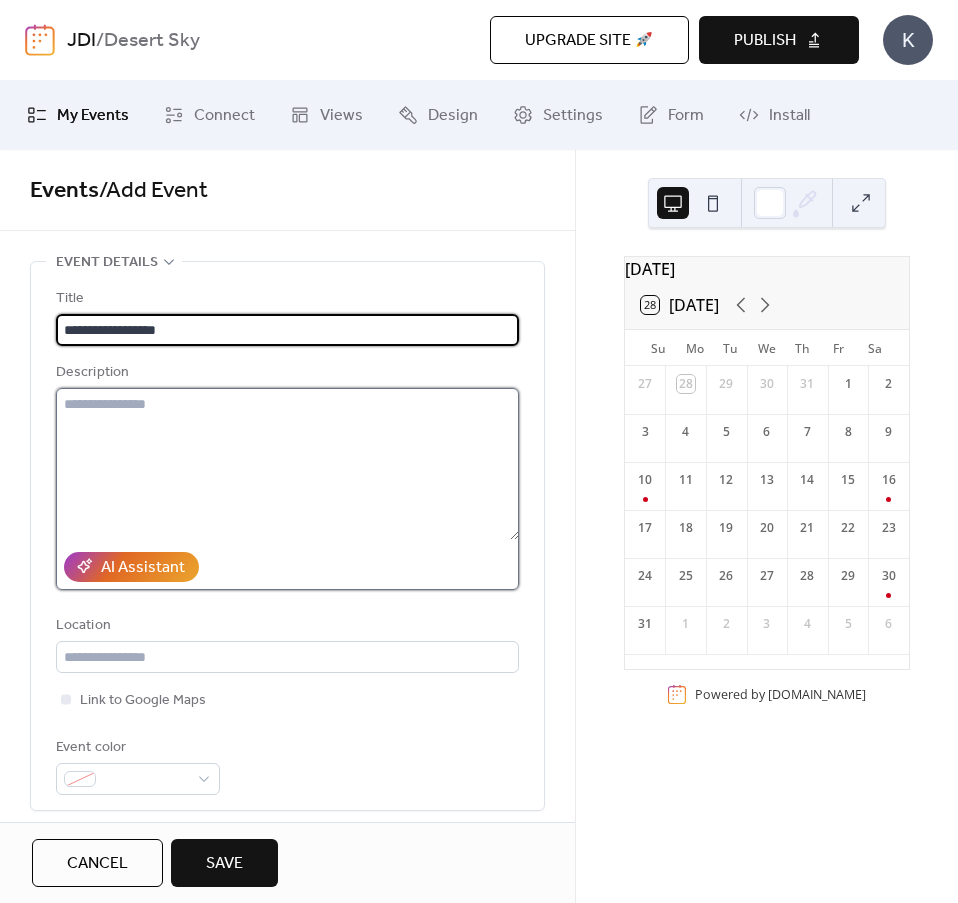 click at bounding box center [287, 464] 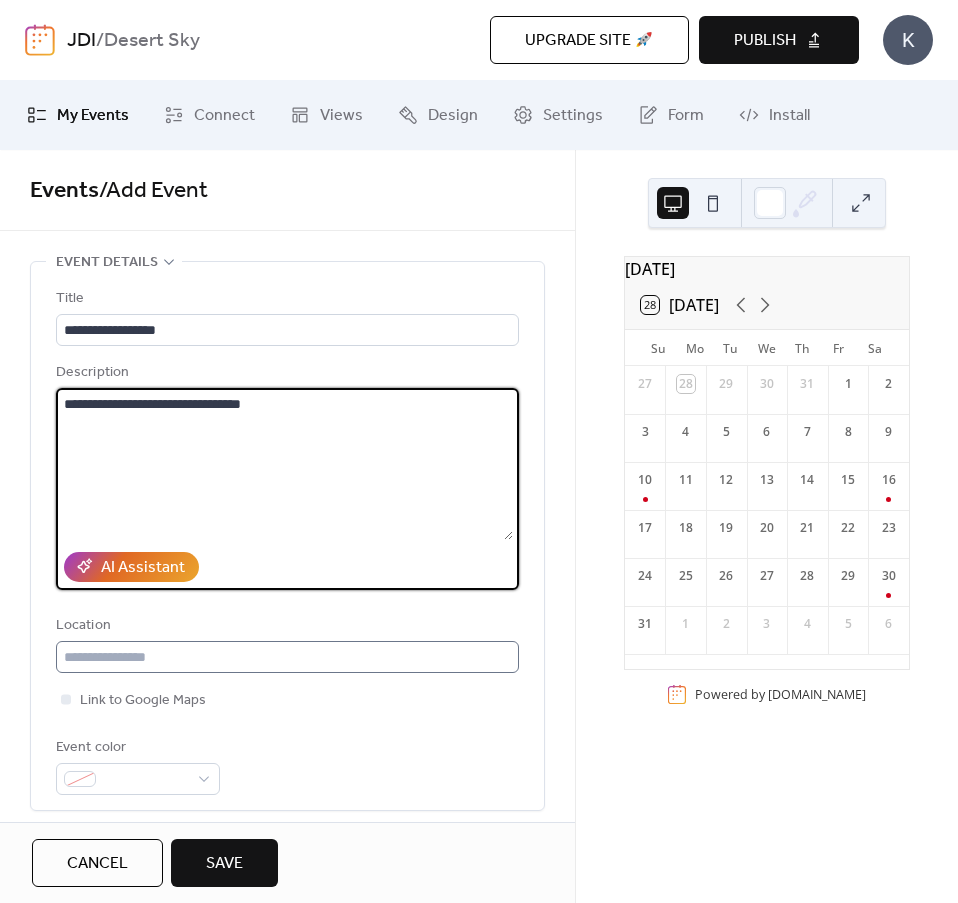 type on "**********" 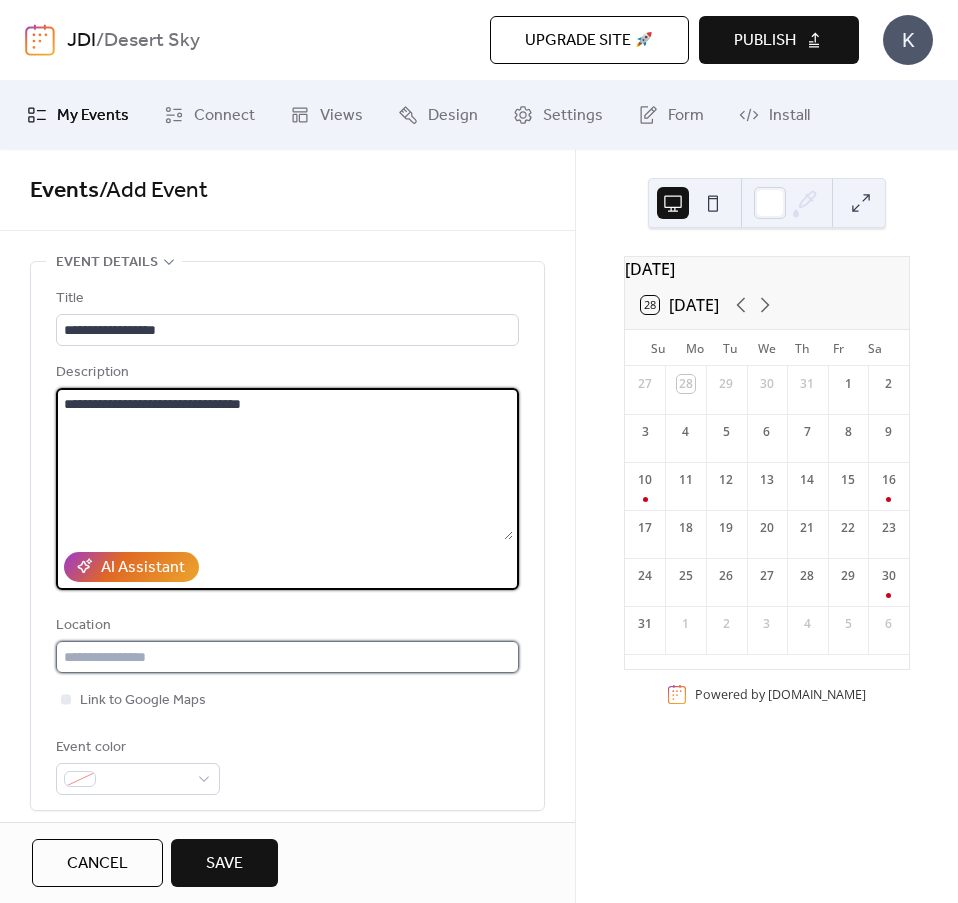 click at bounding box center (287, 657) 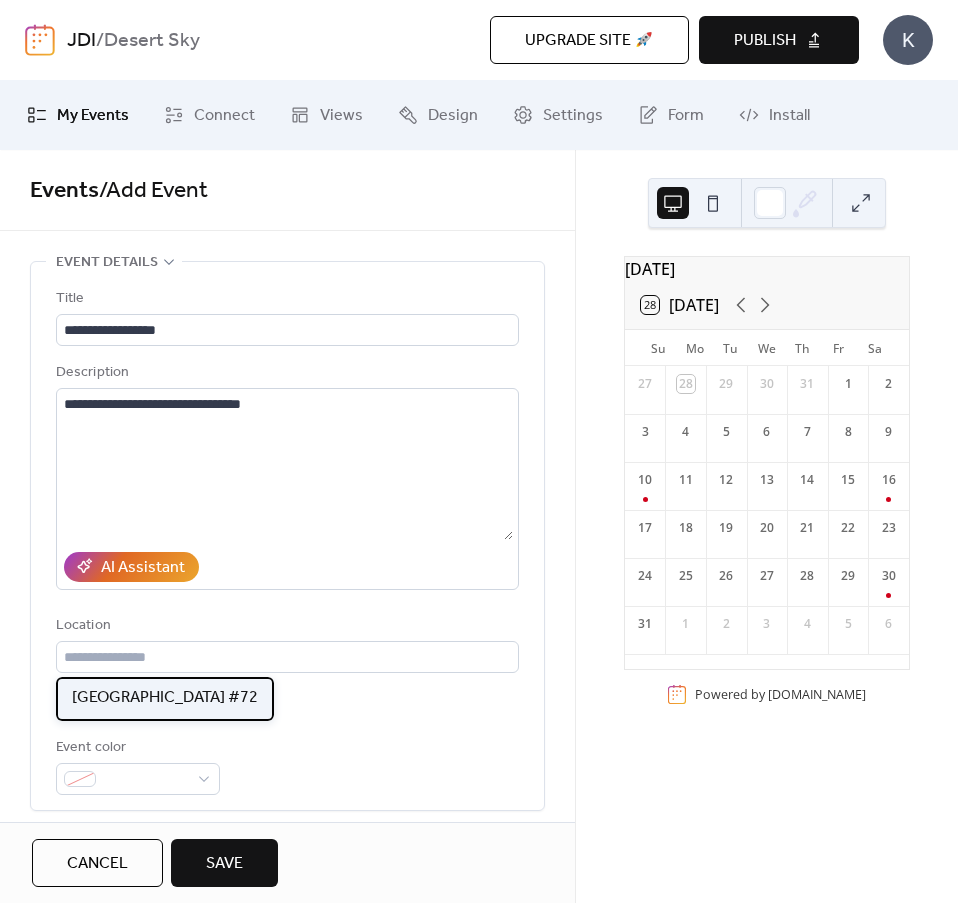 click on "[GEOGRAPHIC_DATA] #72" at bounding box center (165, 698) 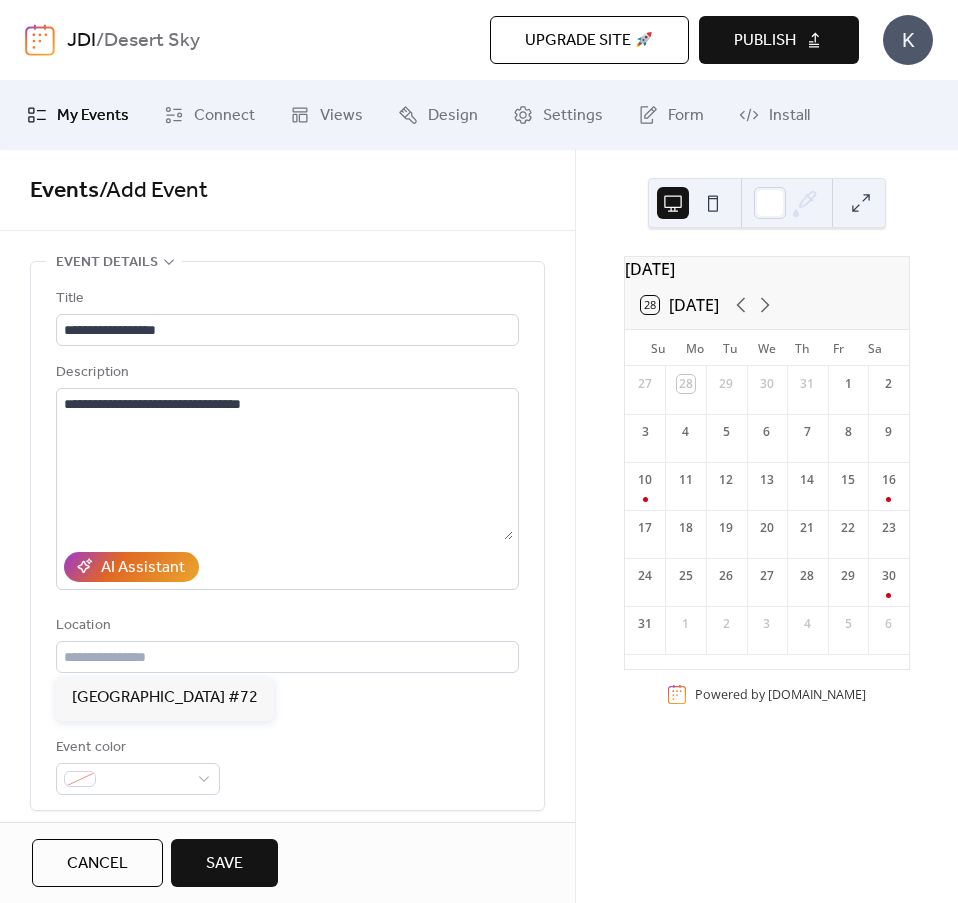 type on "**********" 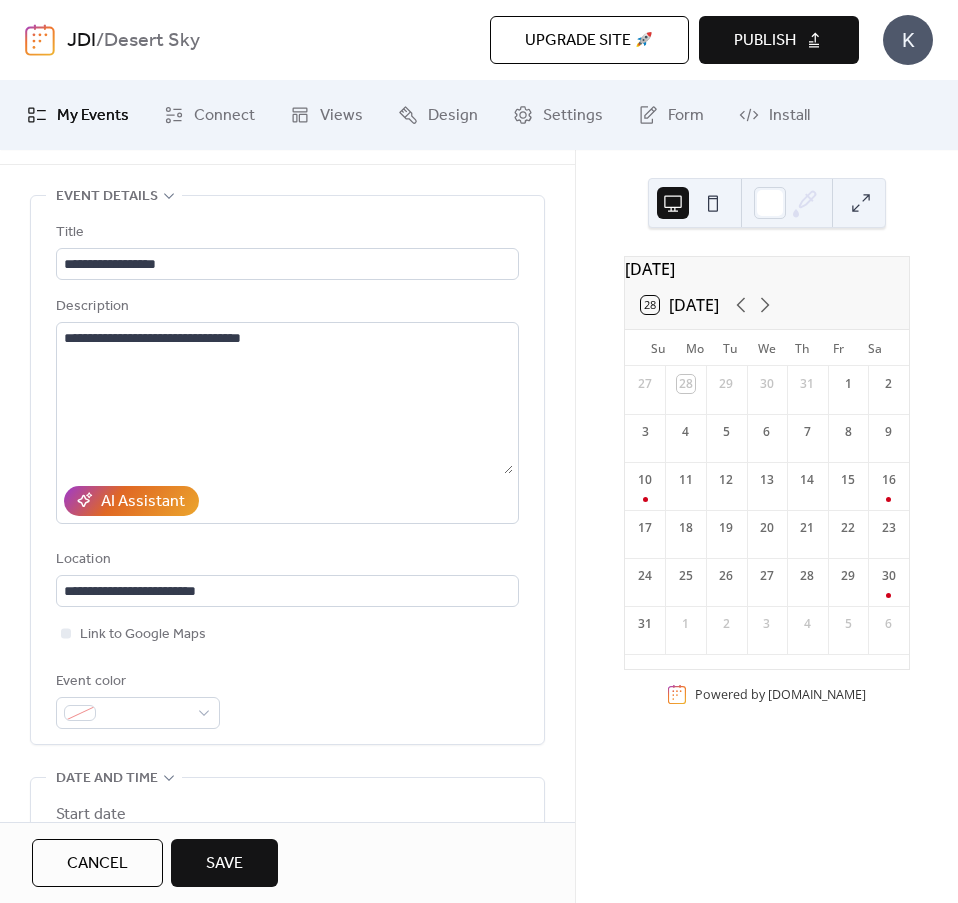 scroll, scrollTop: 100, scrollLeft: 0, axis: vertical 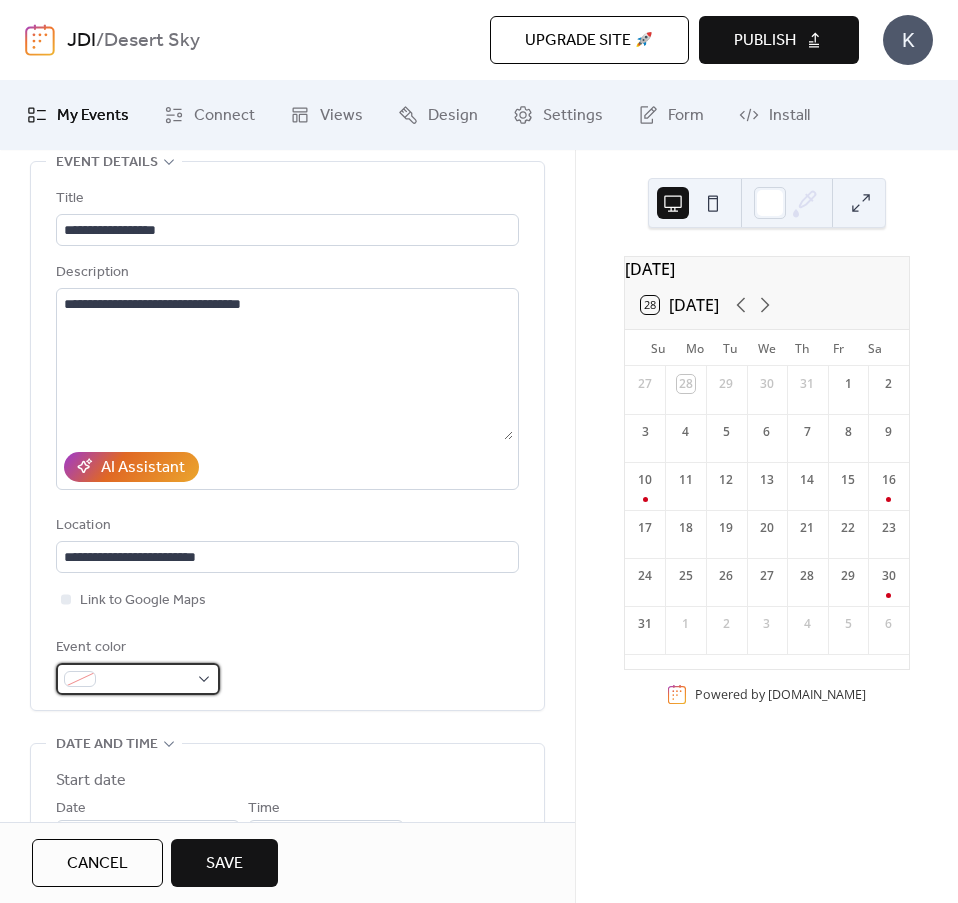 click at bounding box center (138, 679) 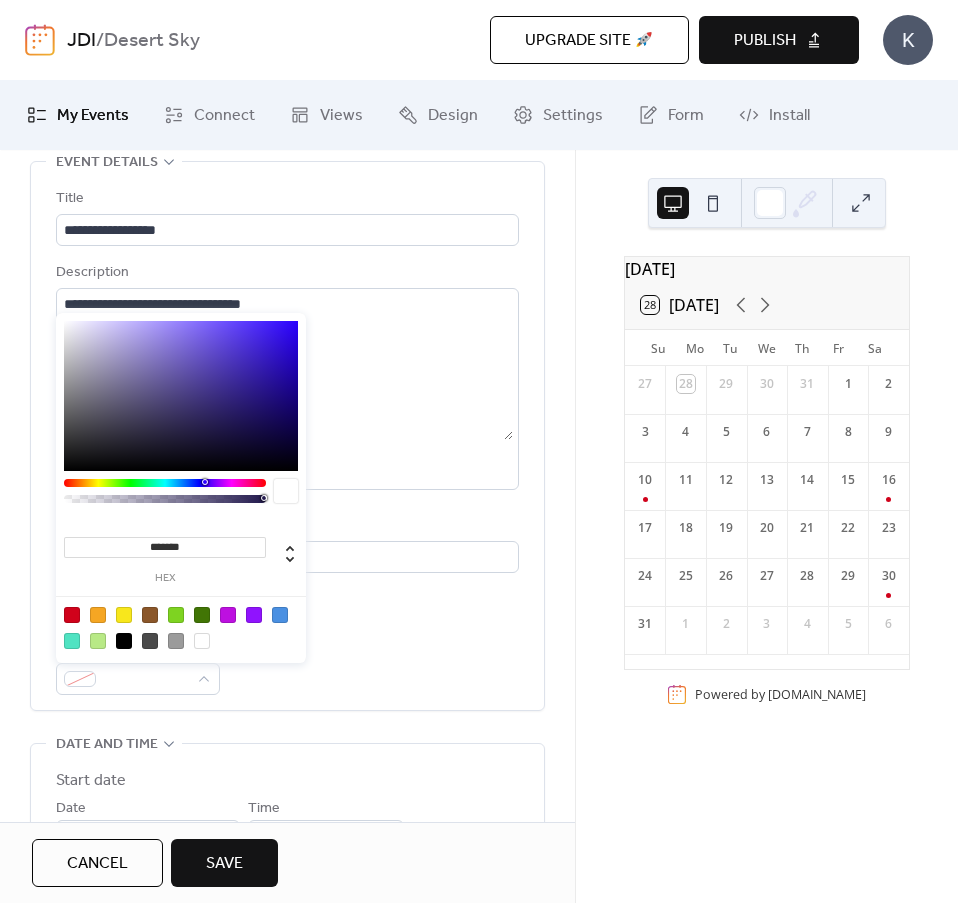 click at bounding box center (72, 615) 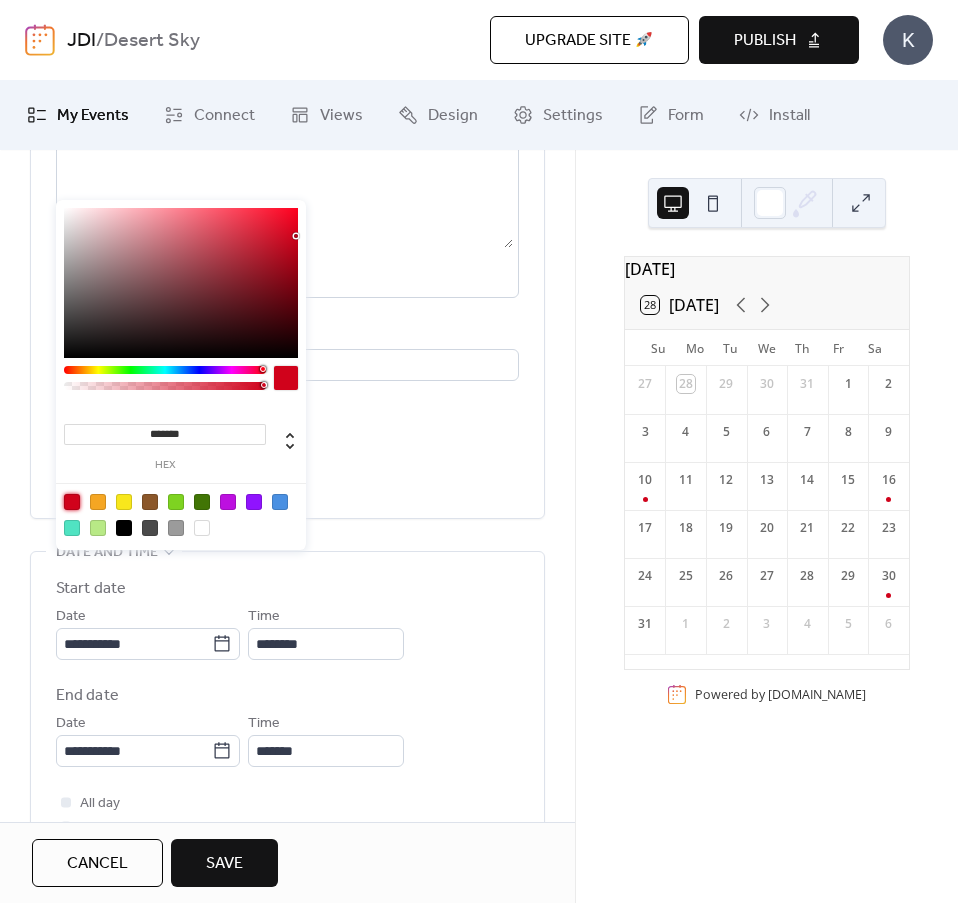 scroll, scrollTop: 300, scrollLeft: 0, axis: vertical 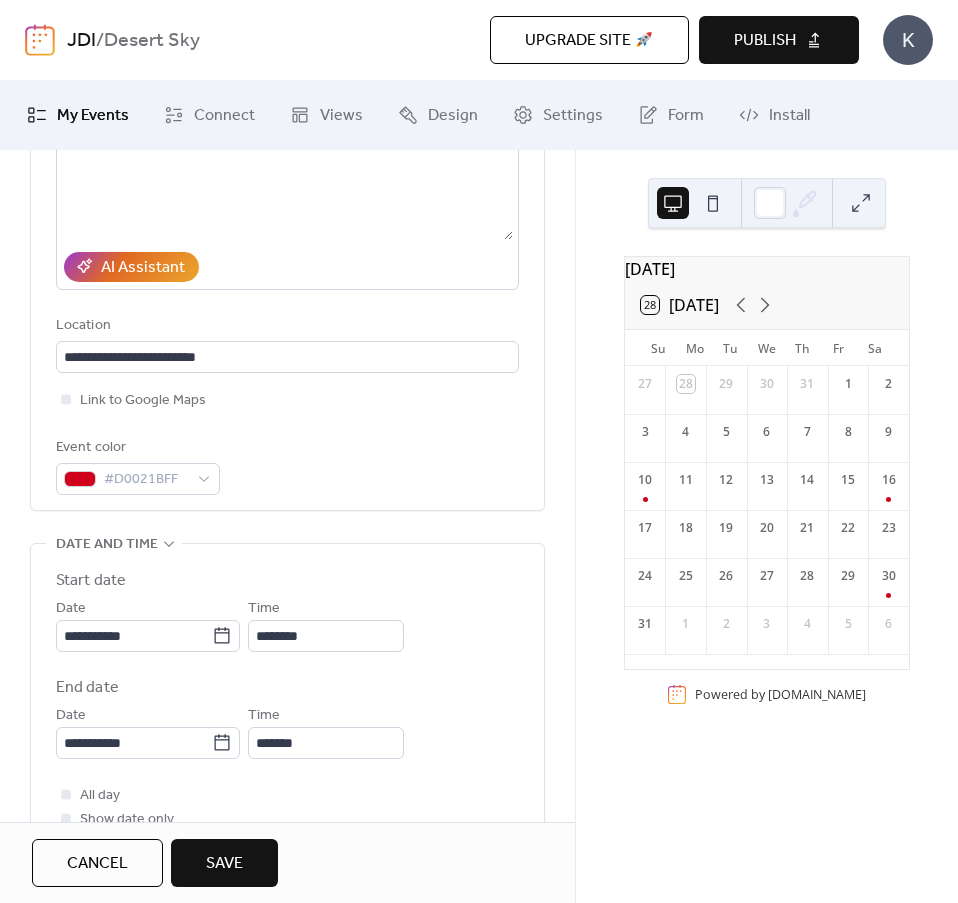 click on "Time ********" at bounding box center [326, 624] 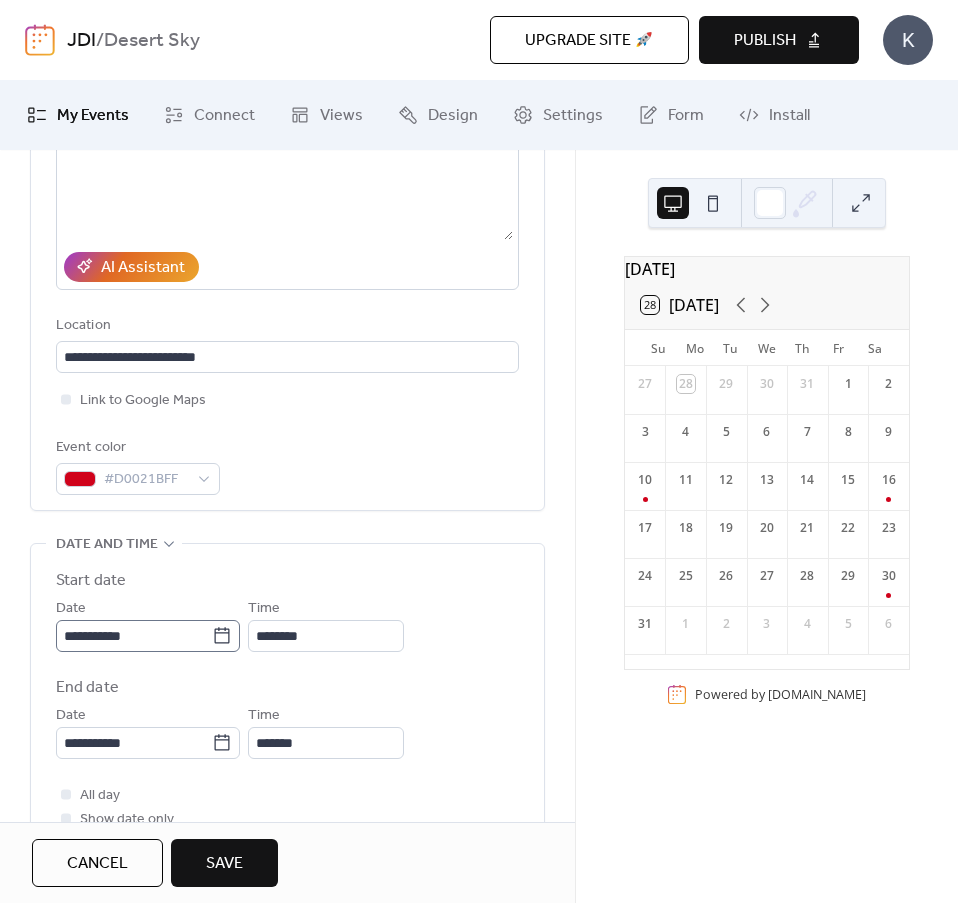 click 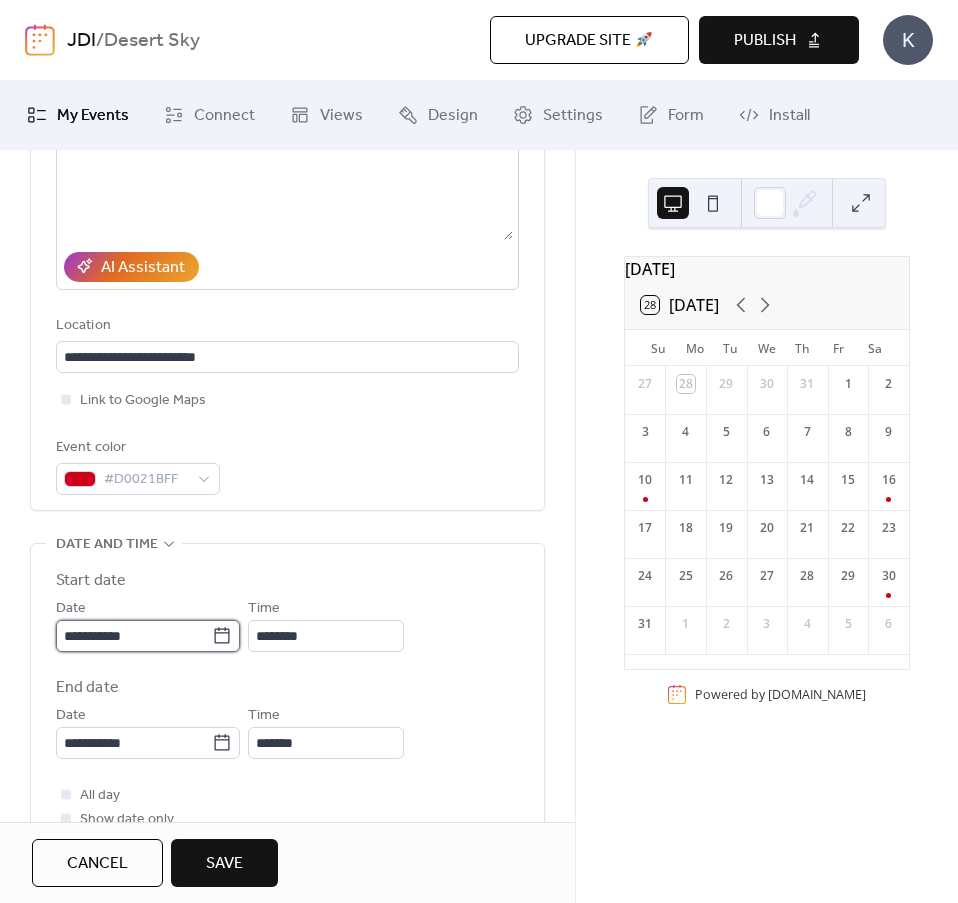 click on "**********" at bounding box center [134, 636] 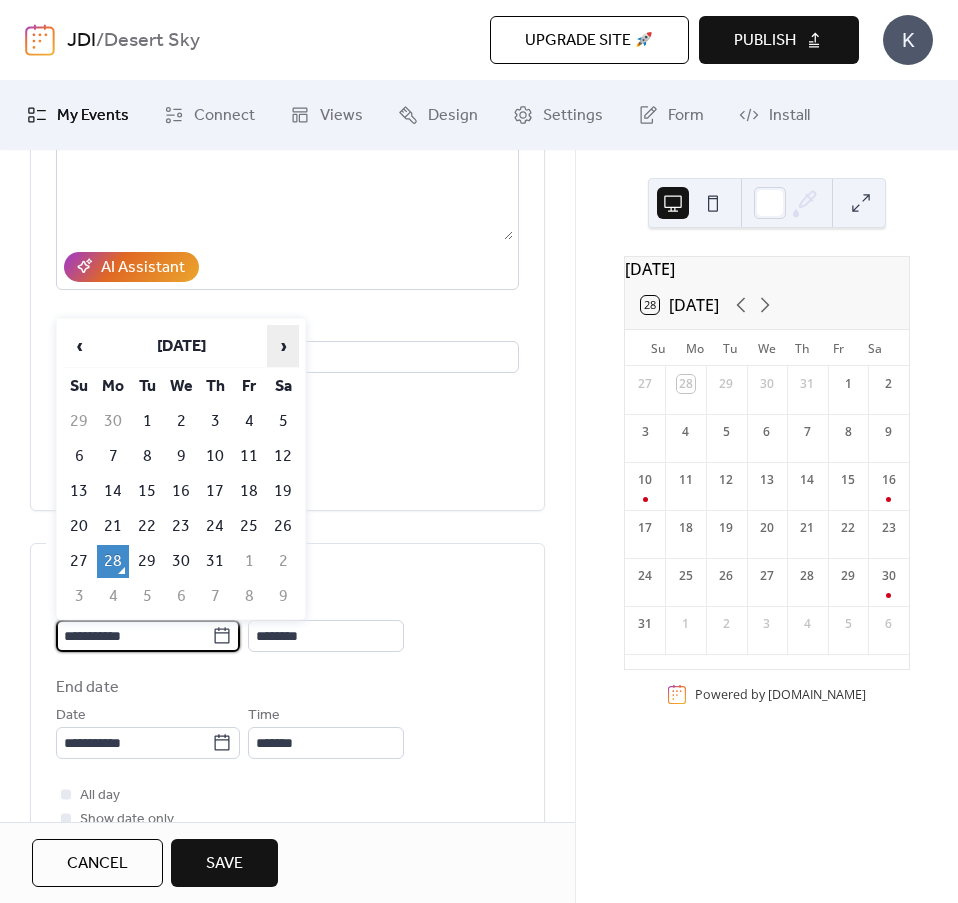 click on "›" at bounding box center (283, 346) 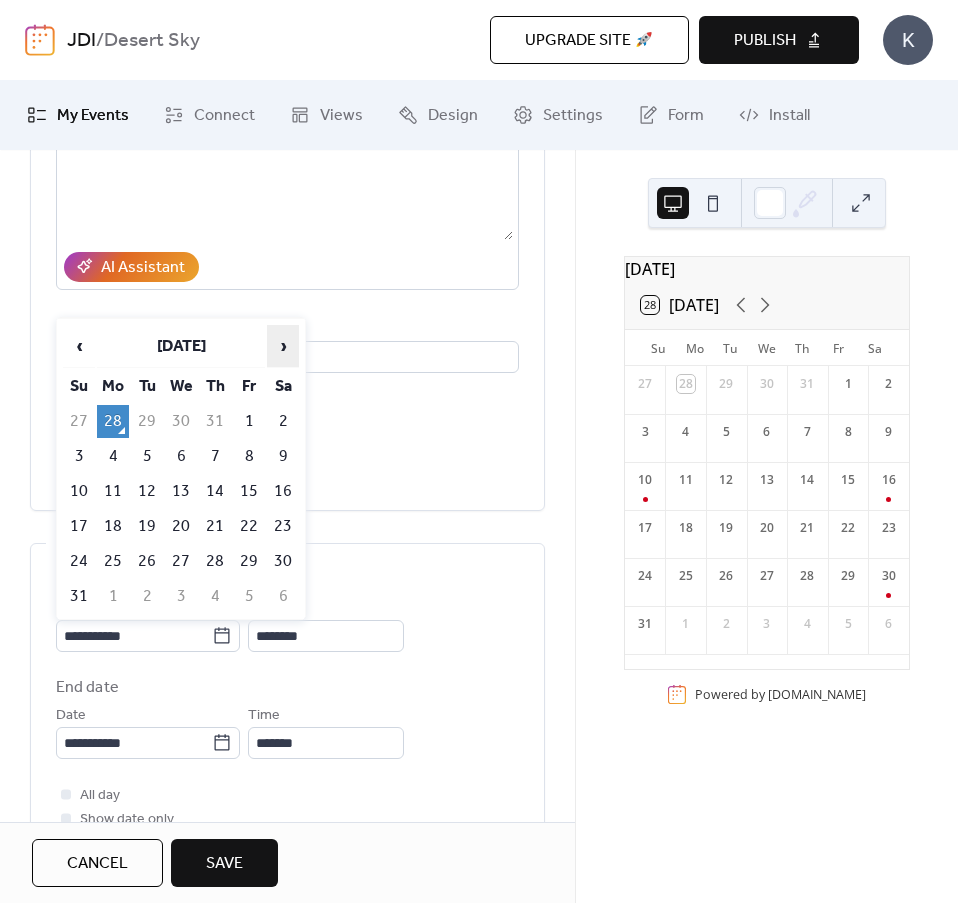 click on "›" at bounding box center (283, 346) 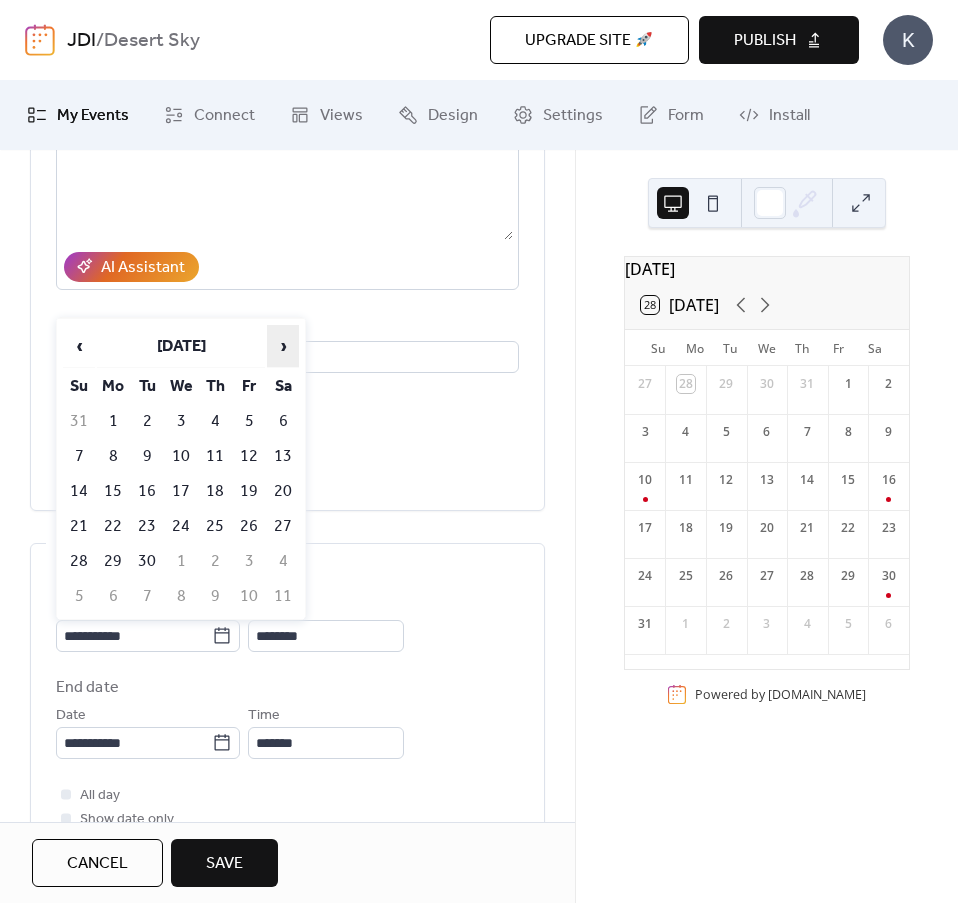 click on "›" at bounding box center [283, 346] 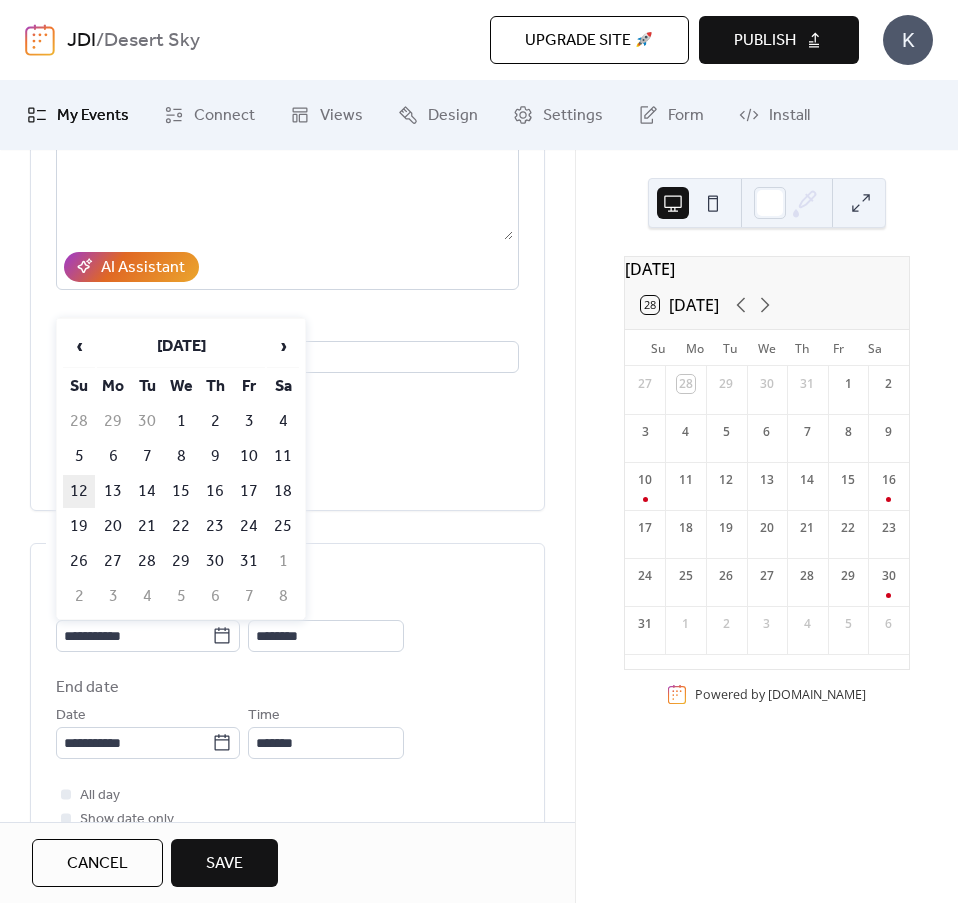 click on "12" at bounding box center (79, 491) 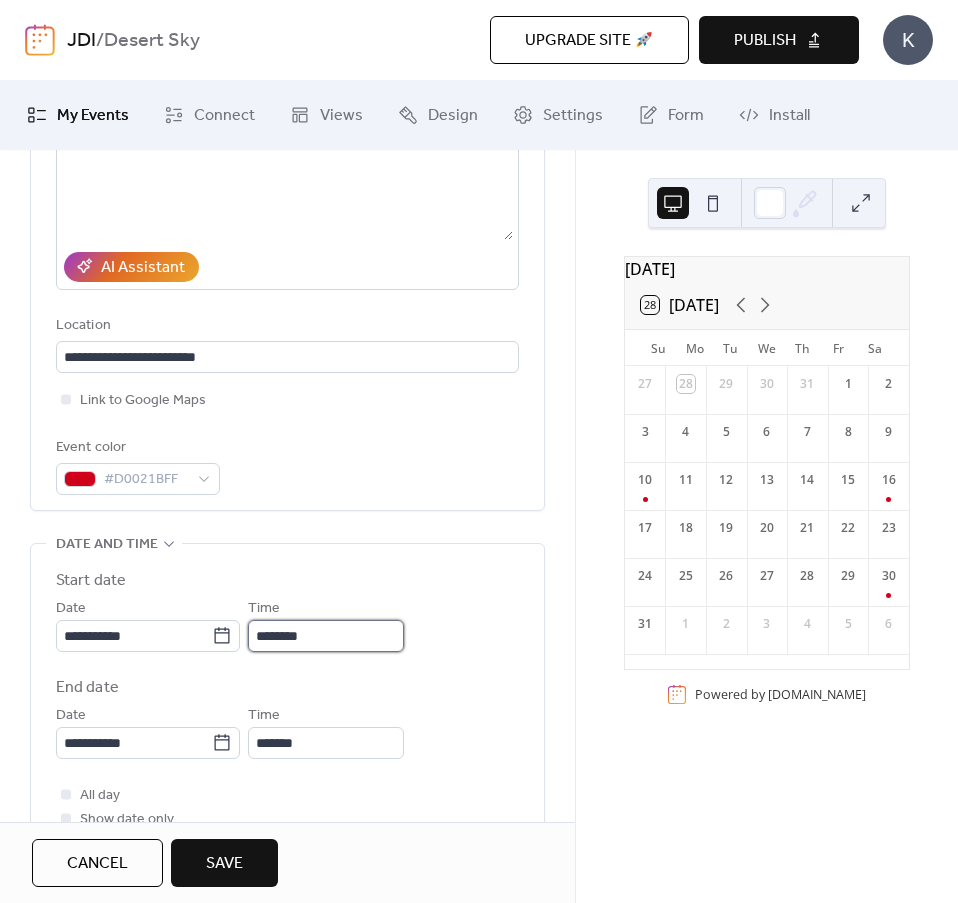 click on "********" at bounding box center [326, 636] 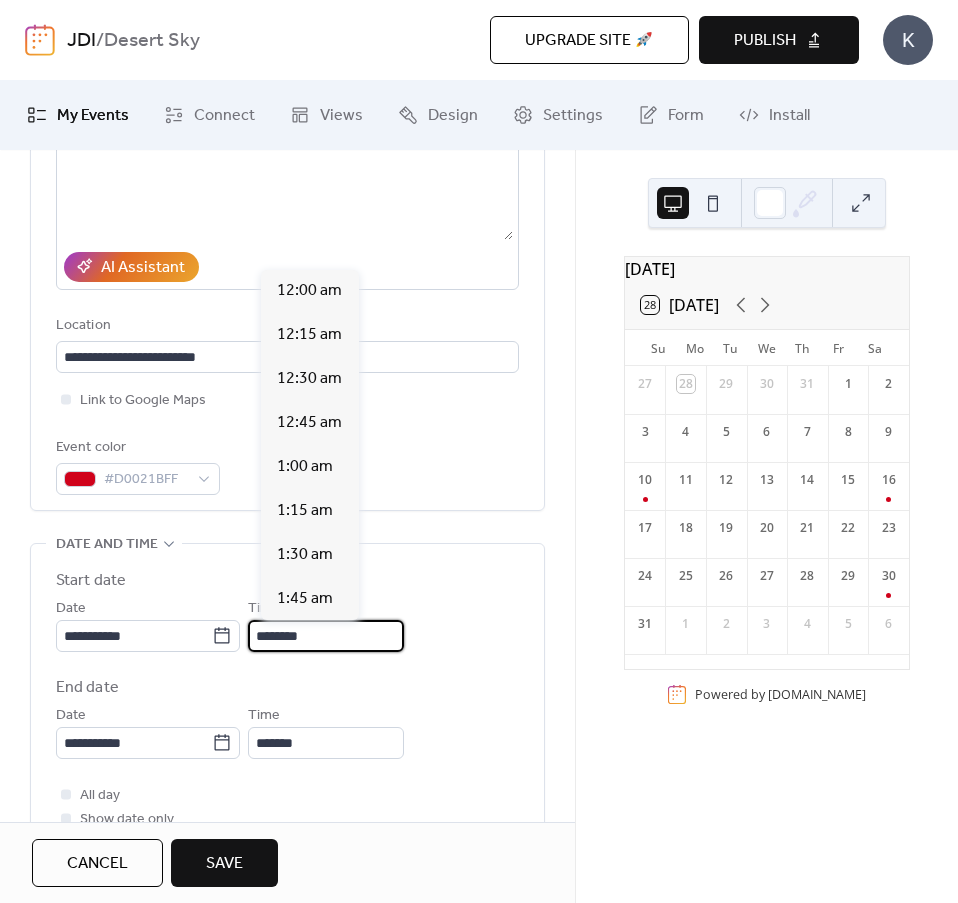 scroll, scrollTop: 2112, scrollLeft: 0, axis: vertical 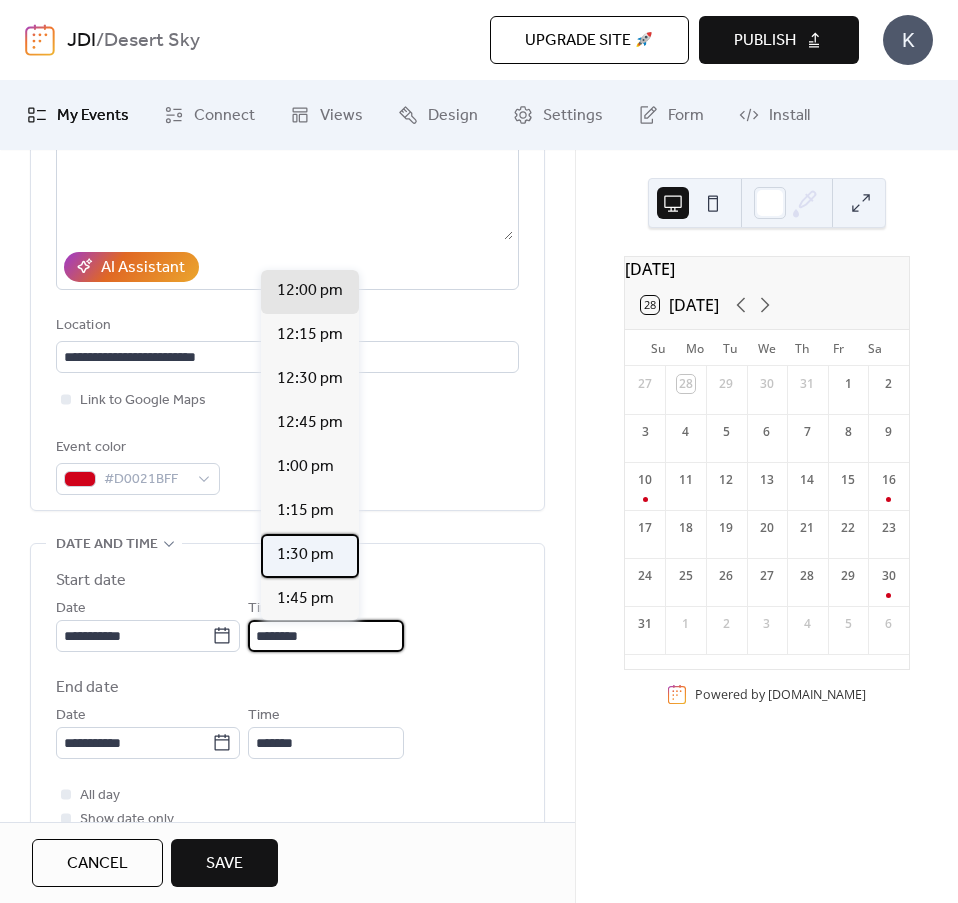 click on "1:30 pm" at bounding box center [305, 555] 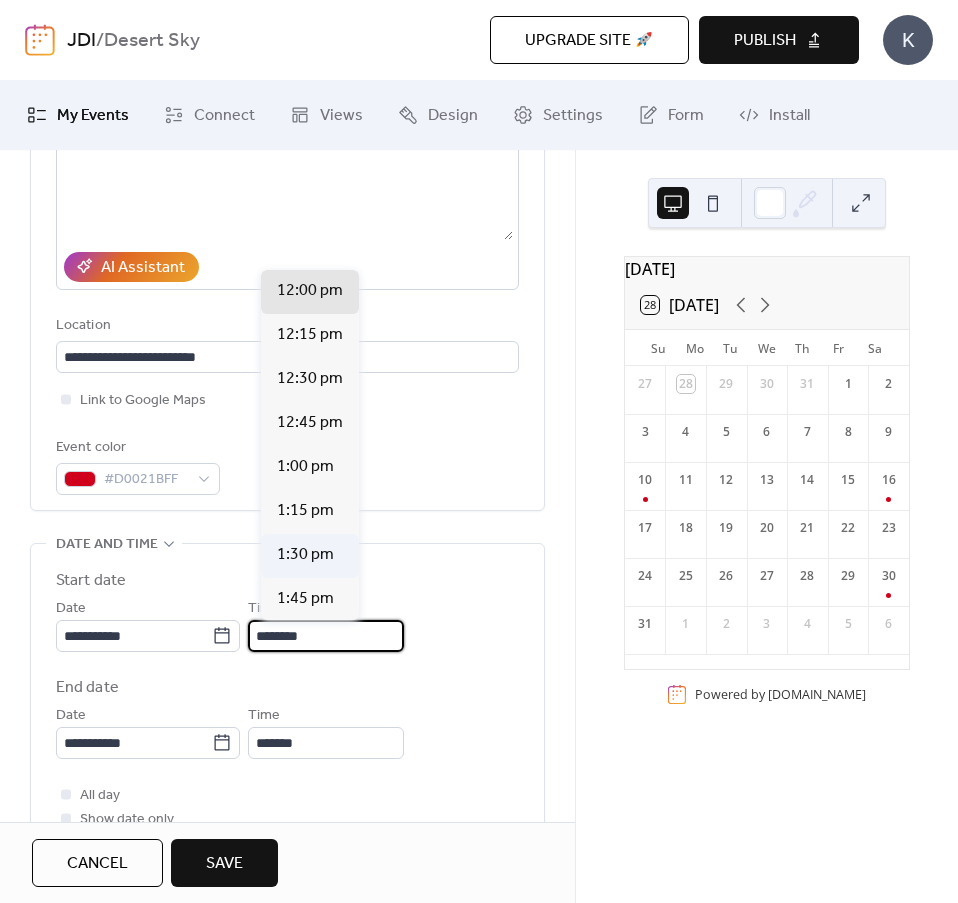 type on "*******" 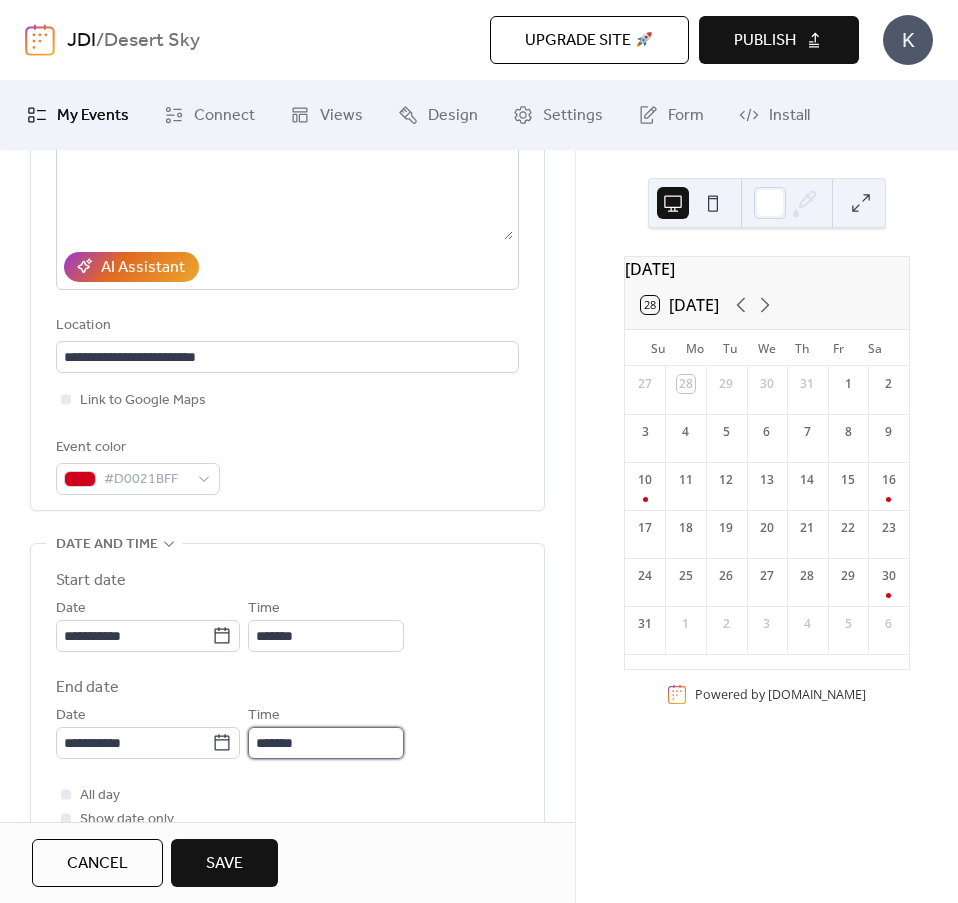 click on "*******" at bounding box center [326, 743] 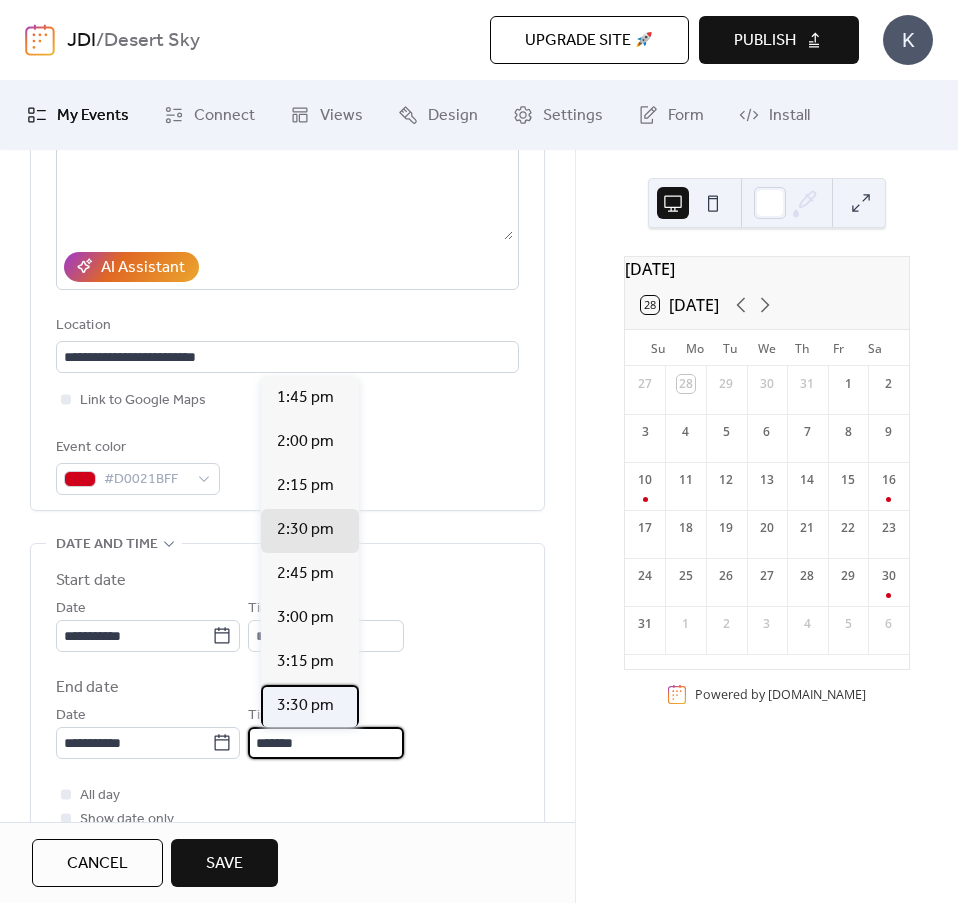 click on "3:30 pm" at bounding box center (305, 706) 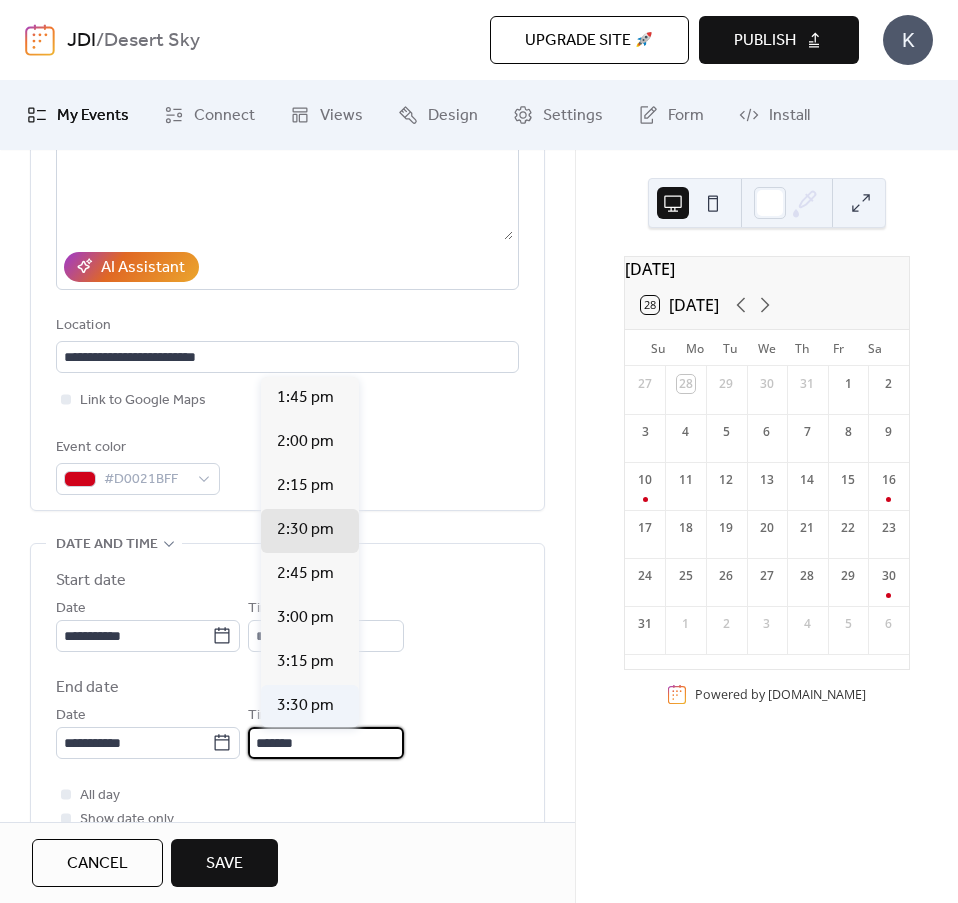 type on "*******" 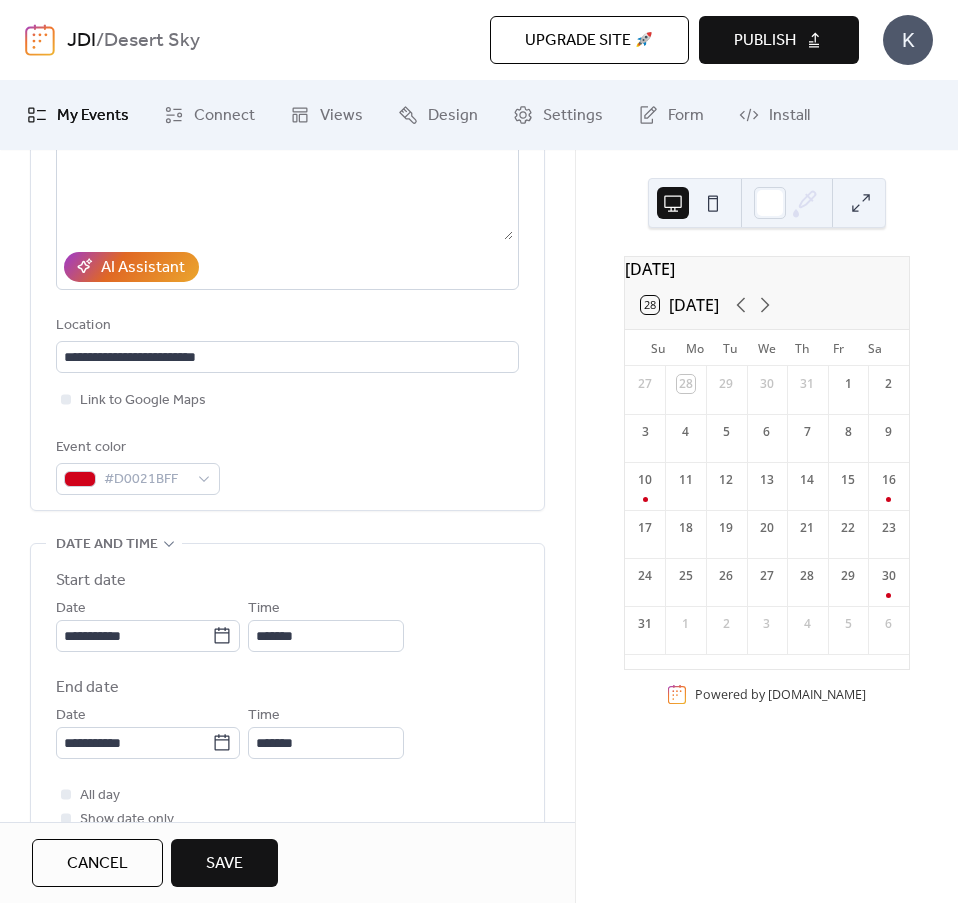 scroll, scrollTop: 500, scrollLeft: 0, axis: vertical 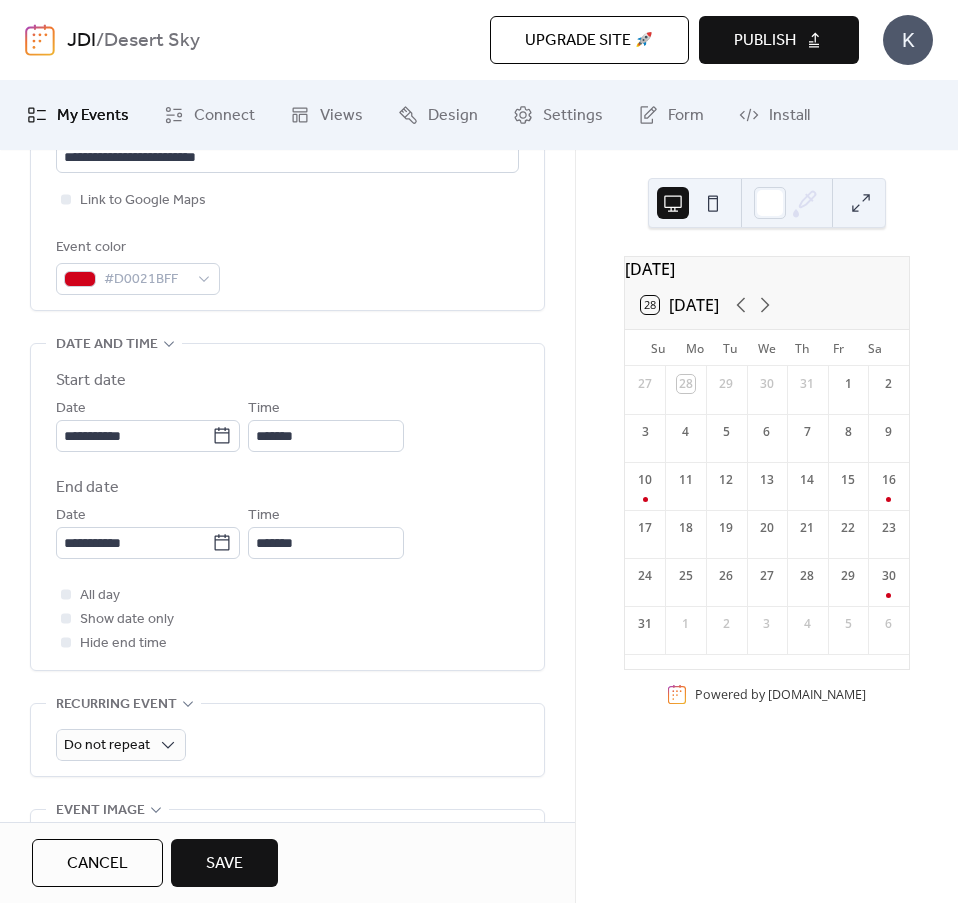 click on "Save" at bounding box center (224, 864) 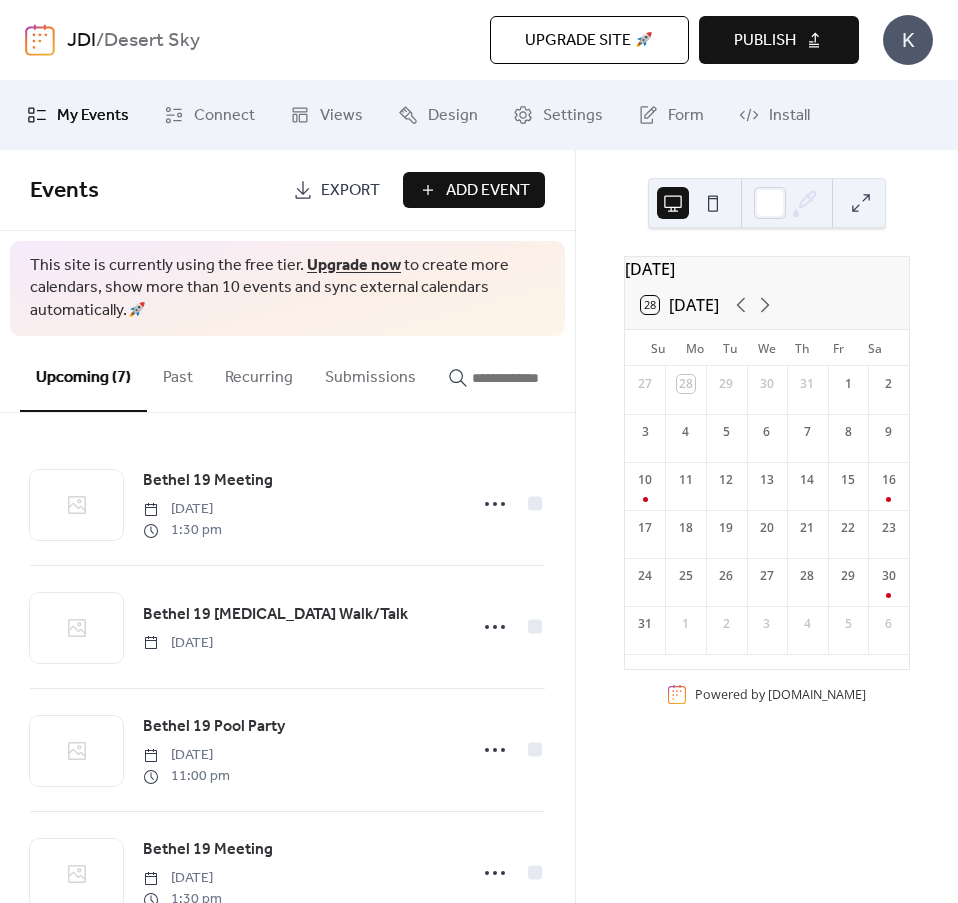 click on "Add Event" at bounding box center (474, 190) 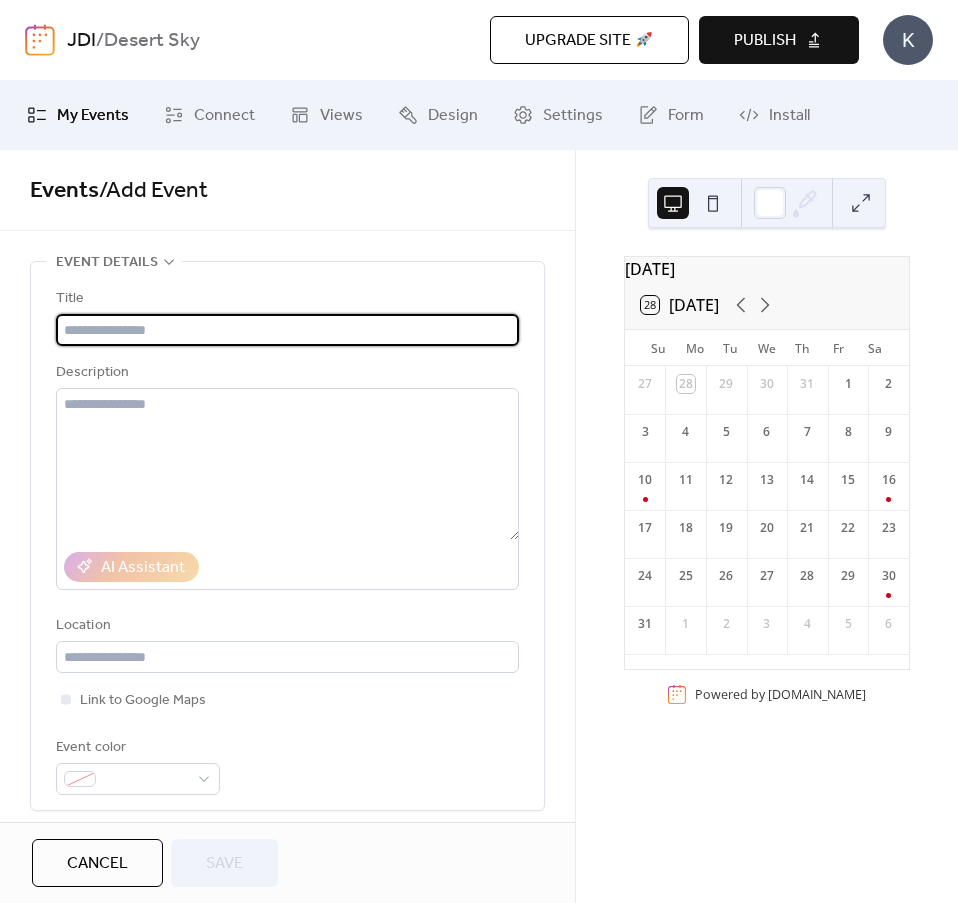click at bounding box center [287, 330] 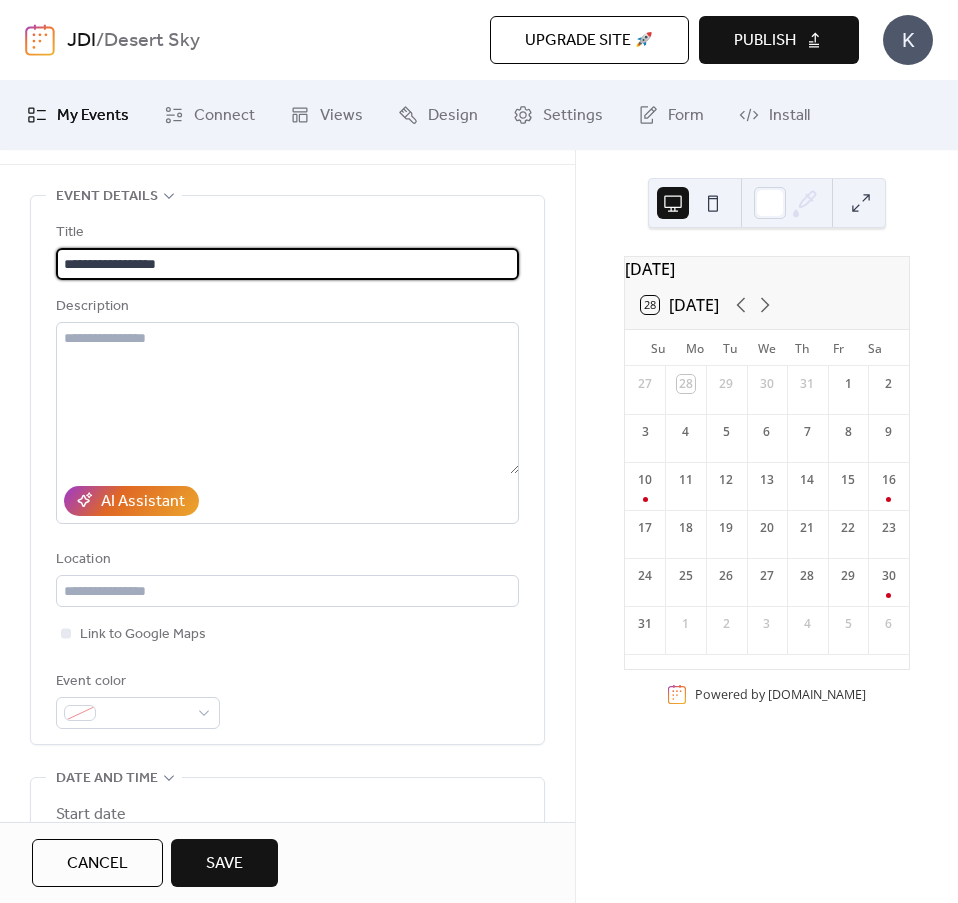scroll, scrollTop: 100, scrollLeft: 0, axis: vertical 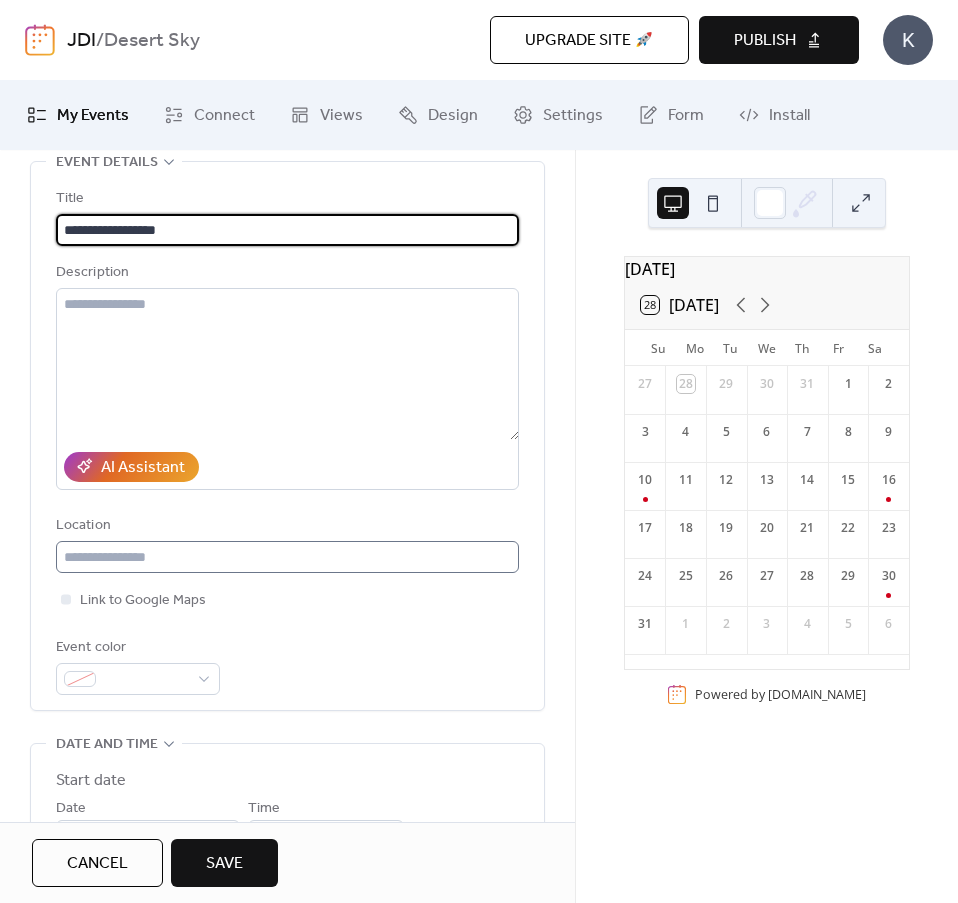 type on "**********" 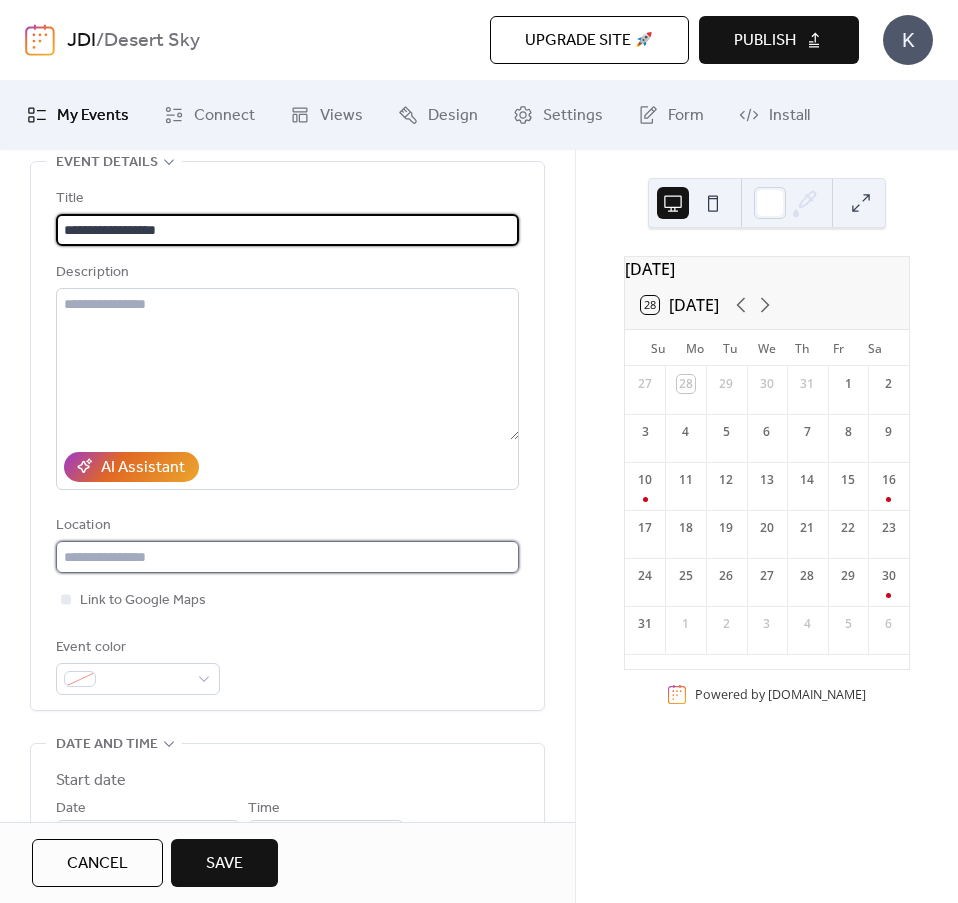 click at bounding box center [287, 557] 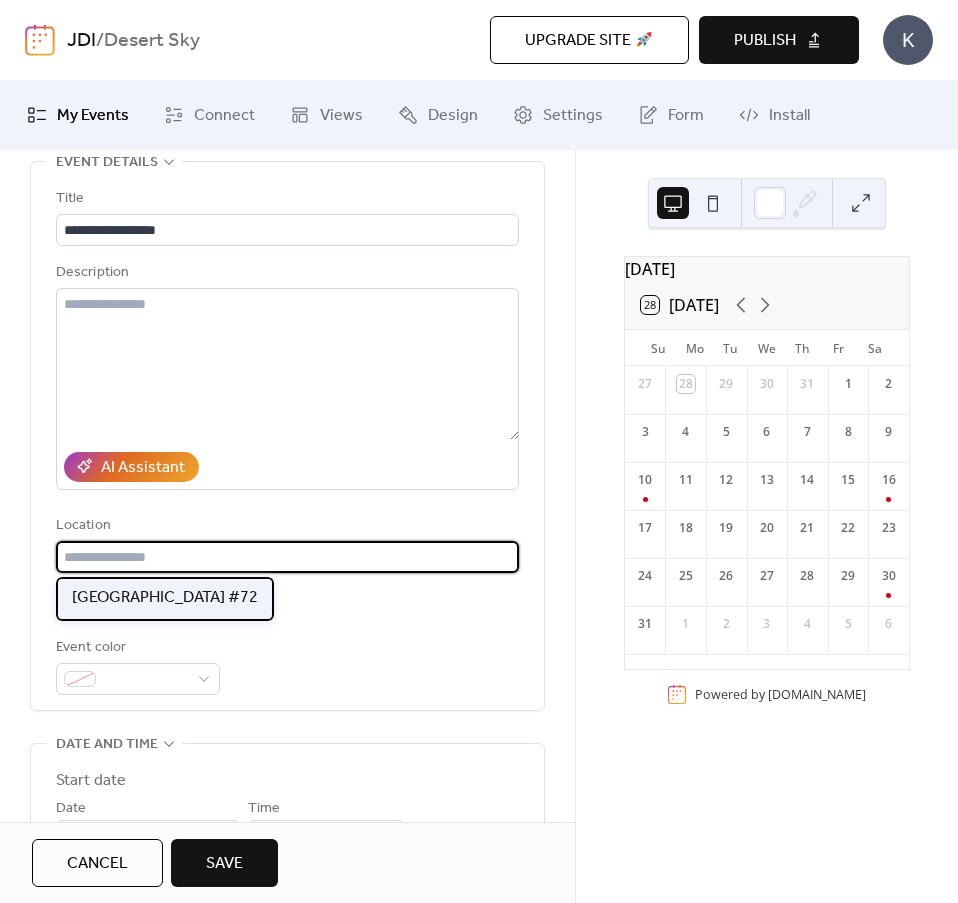 click on "[GEOGRAPHIC_DATA] #72" at bounding box center (165, 598) 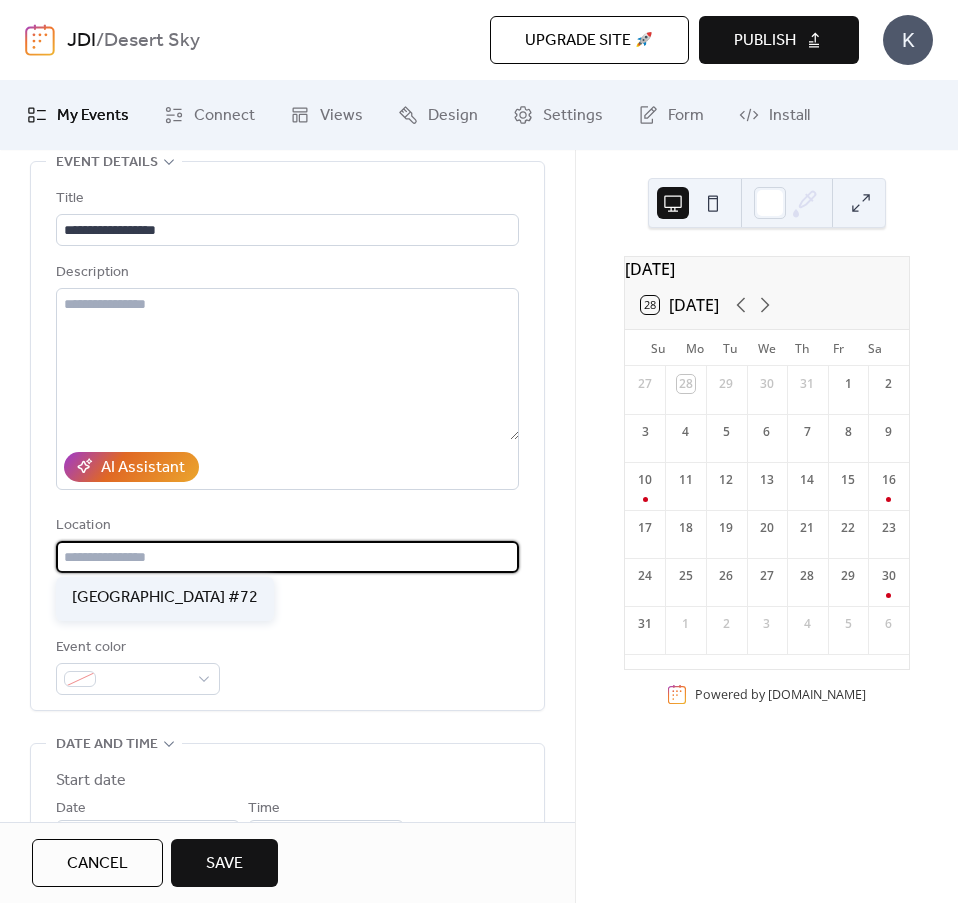 type on "**********" 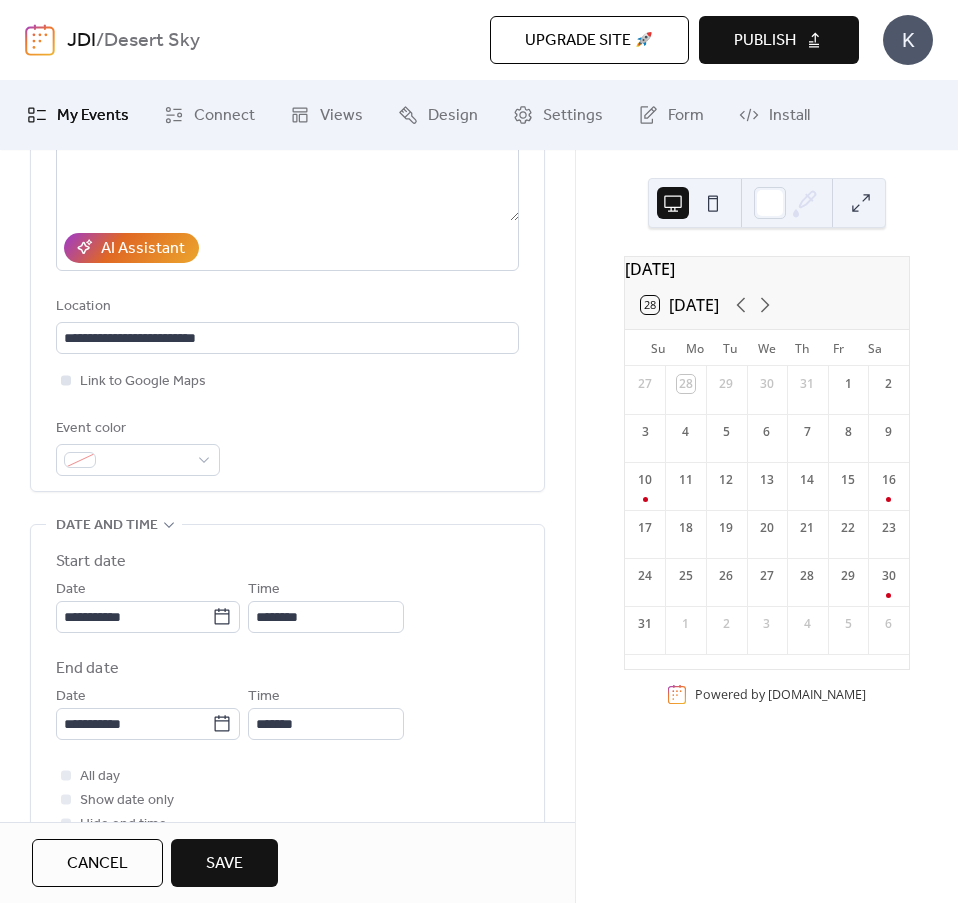 scroll, scrollTop: 400, scrollLeft: 0, axis: vertical 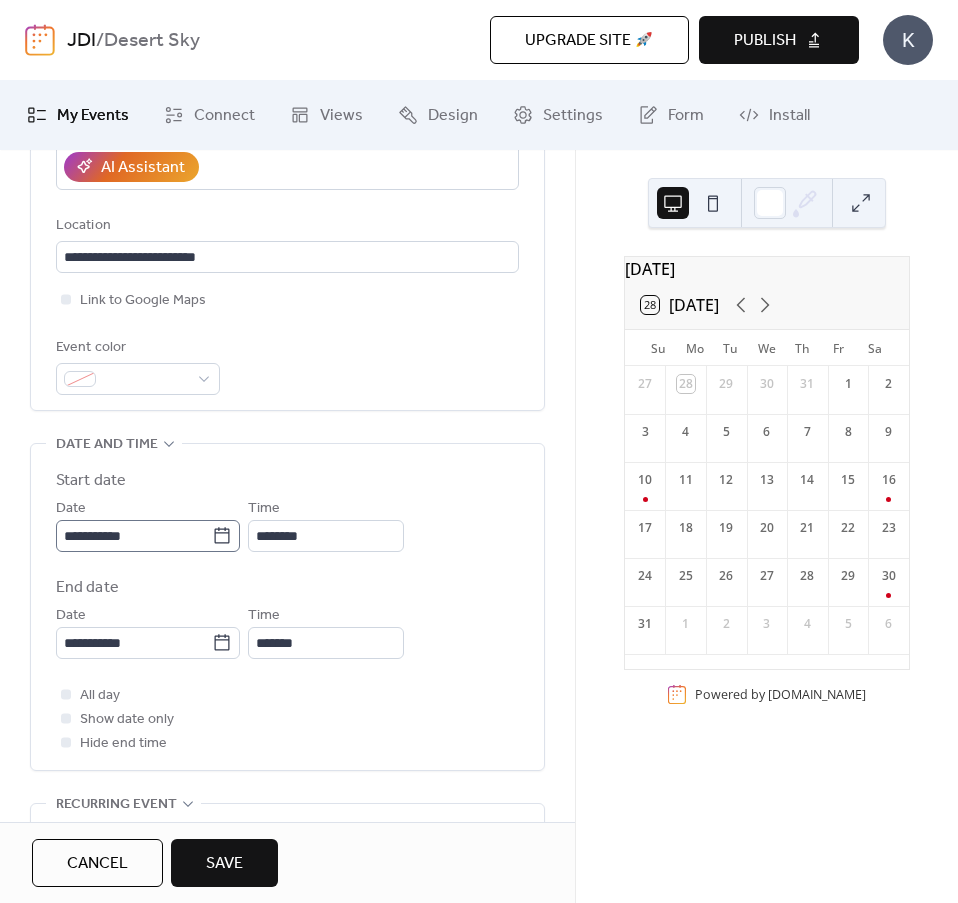 click 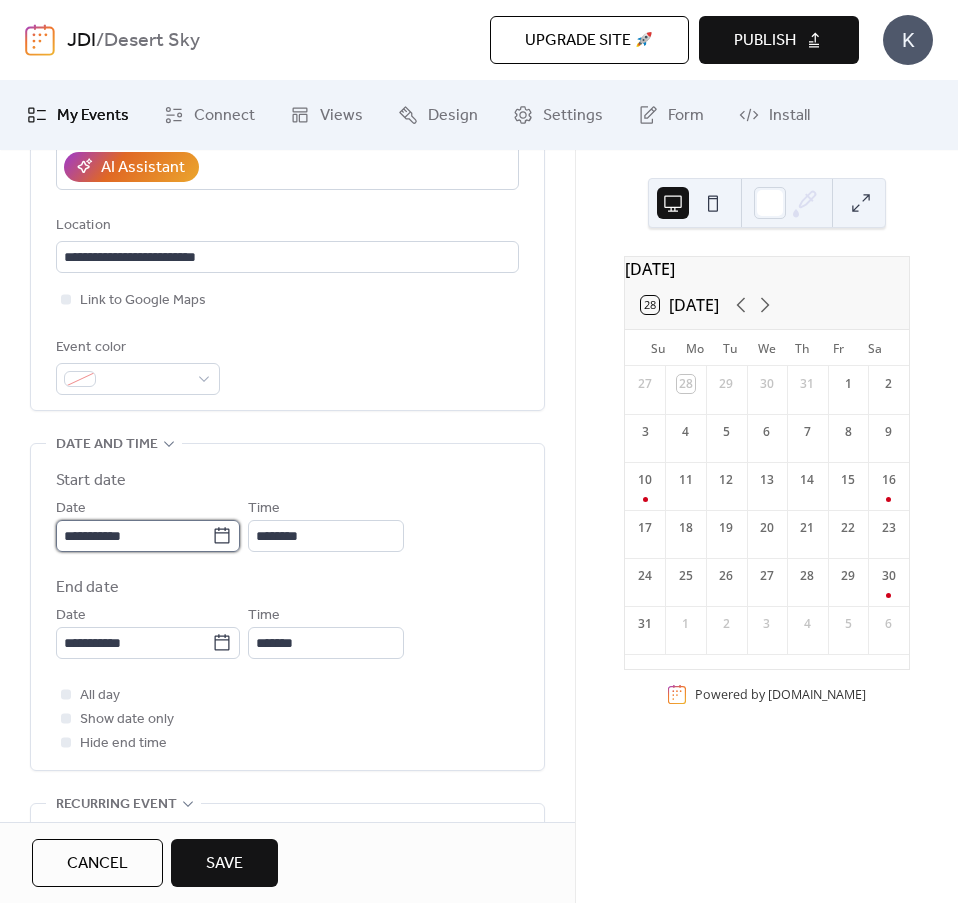 click on "**********" at bounding box center [134, 536] 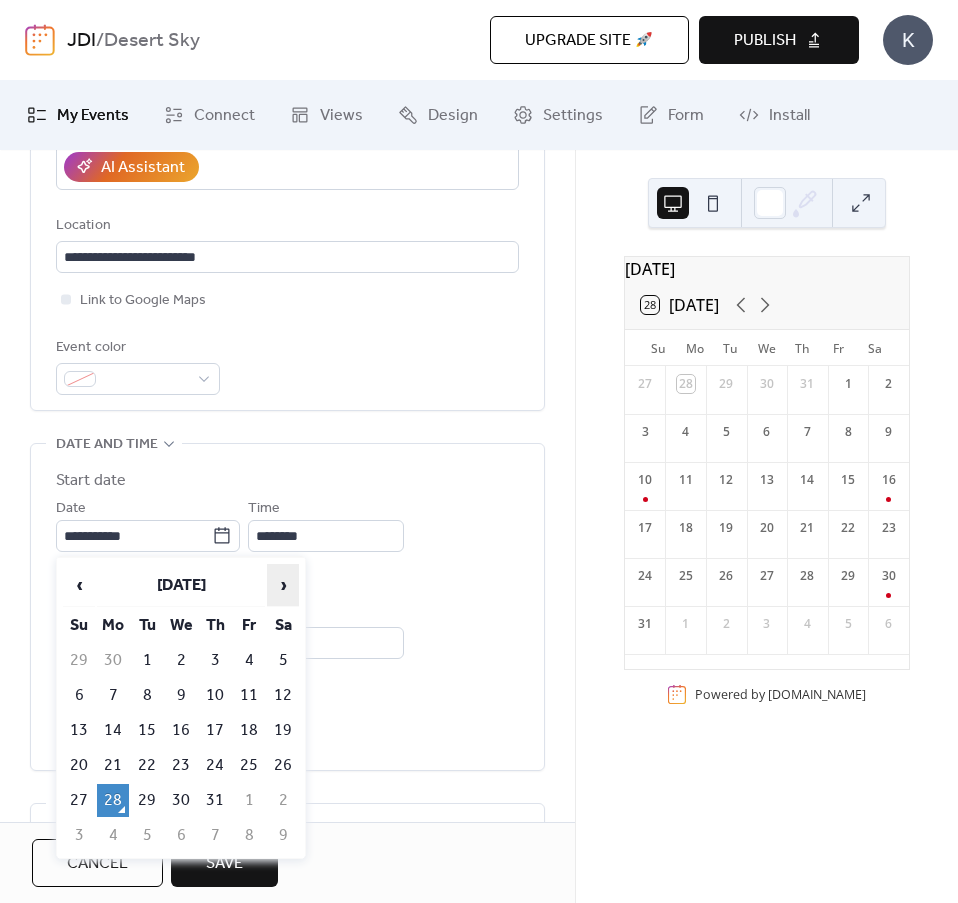 click on "›" at bounding box center [283, 585] 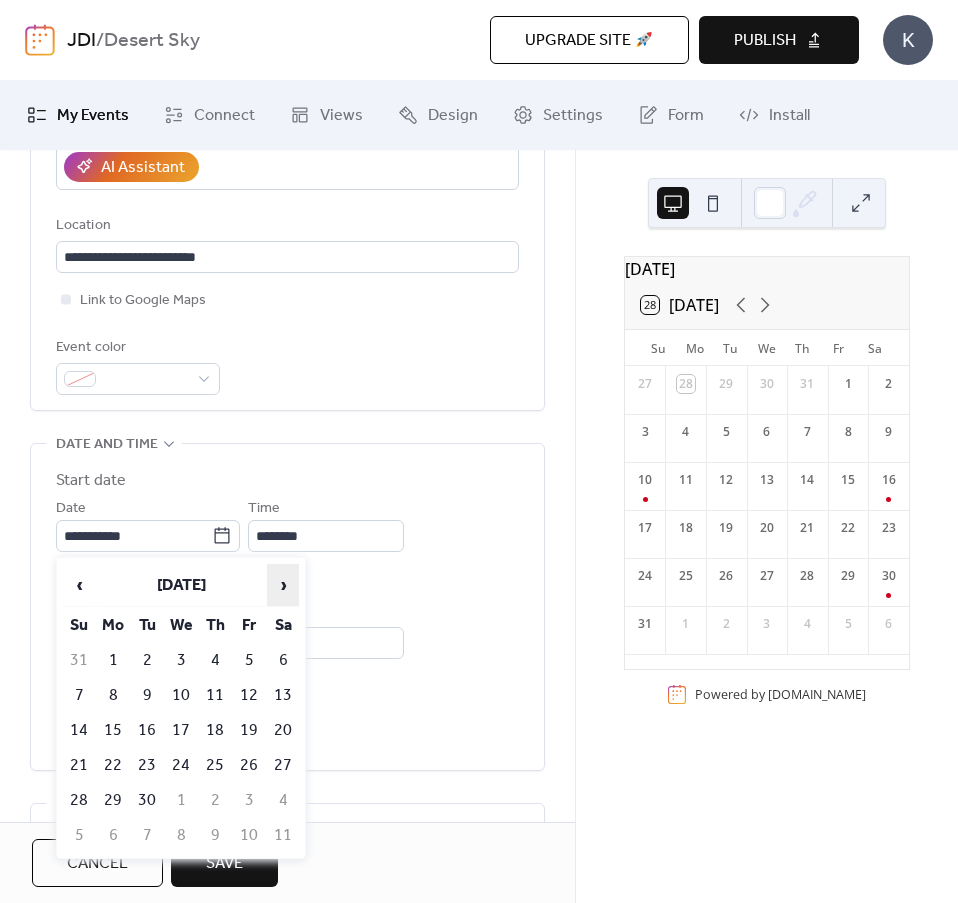 click on "›" at bounding box center (283, 585) 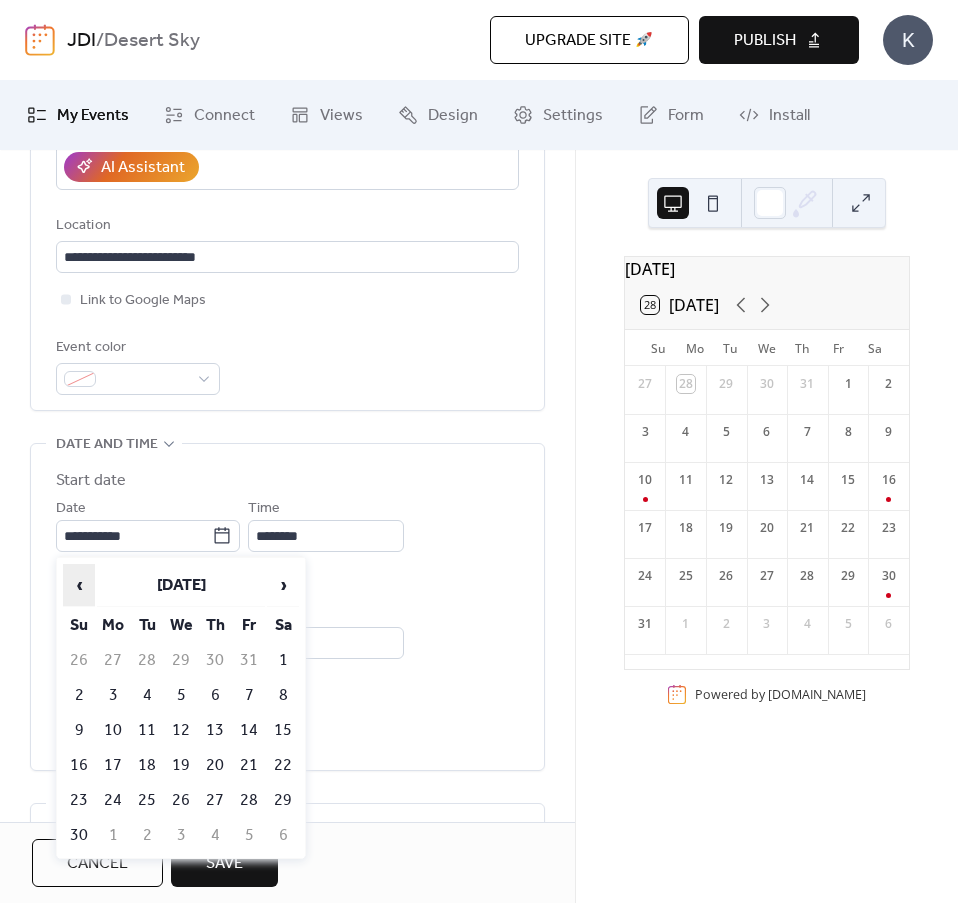 click on "‹" at bounding box center (79, 585) 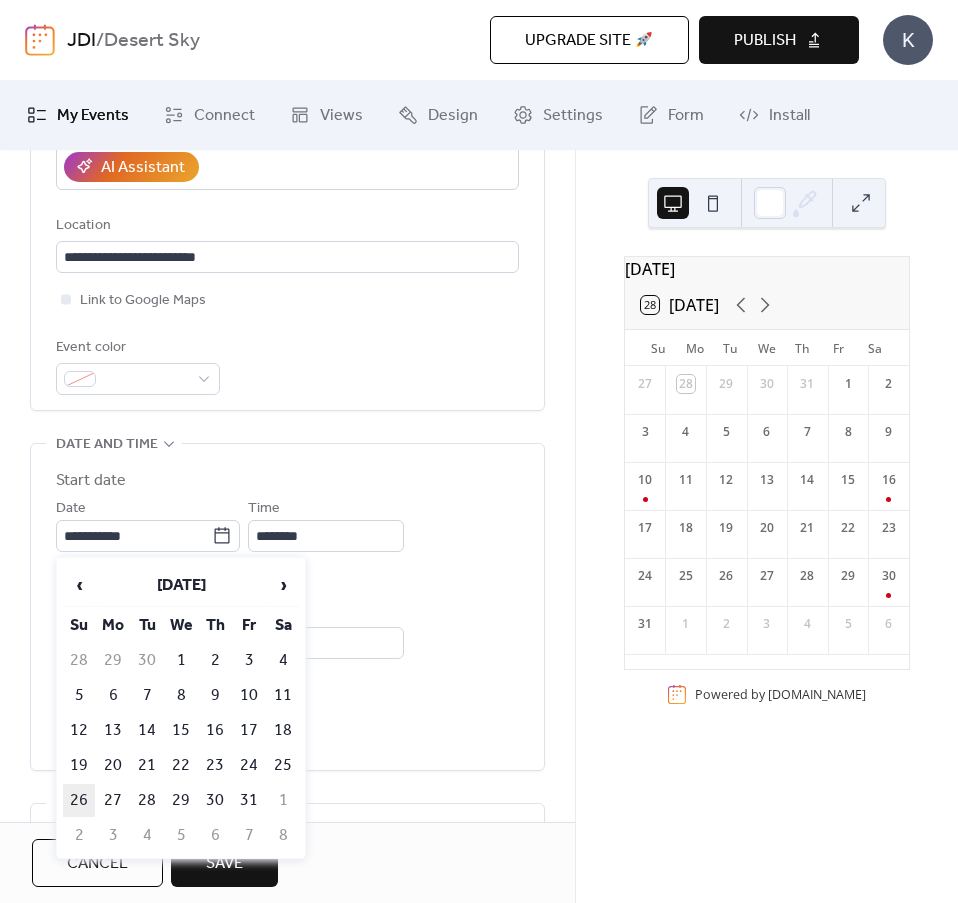 click on "26" at bounding box center (79, 800) 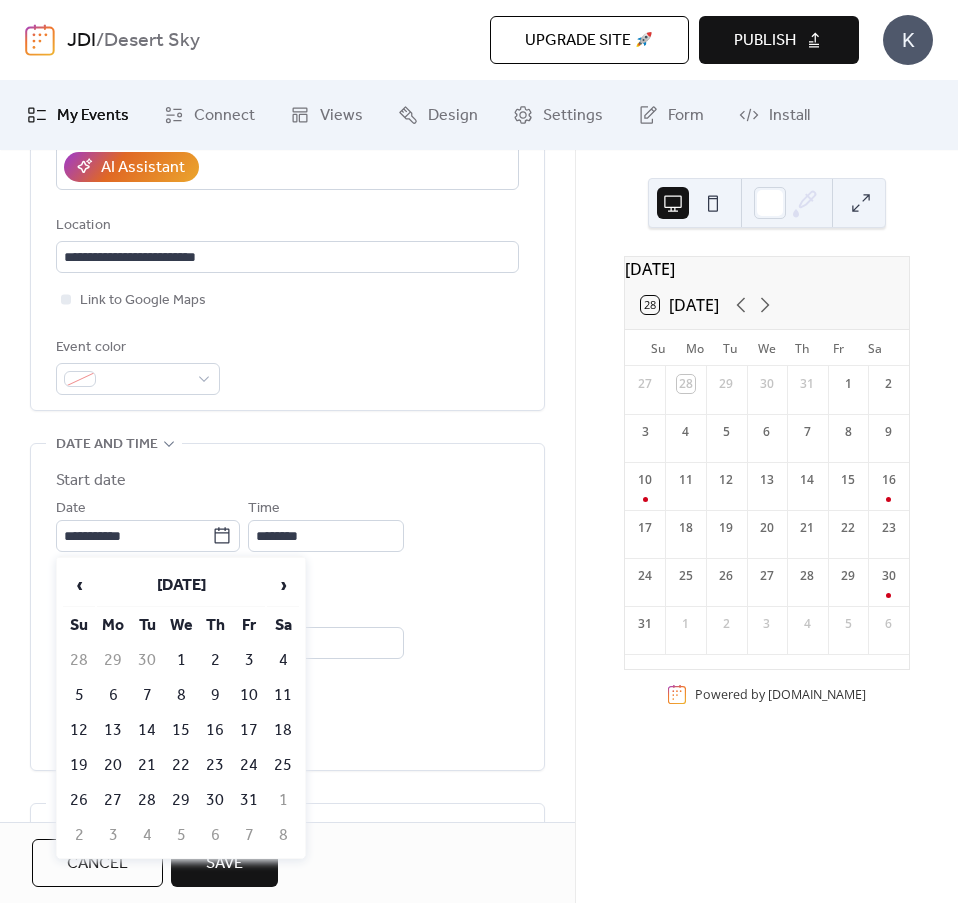 type on "**********" 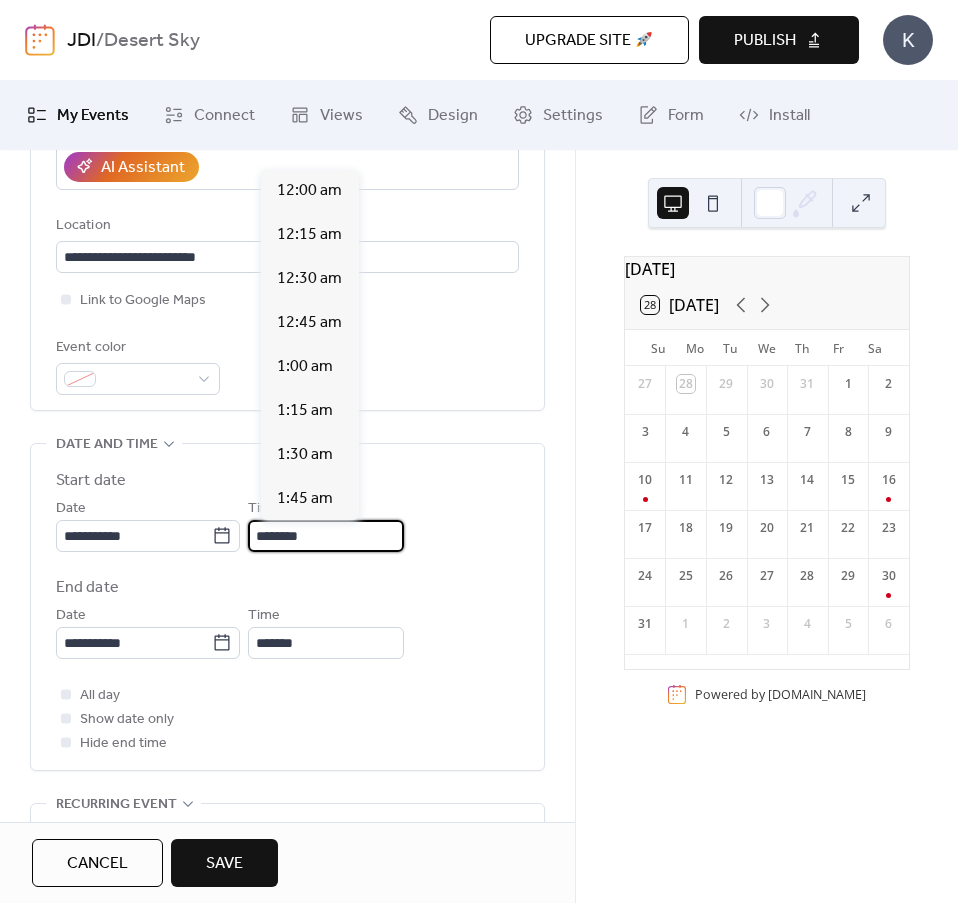 click on "********" at bounding box center [326, 536] 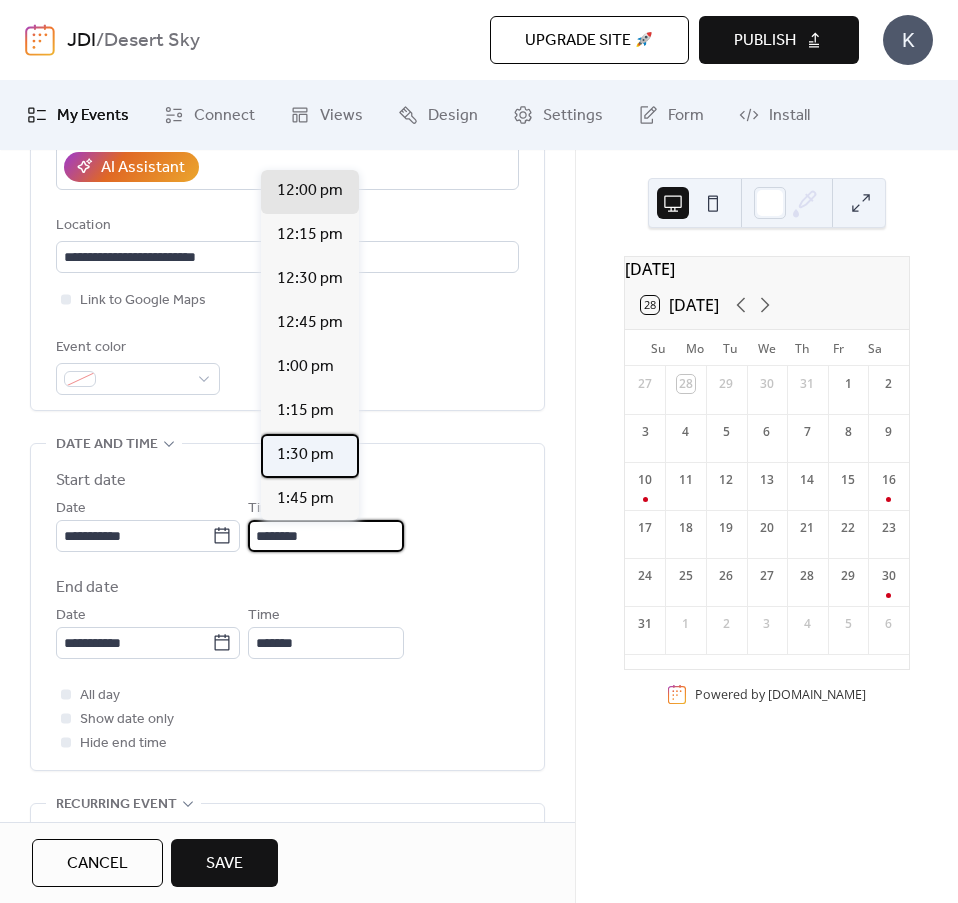 click on "1:30 pm" at bounding box center (310, 456) 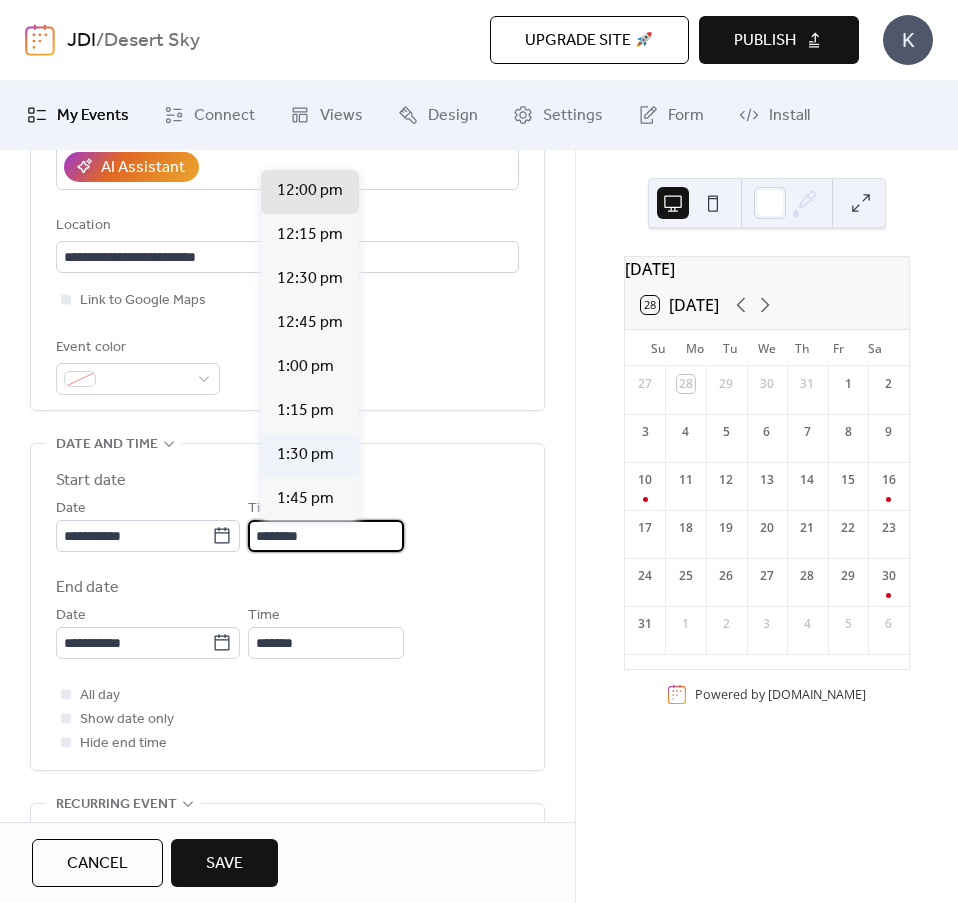 type on "*******" 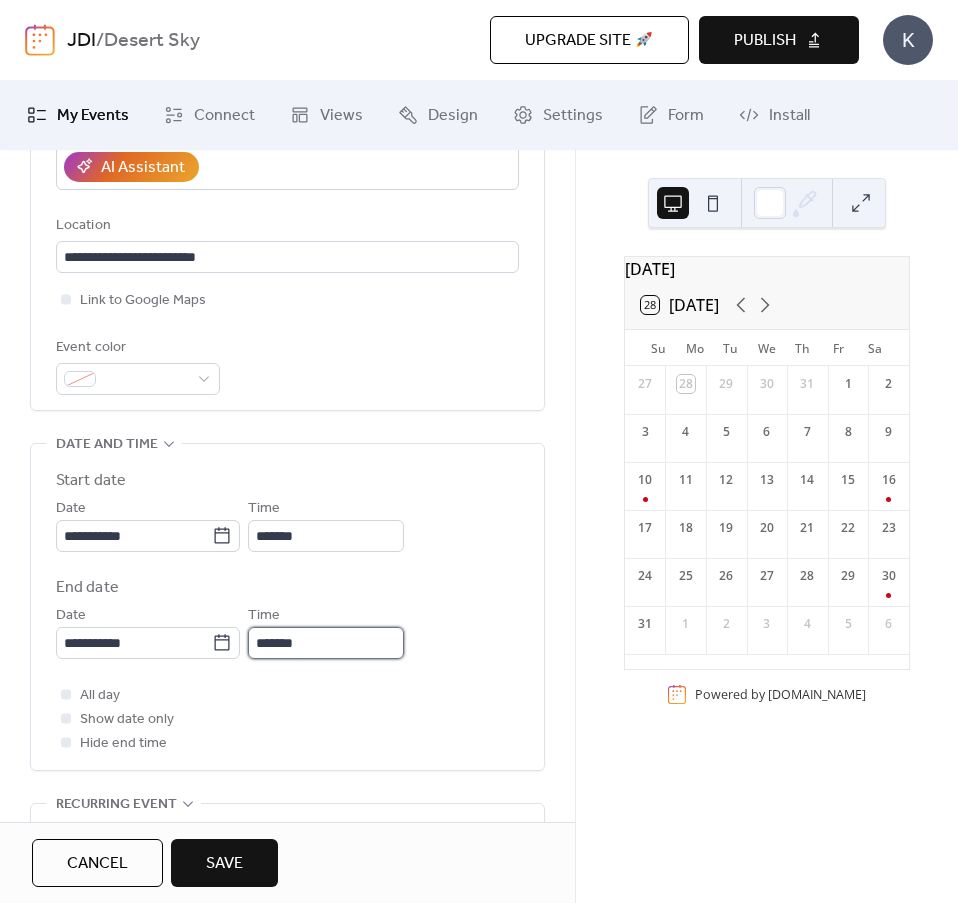 click on "*******" at bounding box center (326, 643) 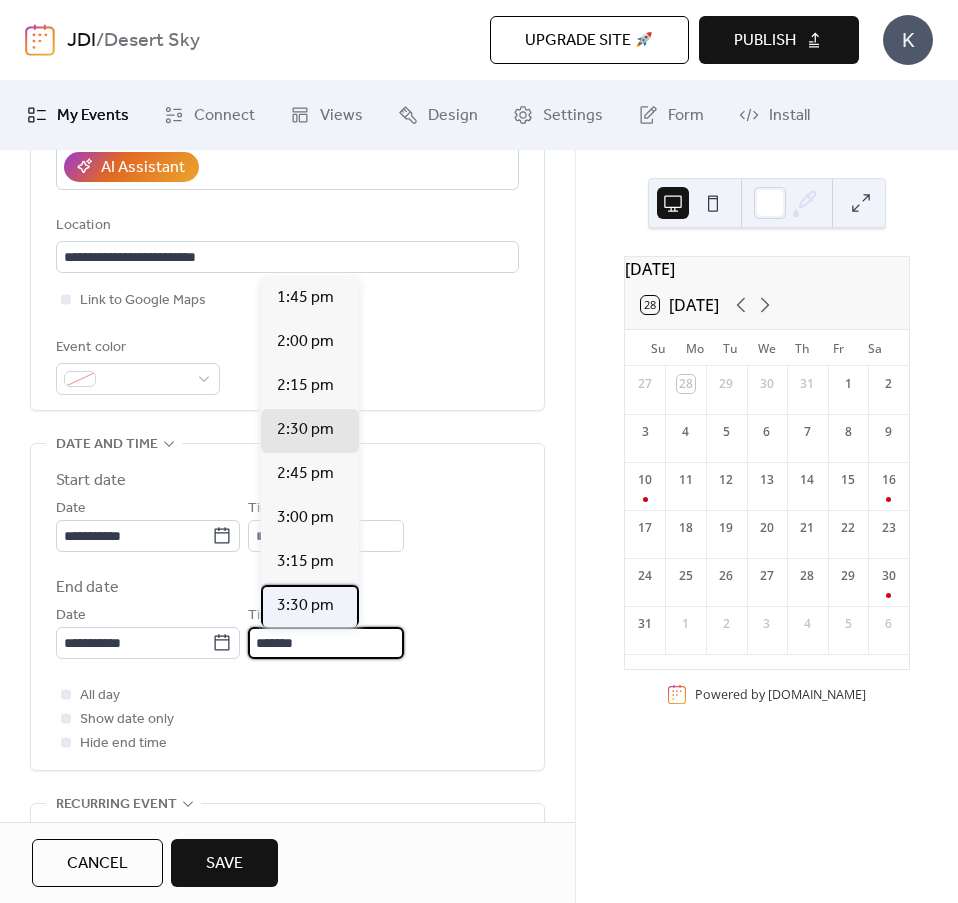 click on "3:30 pm" at bounding box center (310, 607) 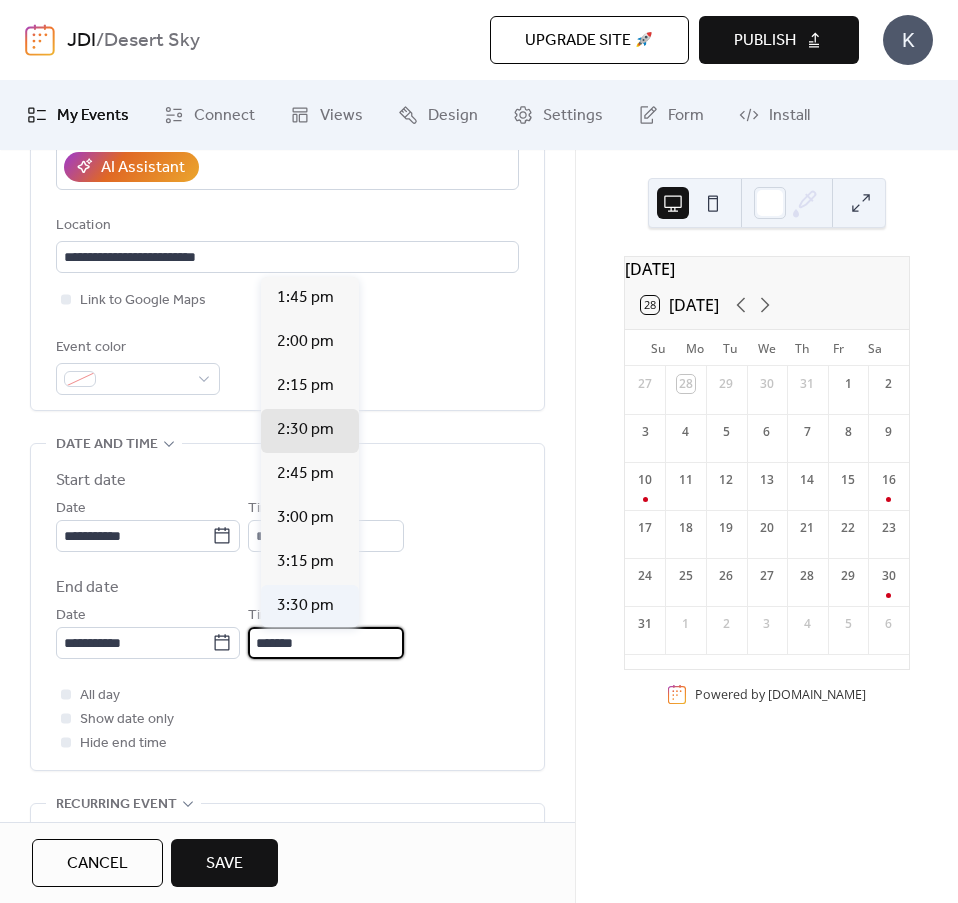 type on "*******" 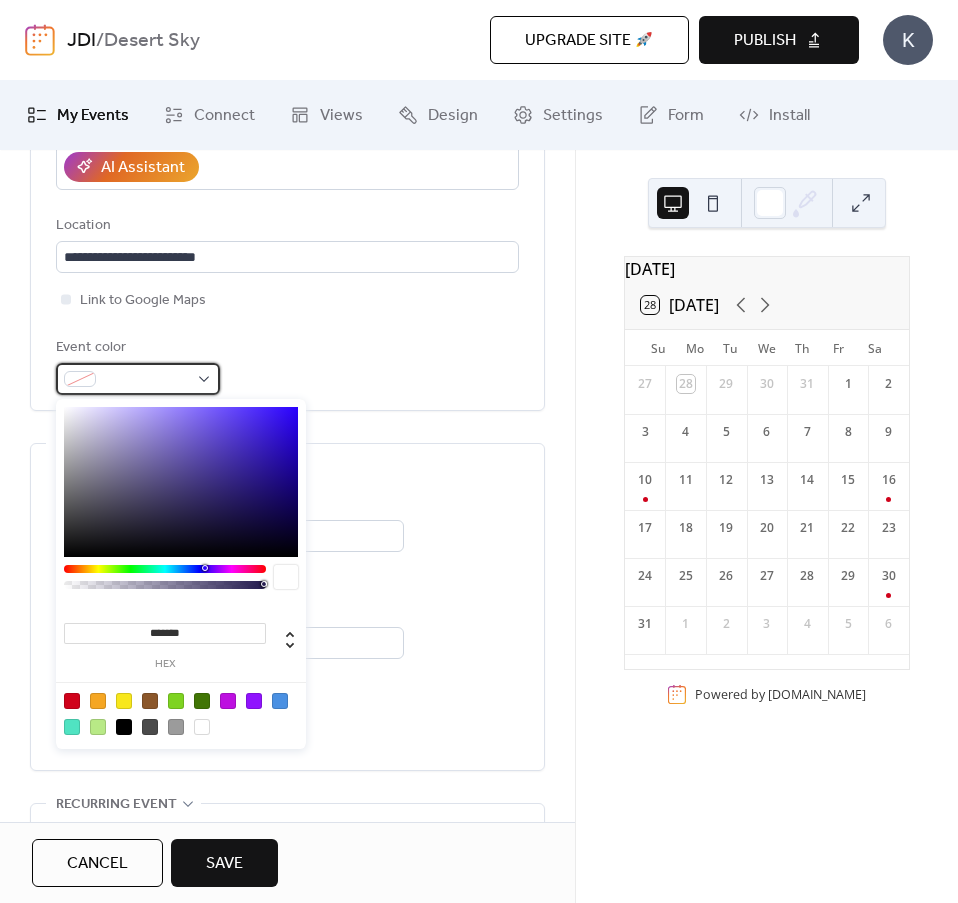 click at bounding box center [138, 379] 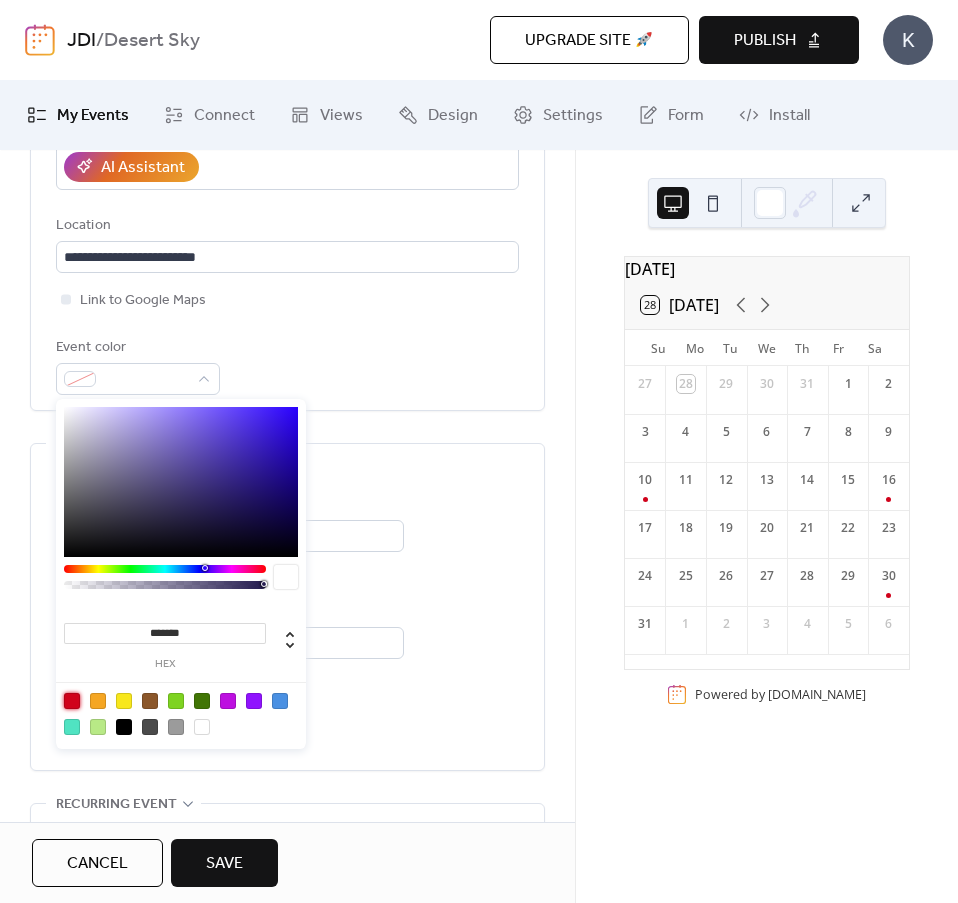 click at bounding box center (72, 701) 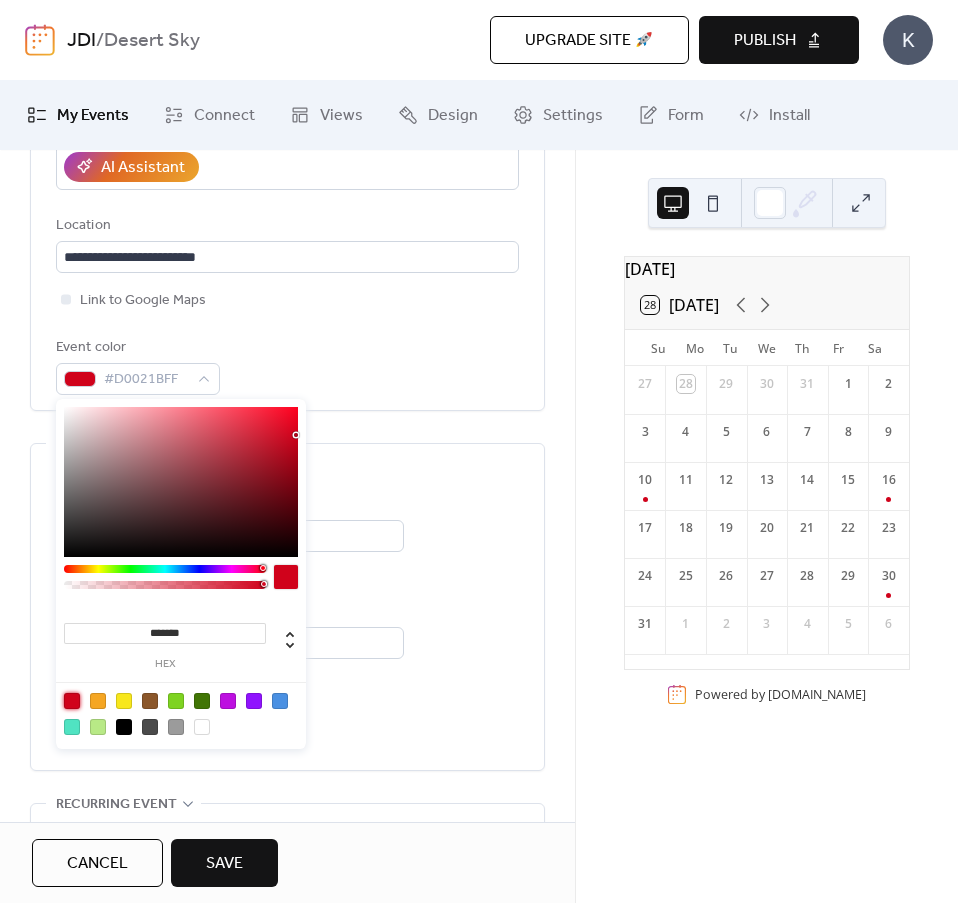 click on "Save" at bounding box center [224, 864] 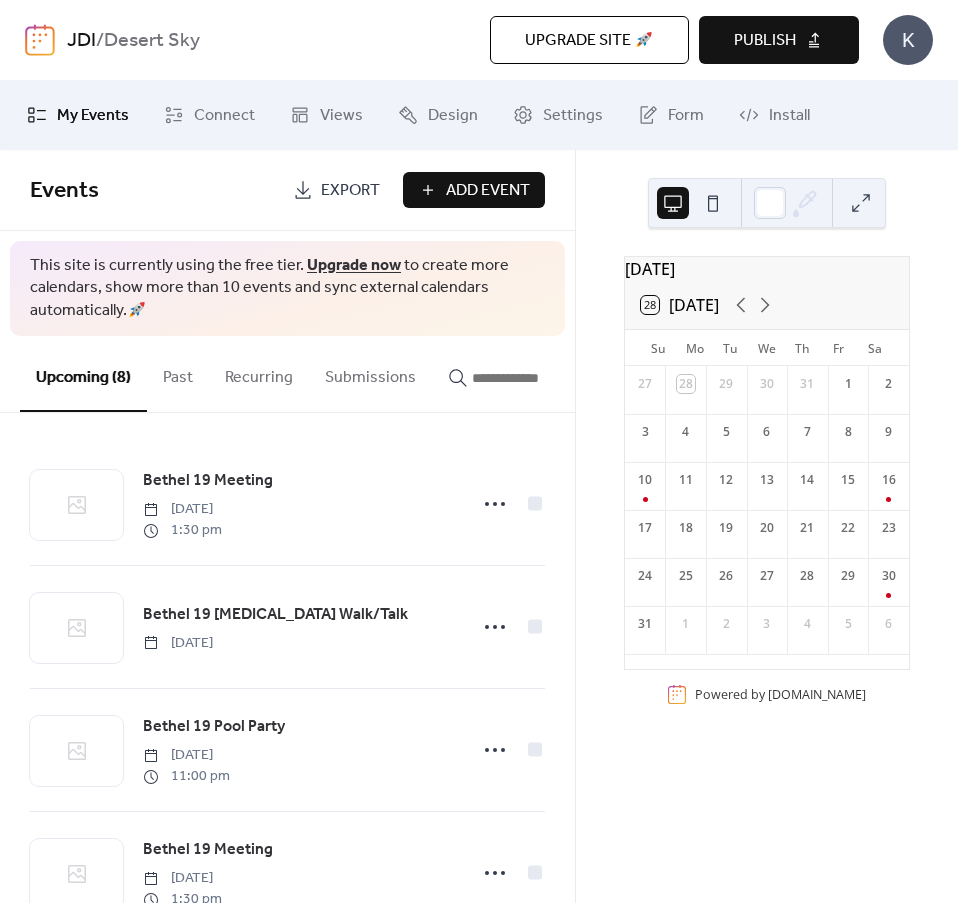 click on "Add Event" at bounding box center (488, 191) 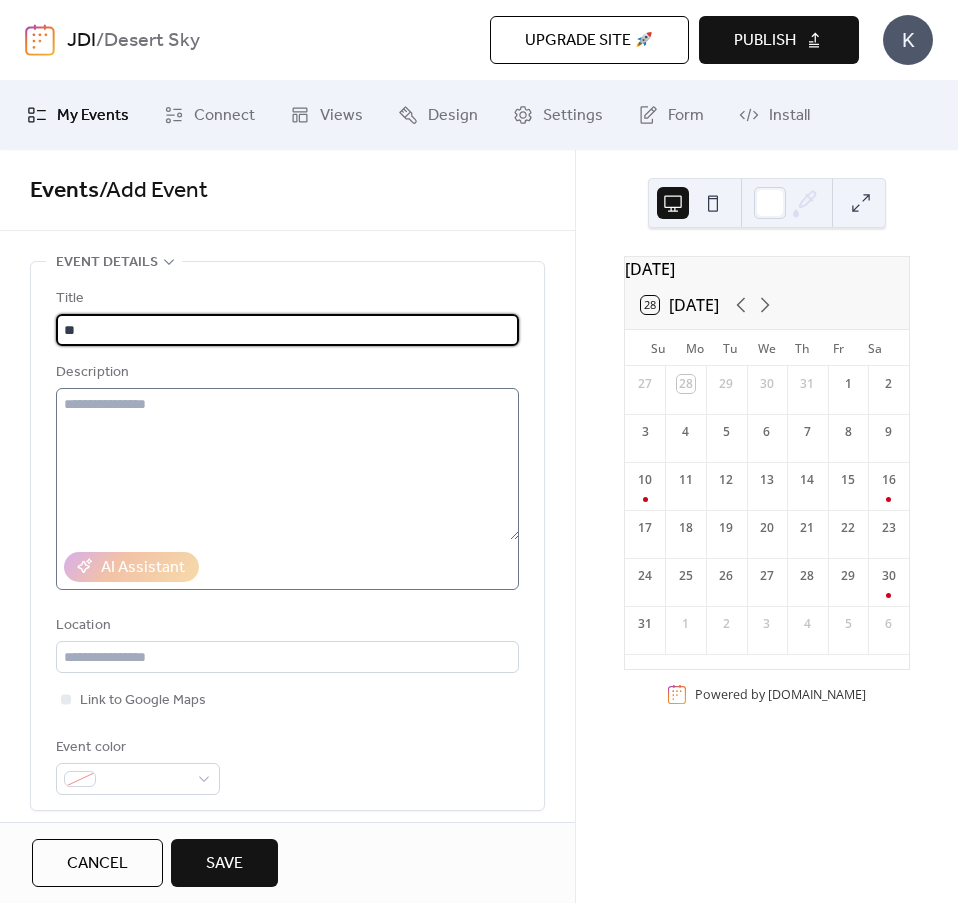 type on "*" 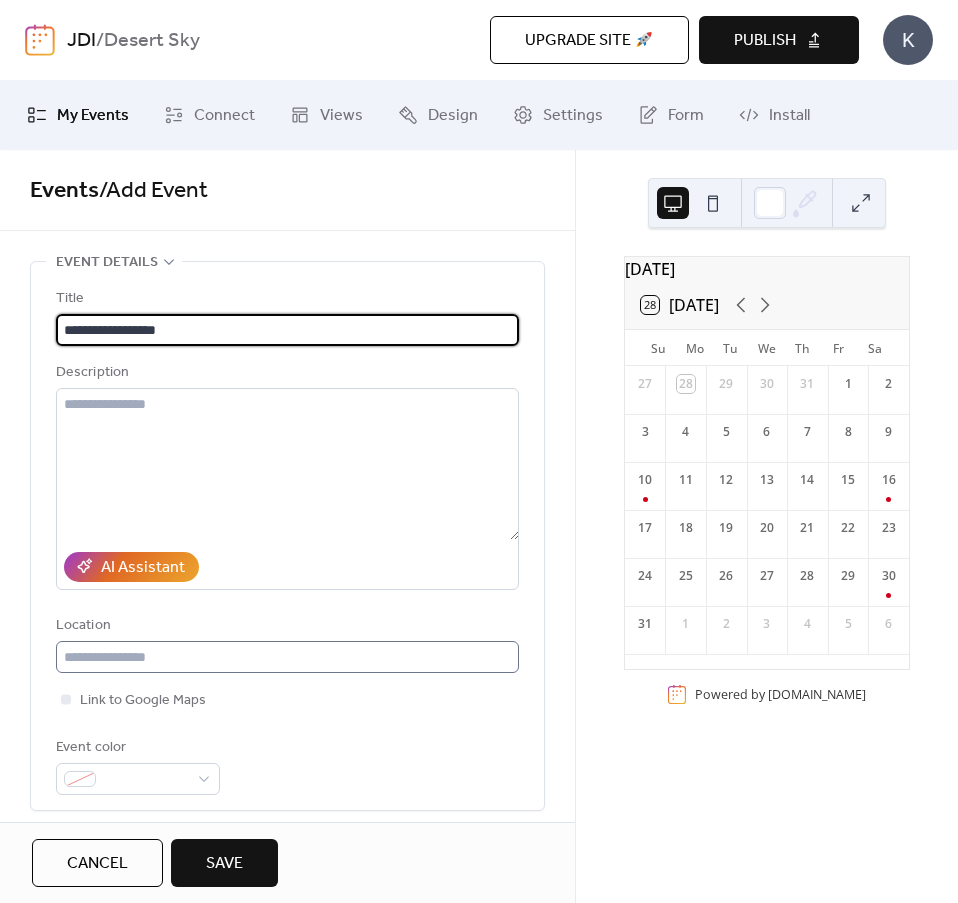 type on "**********" 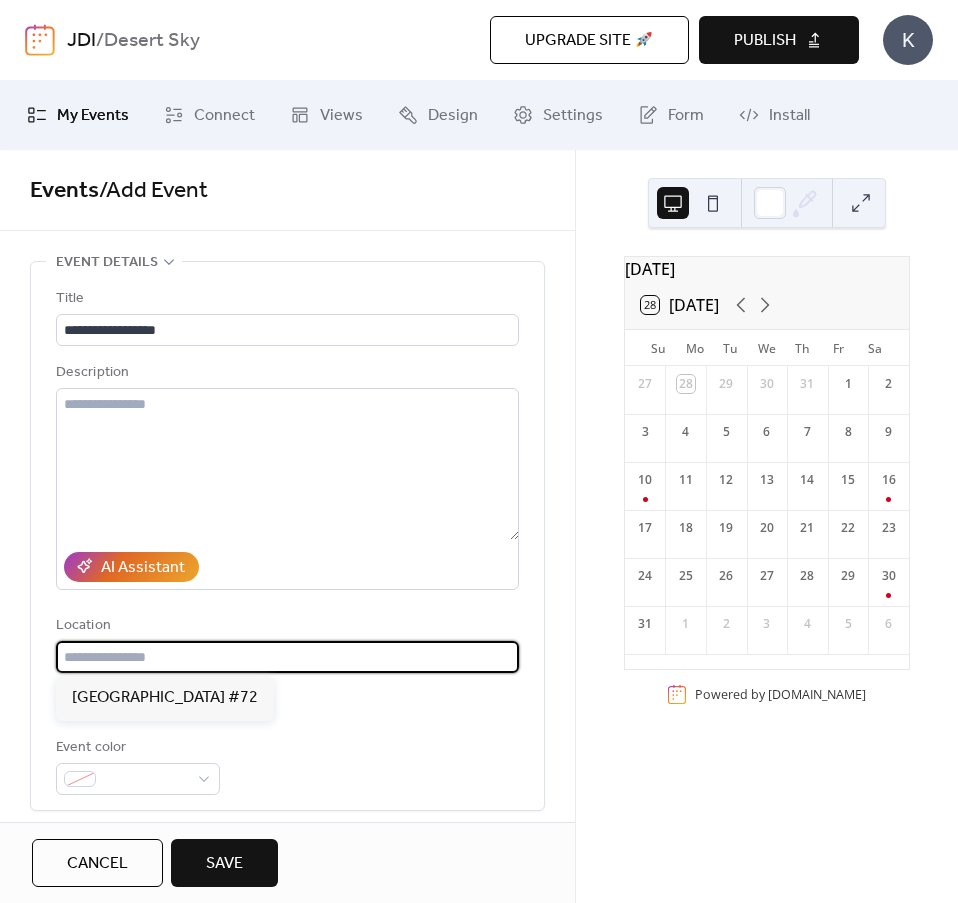 click at bounding box center (287, 657) 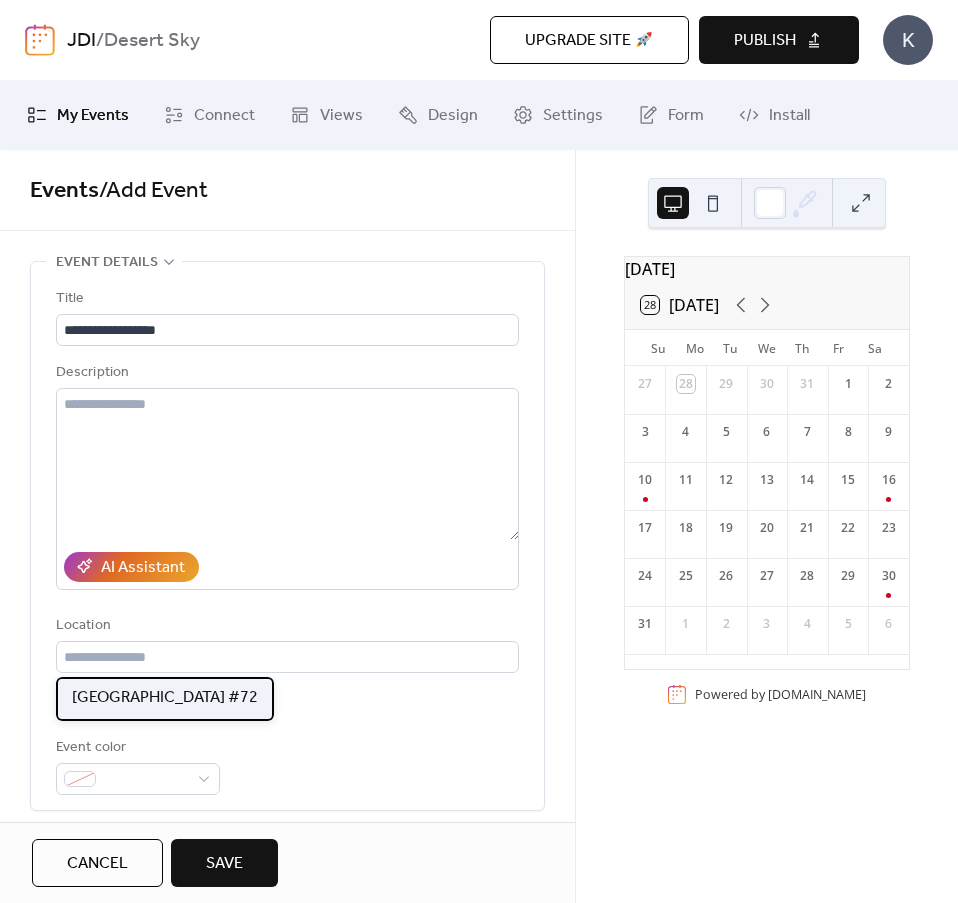 click on "[GEOGRAPHIC_DATA] #72" at bounding box center (165, 698) 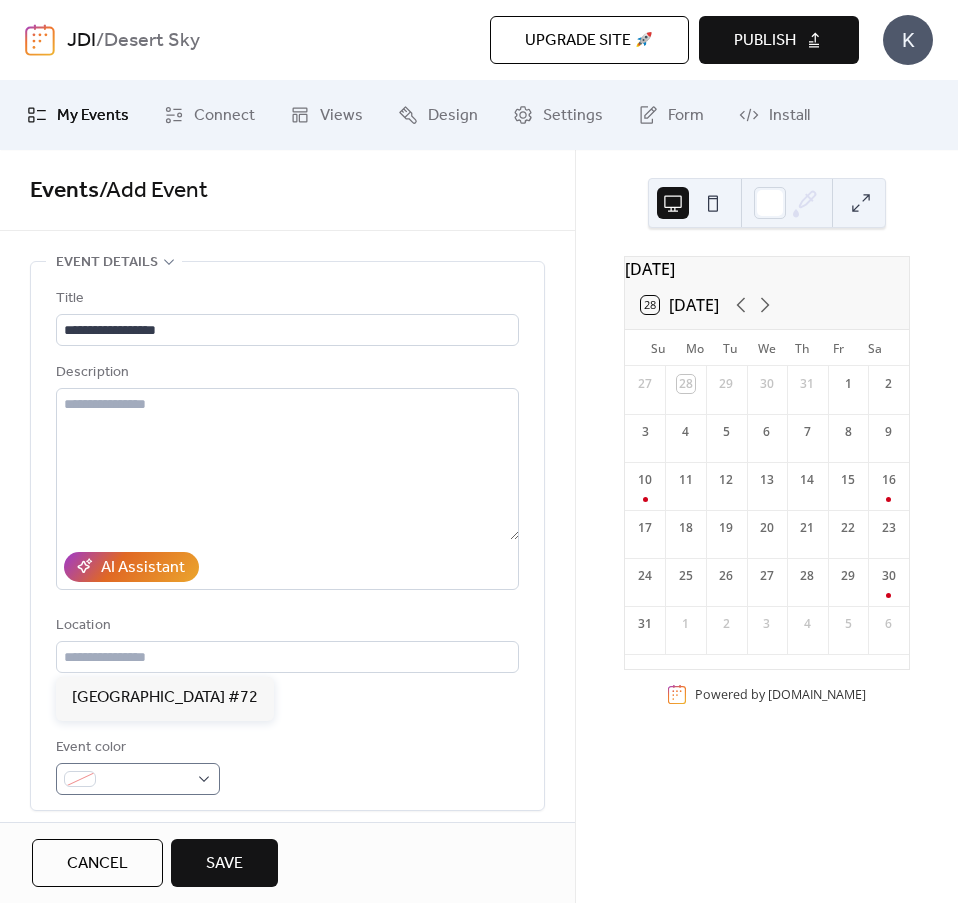 type on "**********" 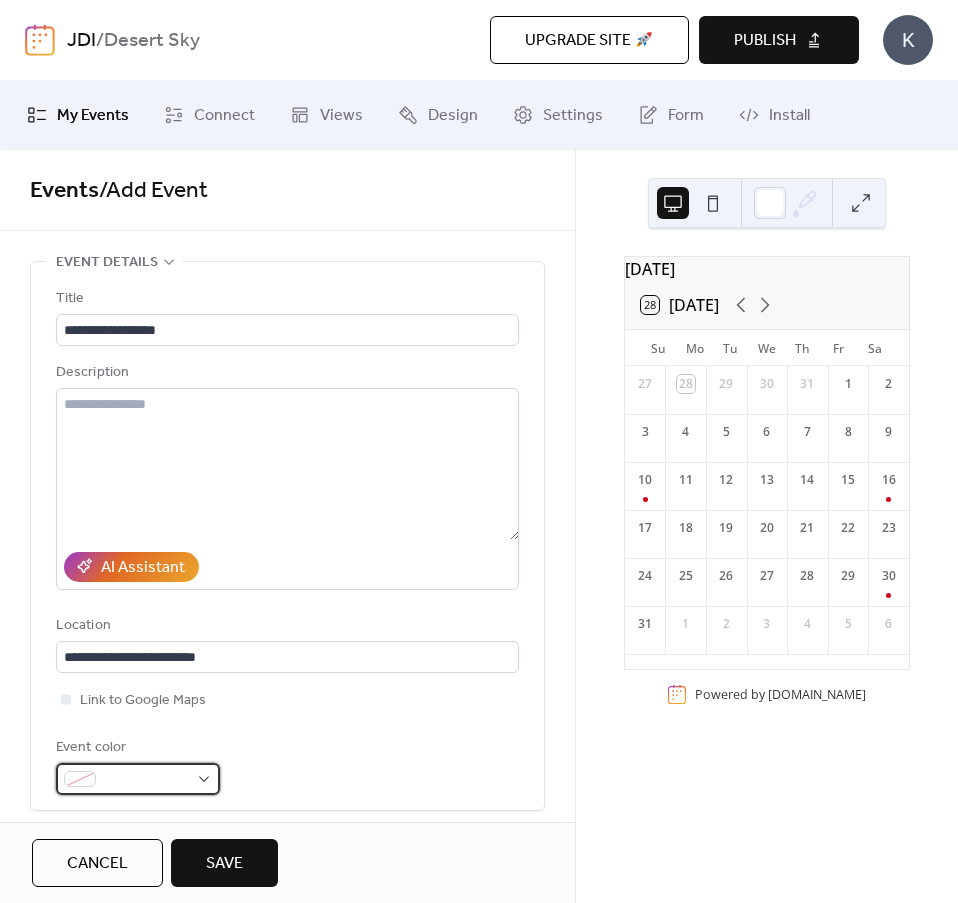 click at bounding box center (146, 780) 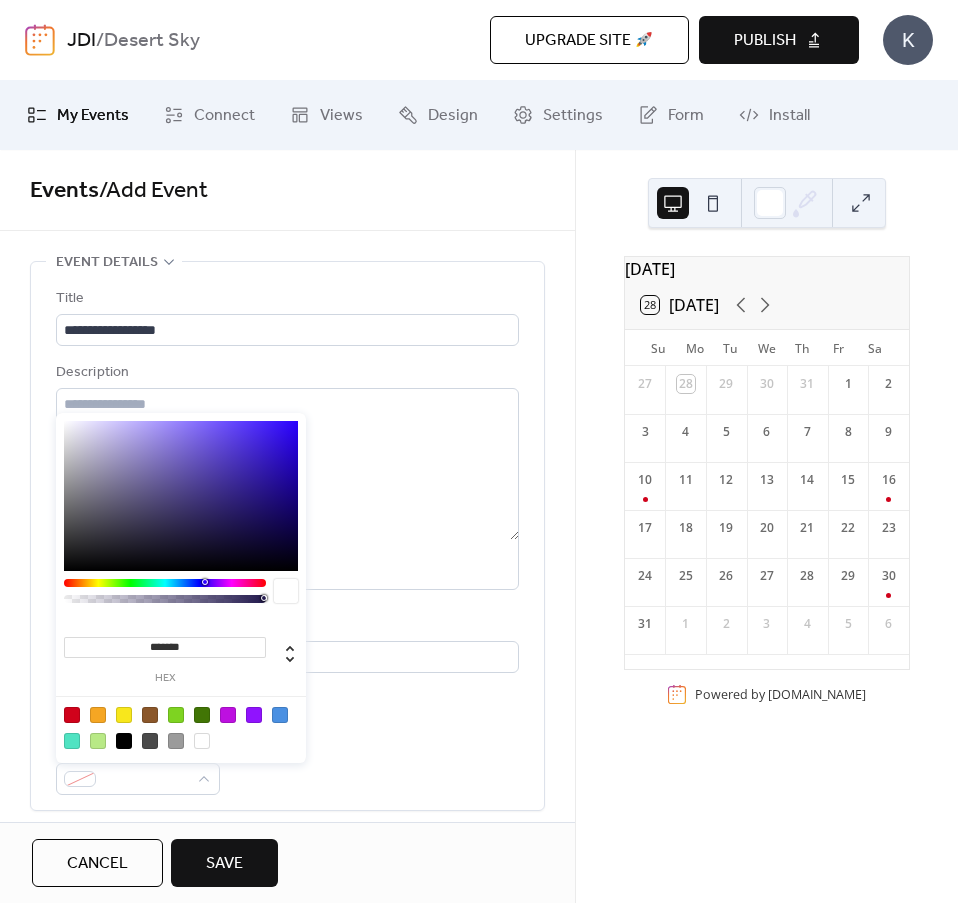 click at bounding box center [72, 715] 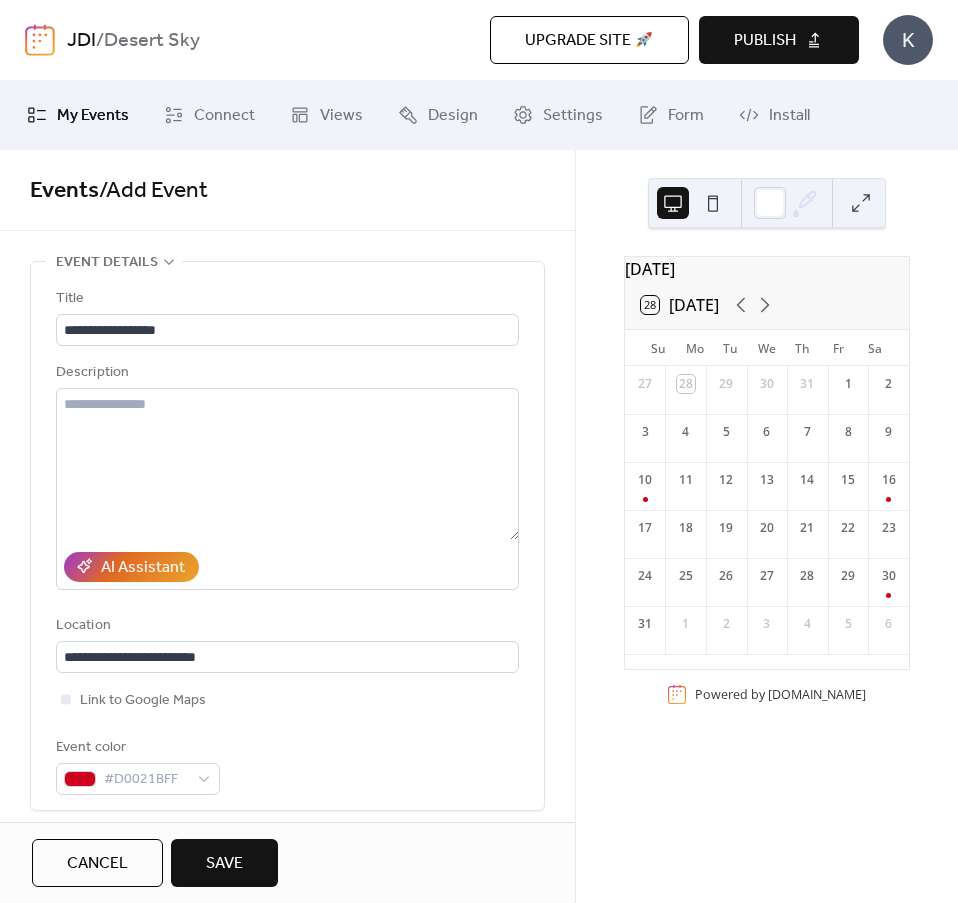 click on "**********" at bounding box center (287, 541) 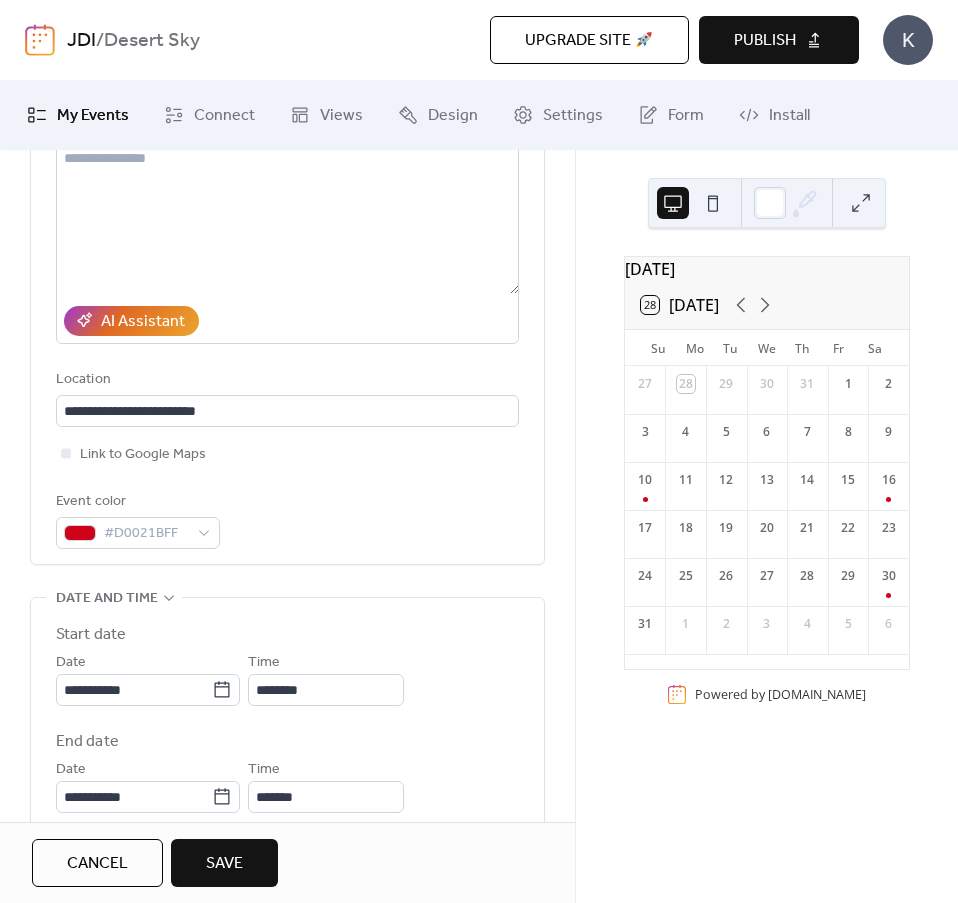 scroll, scrollTop: 300, scrollLeft: 0, axis: vertical 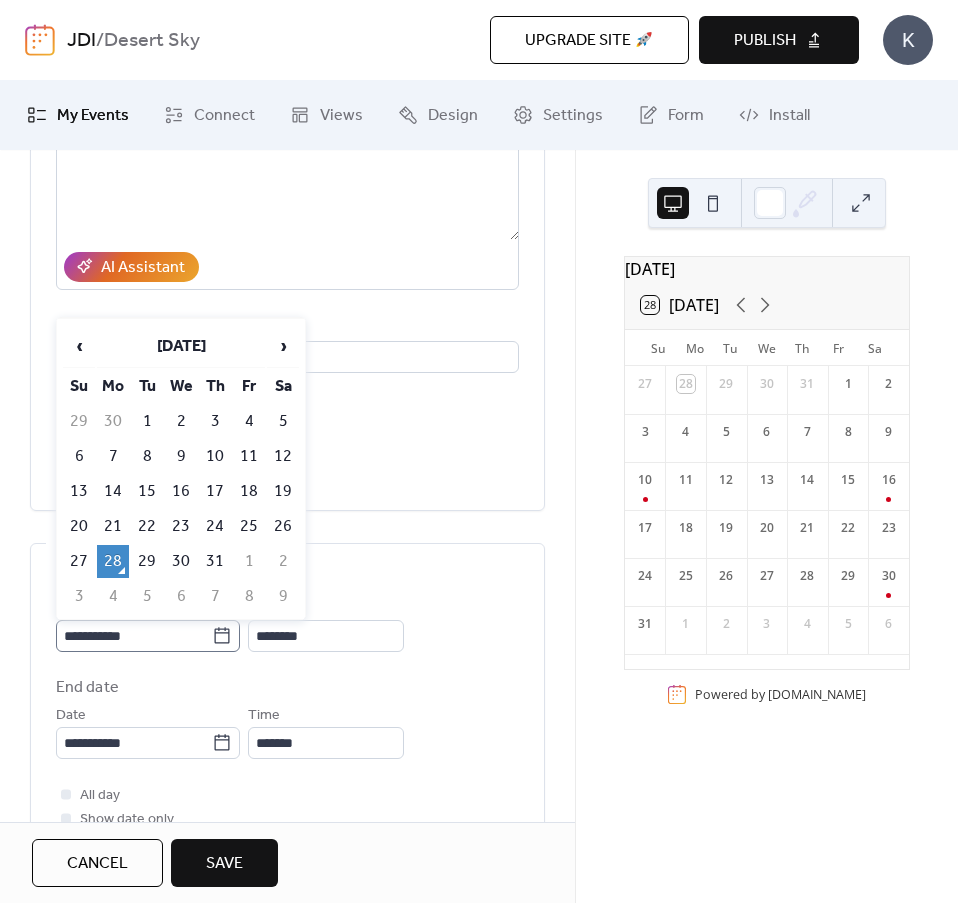 click 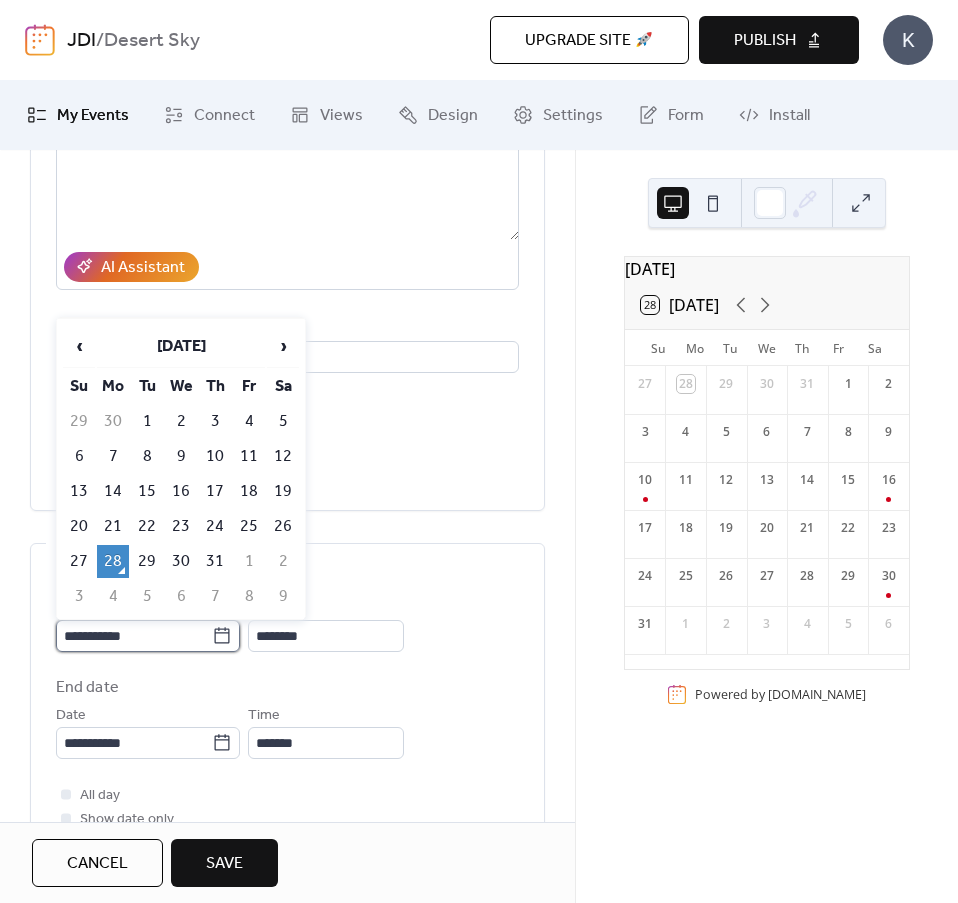click on "**********" at bounding box center (134, 636) 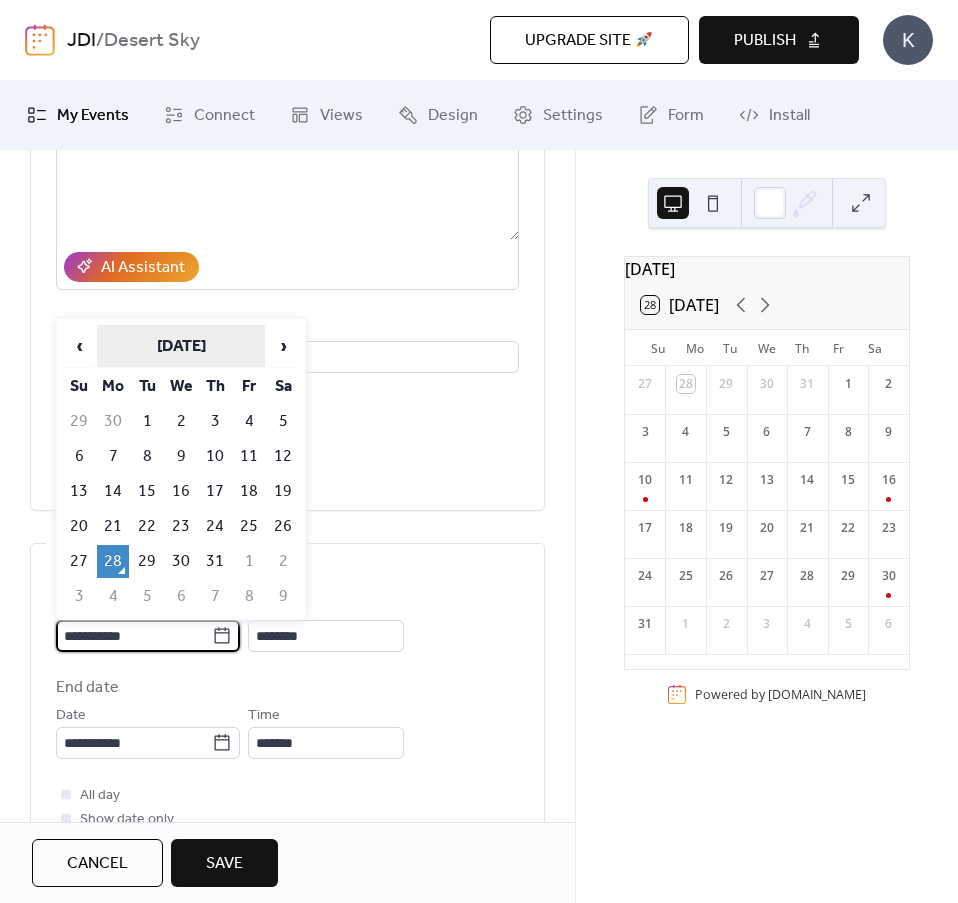 click on "[DATE]" at bounding box center [181, 346] 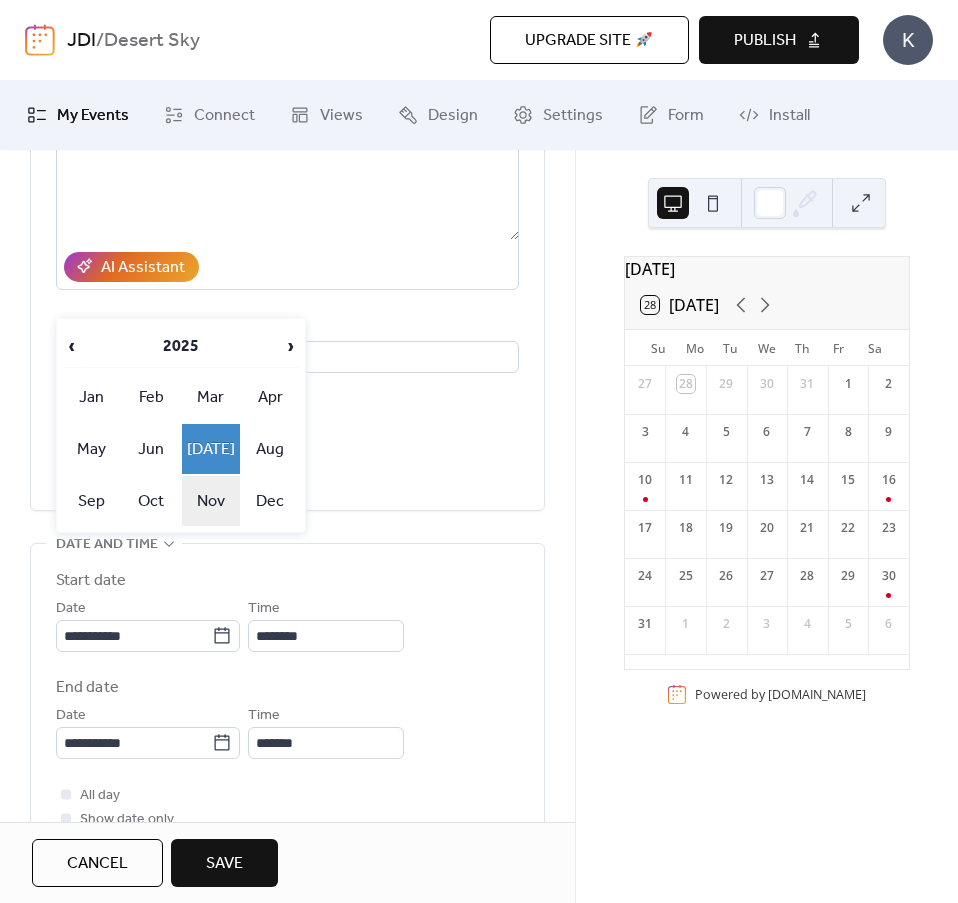 click on "Nov" at bounding box center (211, 501) 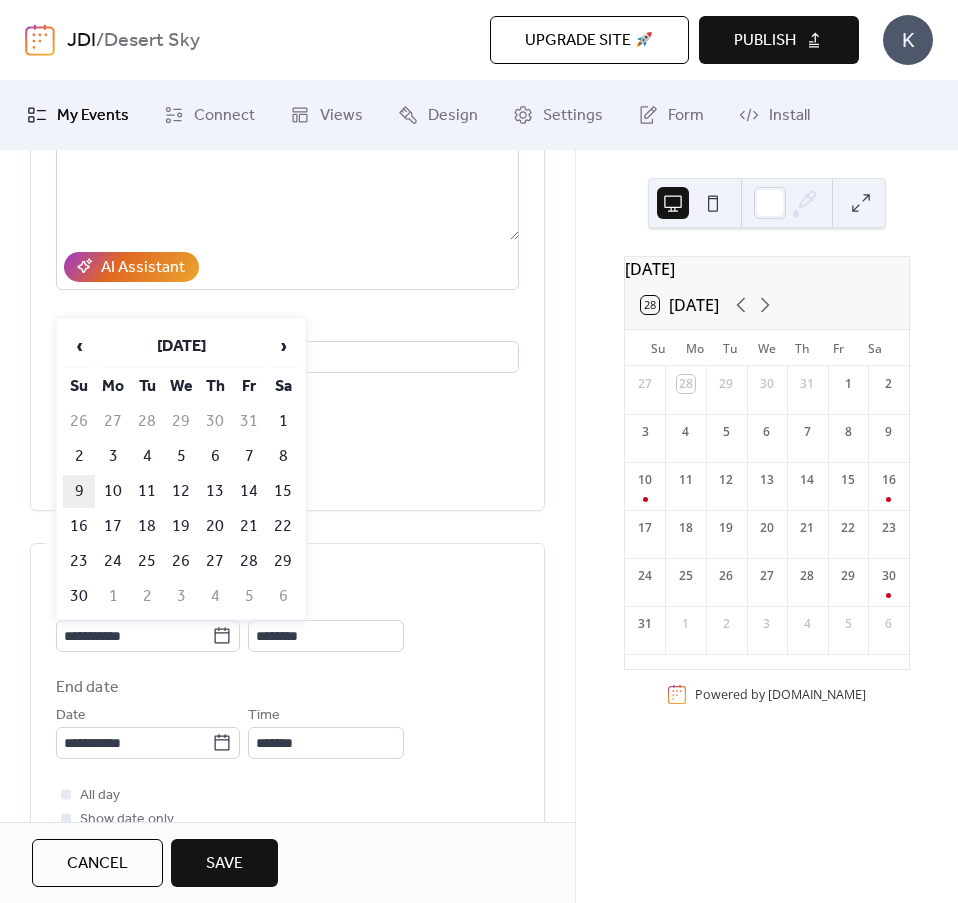 click on "9" at bounding box center (79, 491) 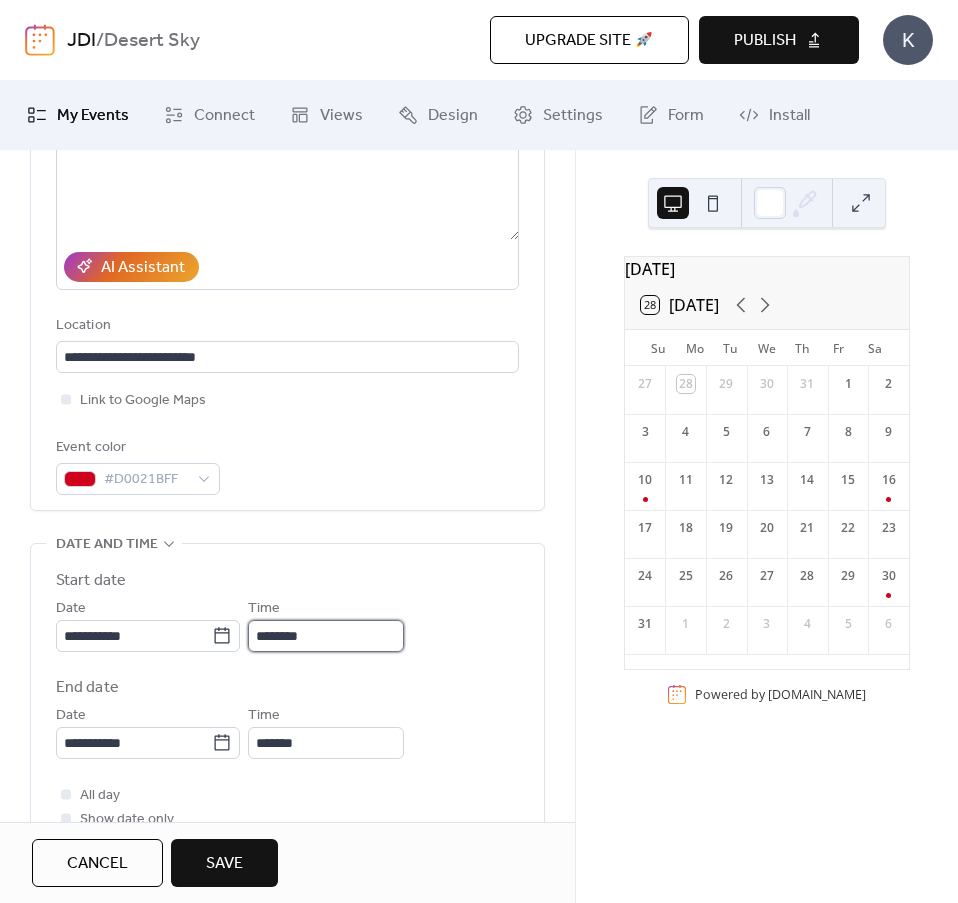 click on "********" at bounding box center [326, 636] 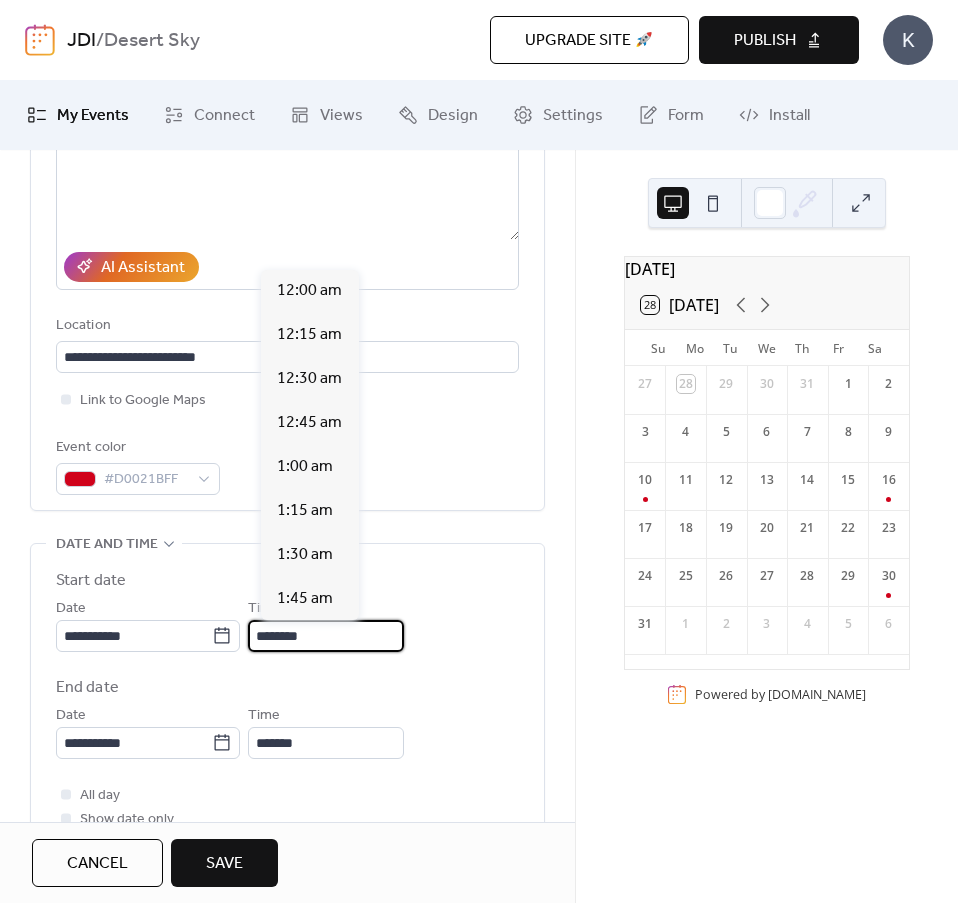scroll, scrollTop: 2112, scrollLeft: 0, axis: vertical 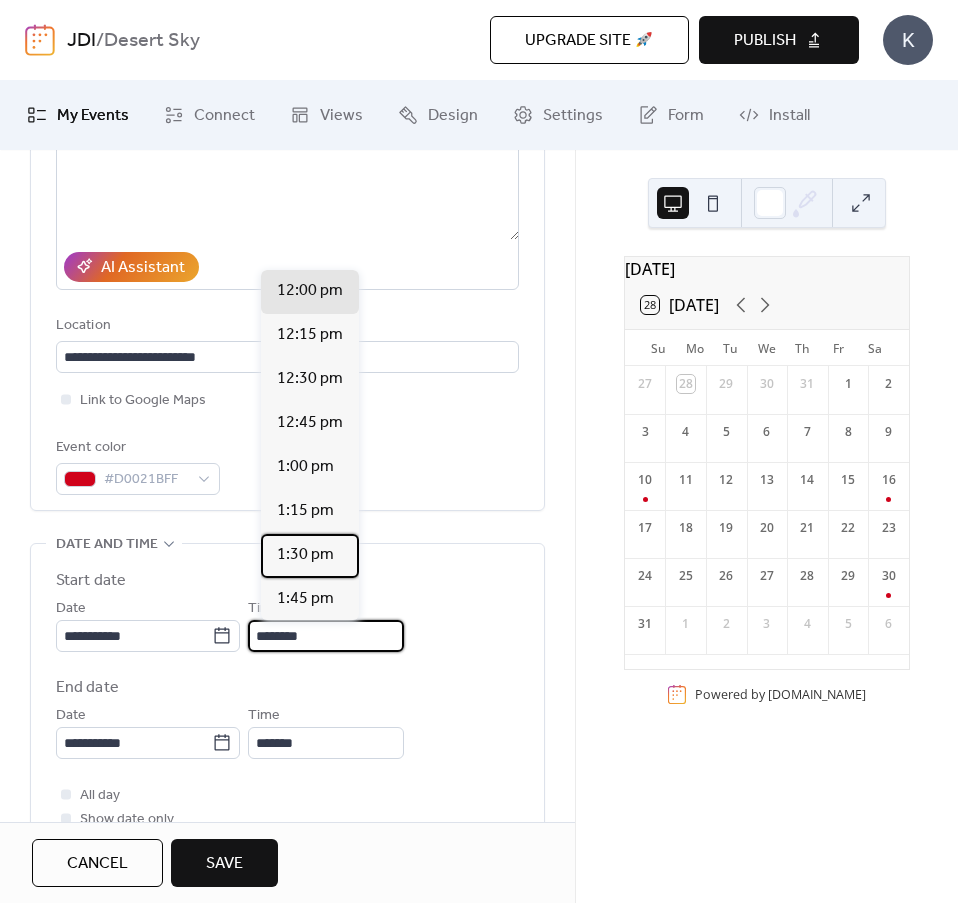 click on "1:30 pm" at bounding box center (305, 555) 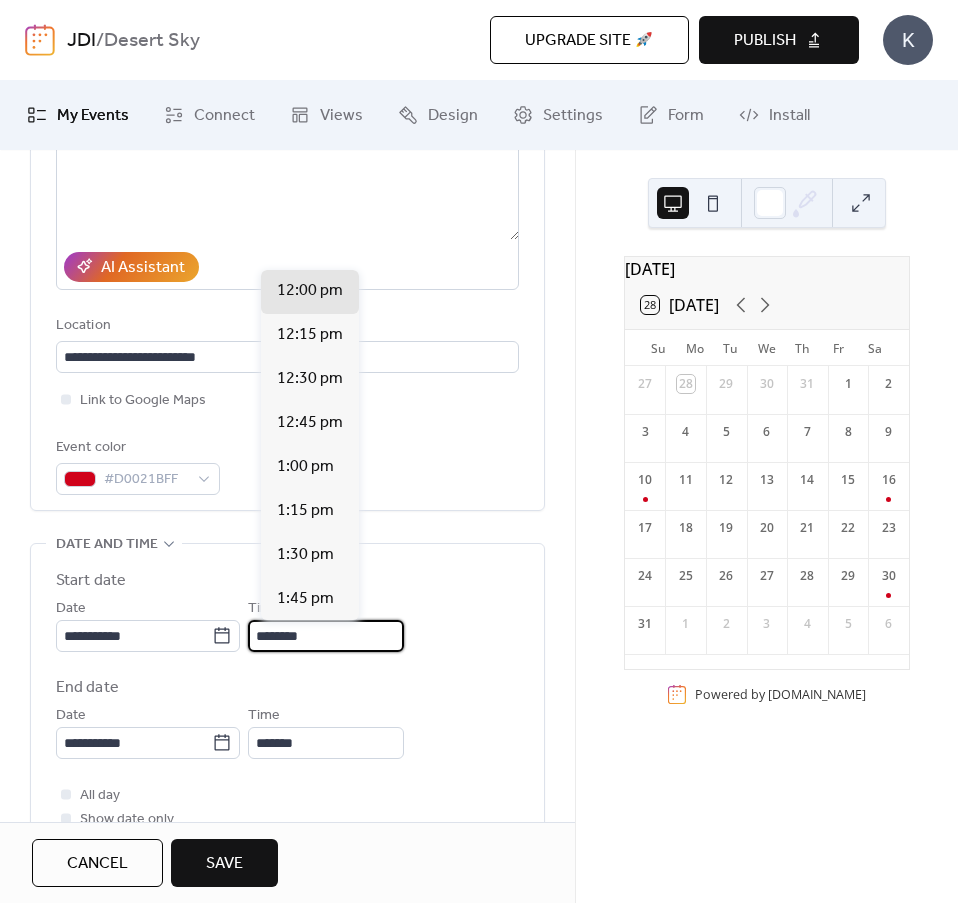 type on "*******" 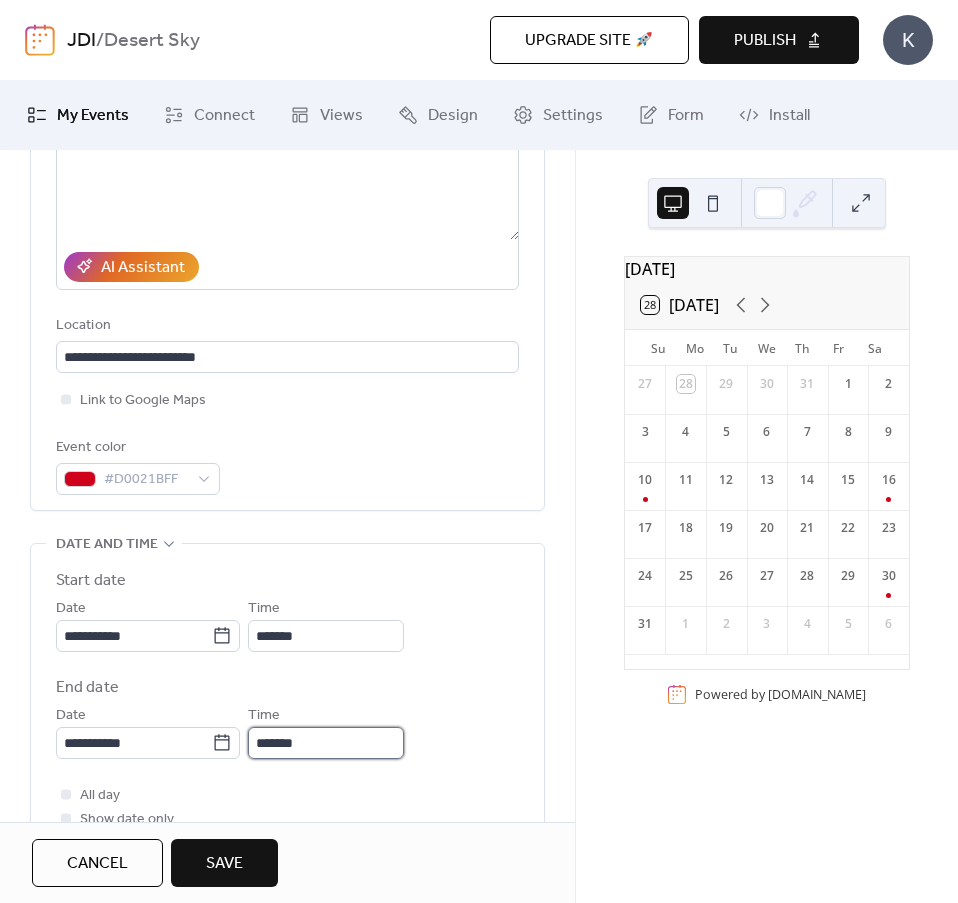 click on "*******" at bounding box center (326, 743) 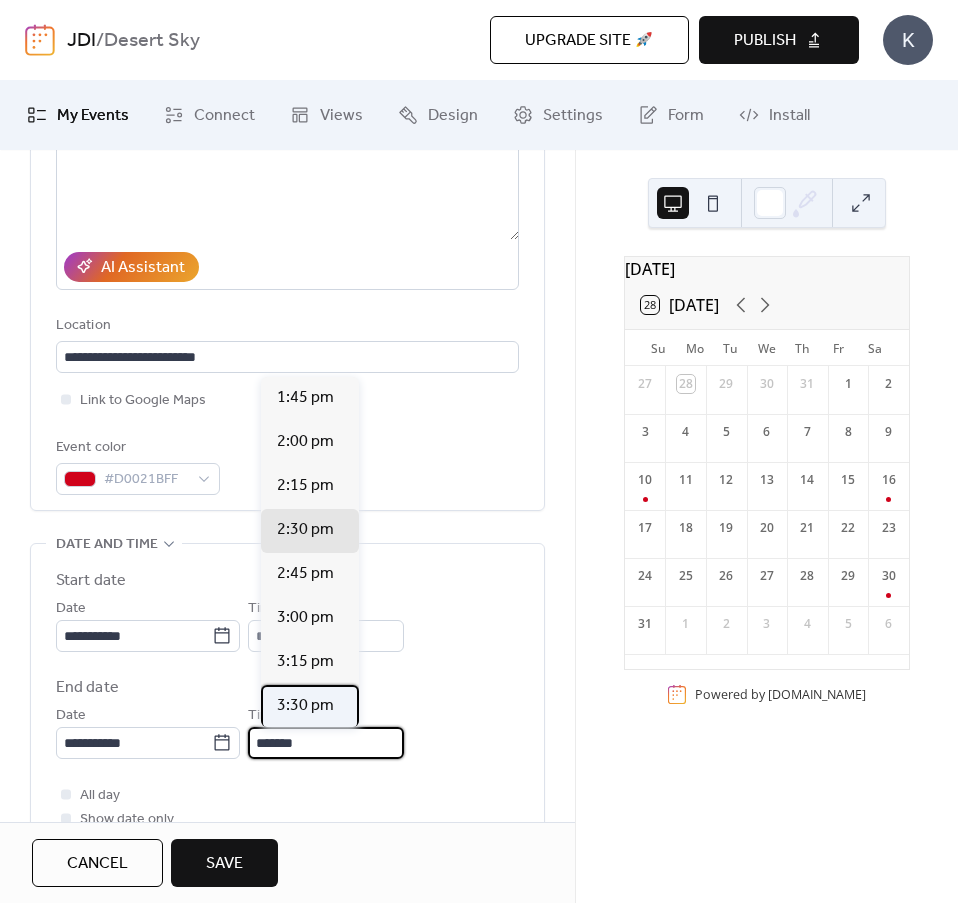 click on "3:30 pm" at bounding box center [305, 706] 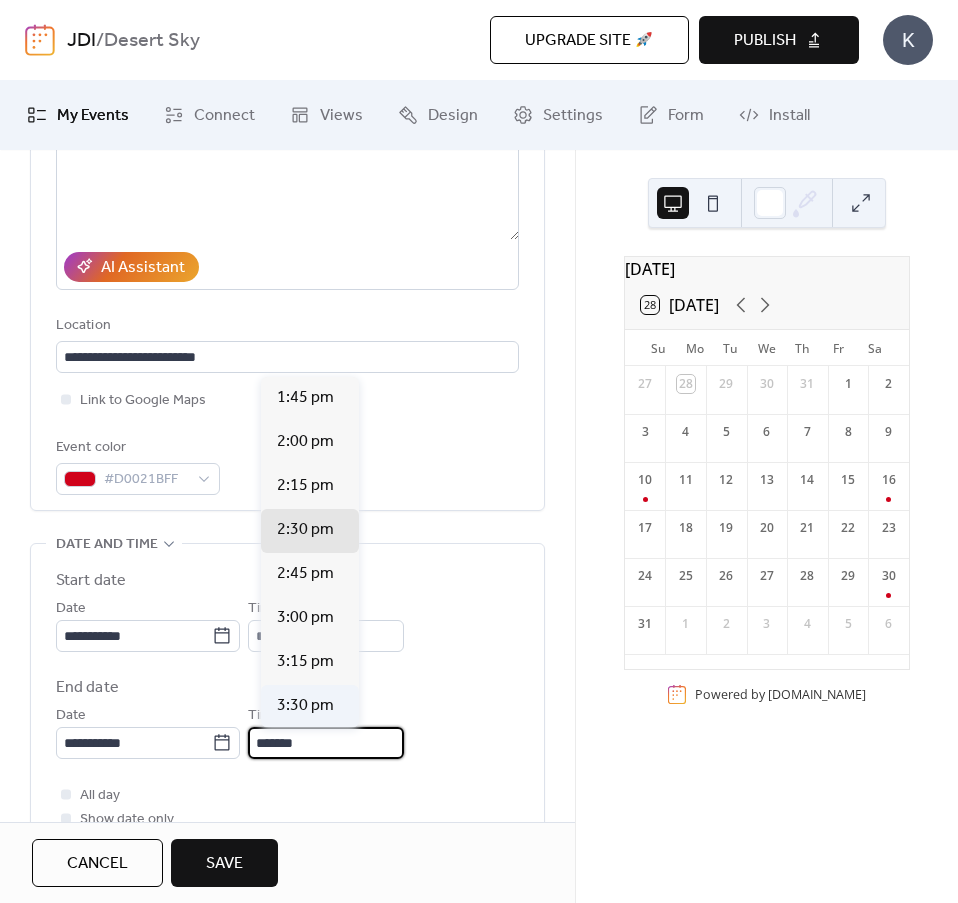 type on "*******" 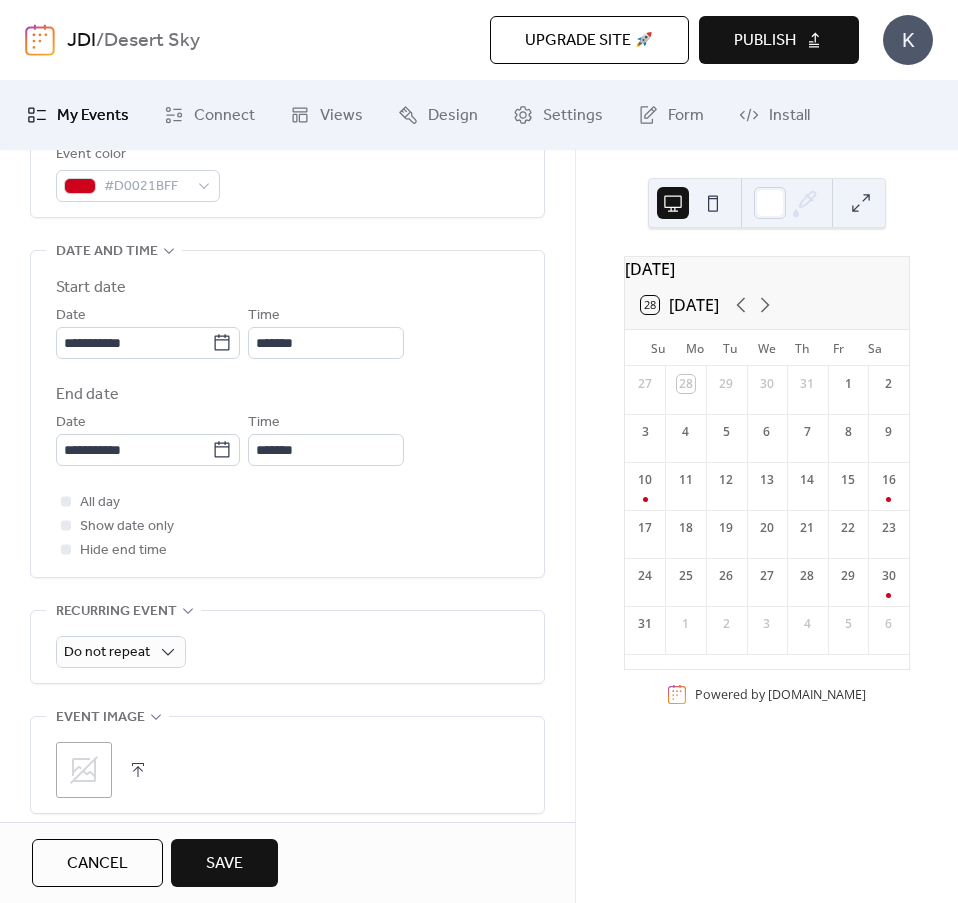scroll, scrollTop: 600, scrollLeft: 0, axis: vertical 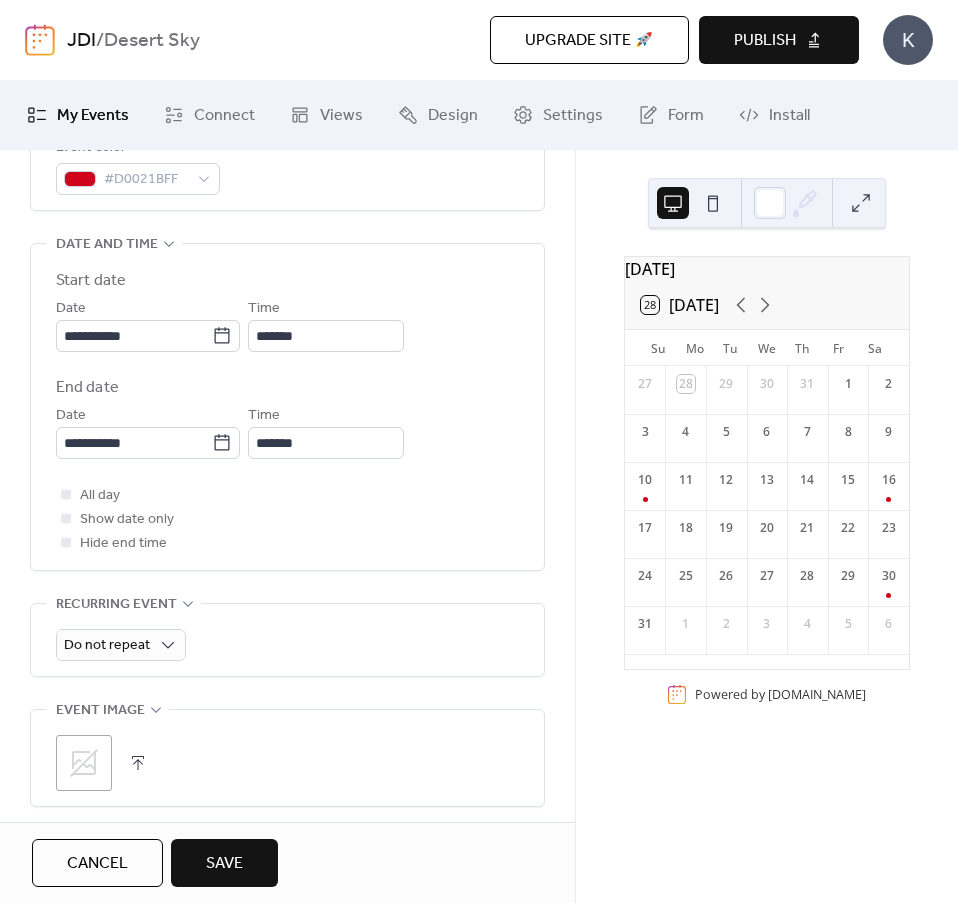 click on "Save" at bounding box center [224, 864] 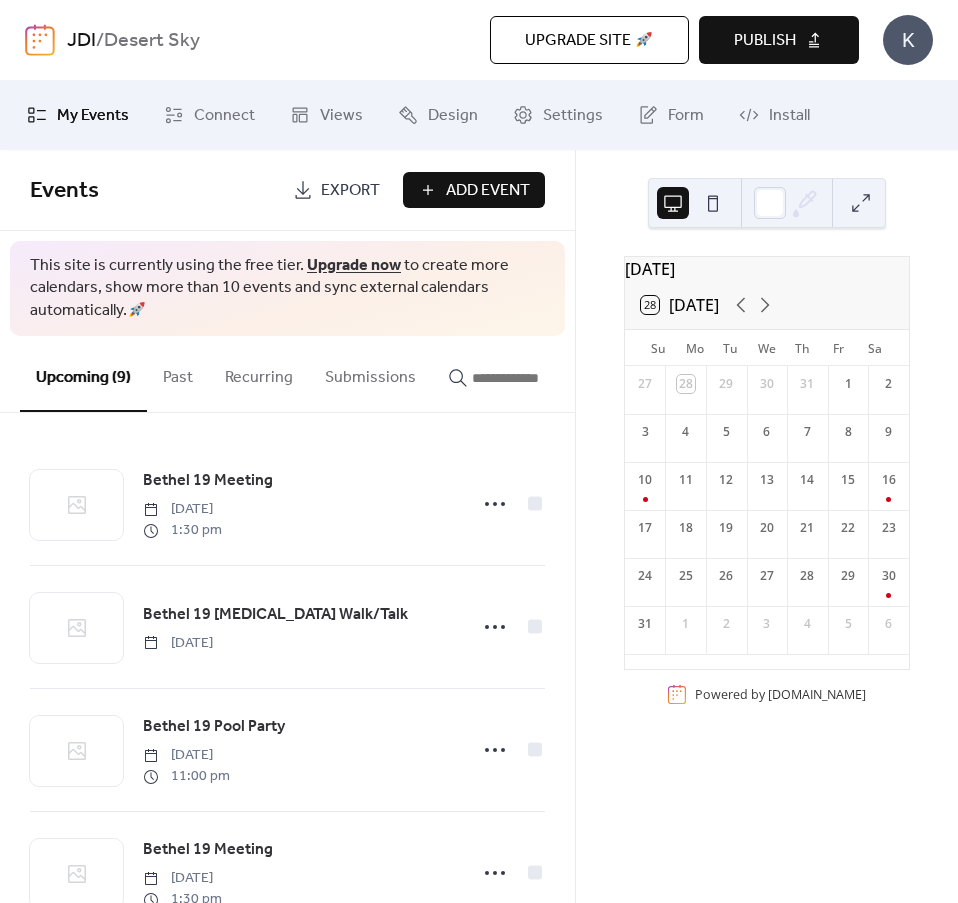 click on "Add Event" at bounding box center (488, 191) 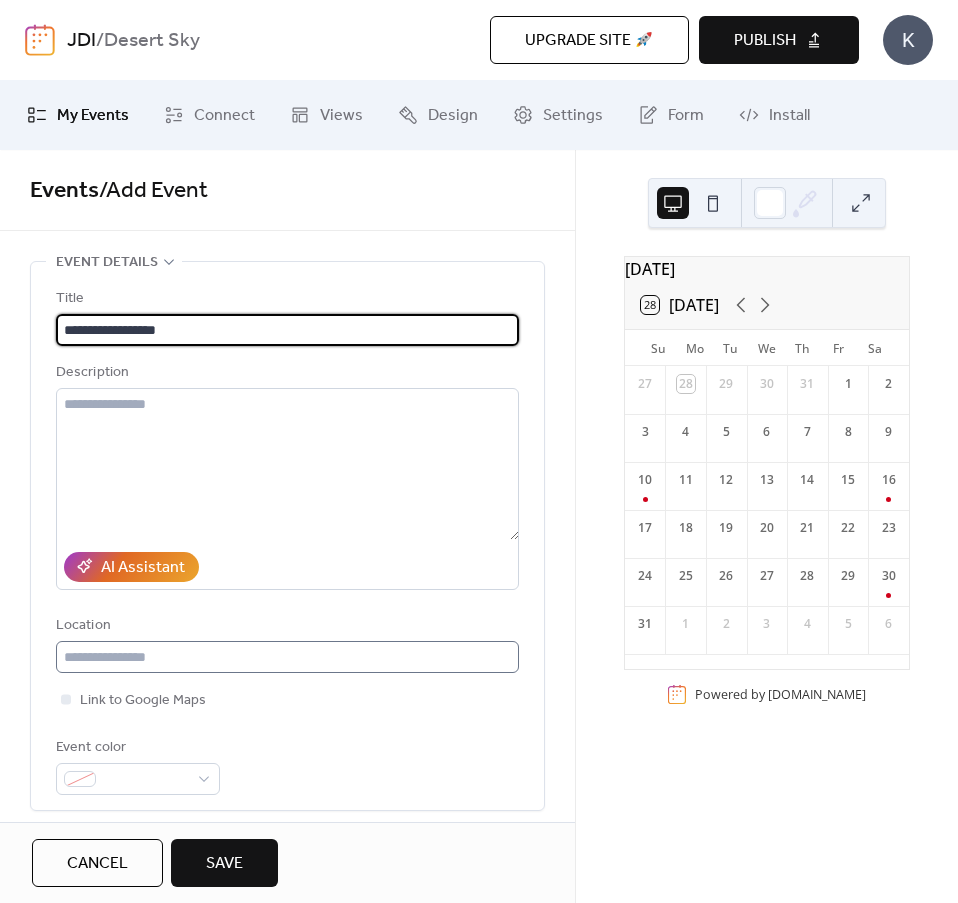 type on "**********" 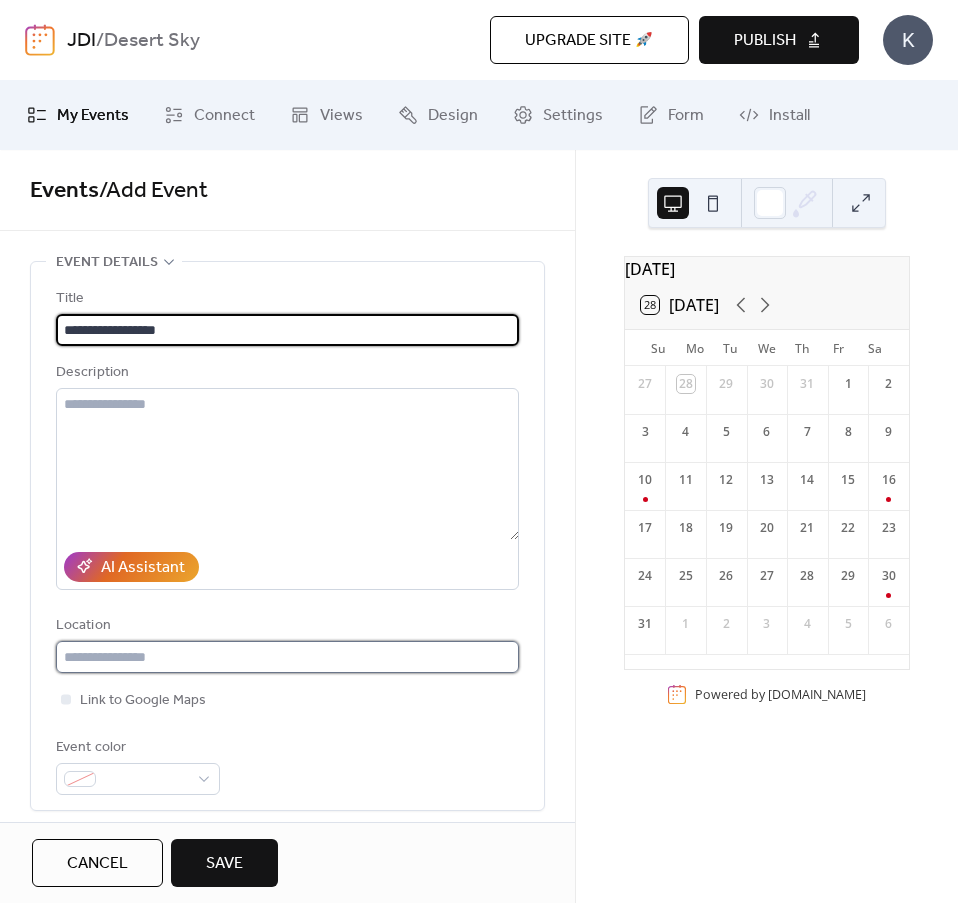 click at bounding box center (287, 657) 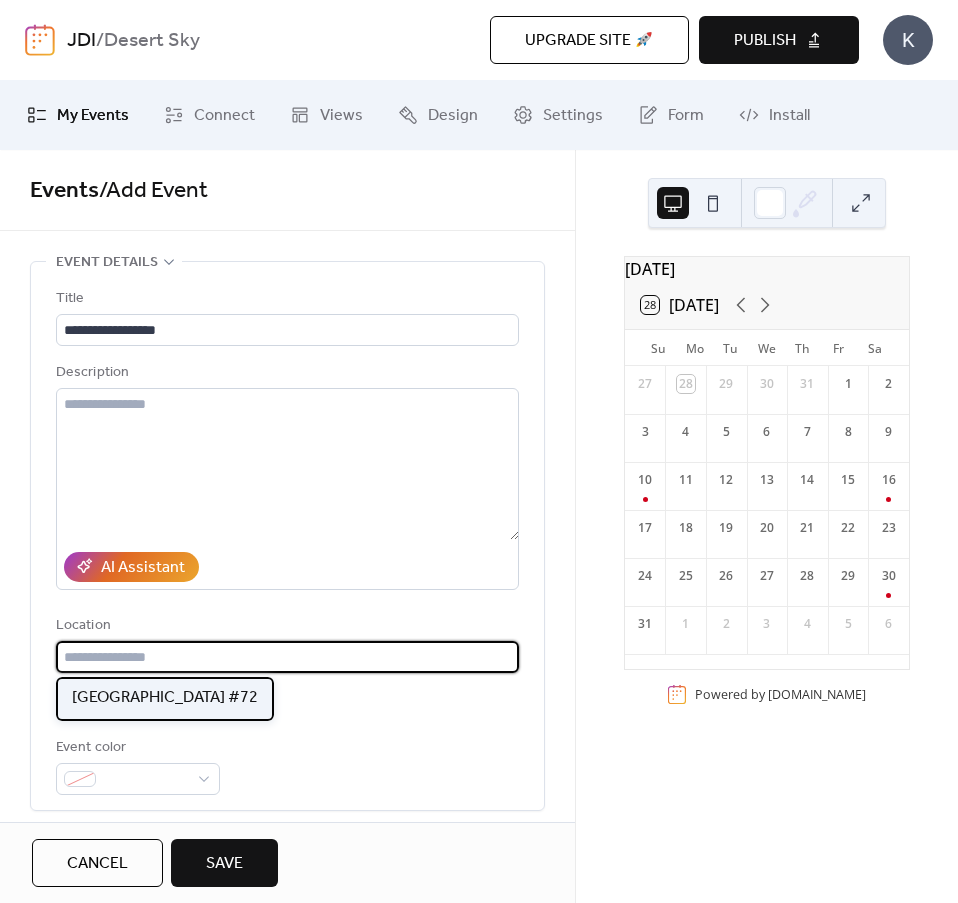 click on "[GEOGRAPHIC_DATA] #72" at bounding box center [165, 698] 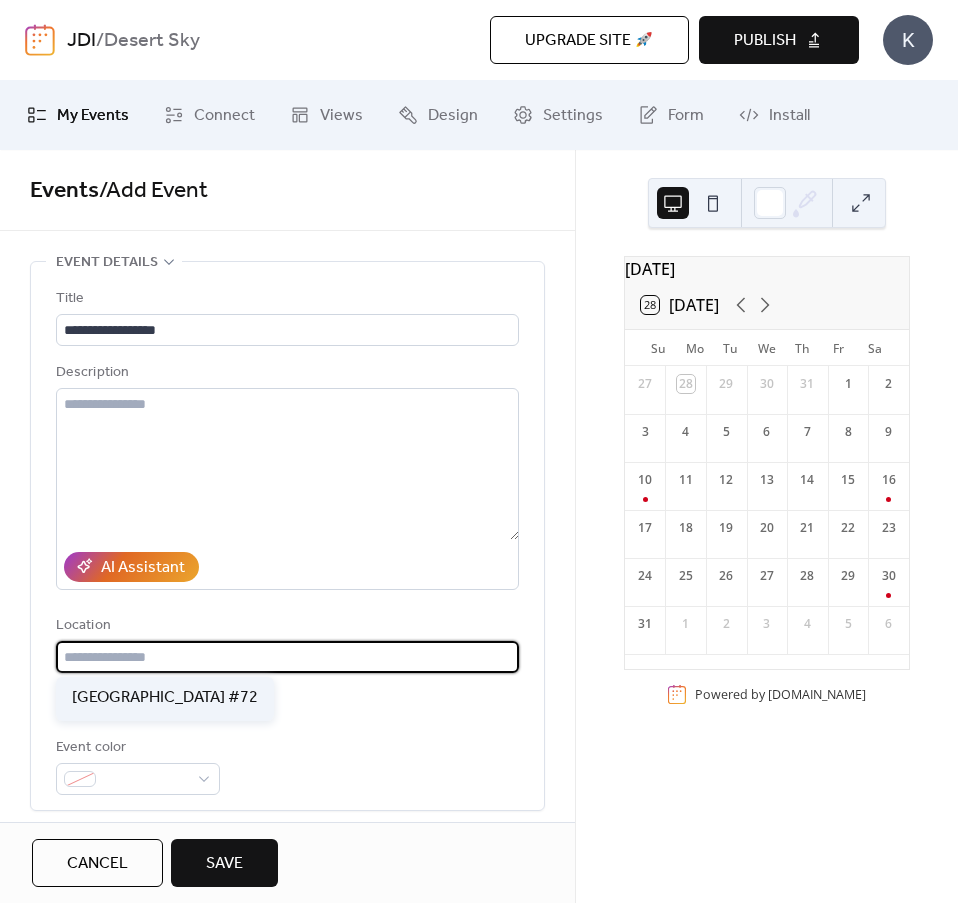type on "**********" 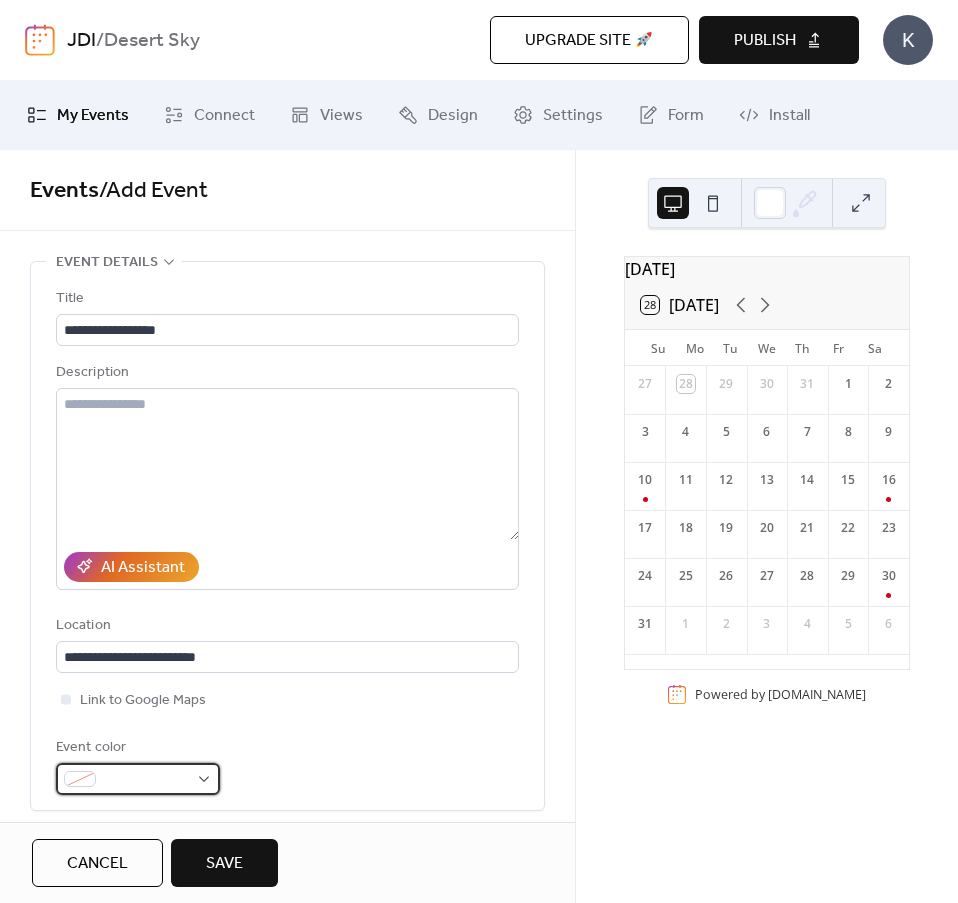 click at bounding box center [146, 780] 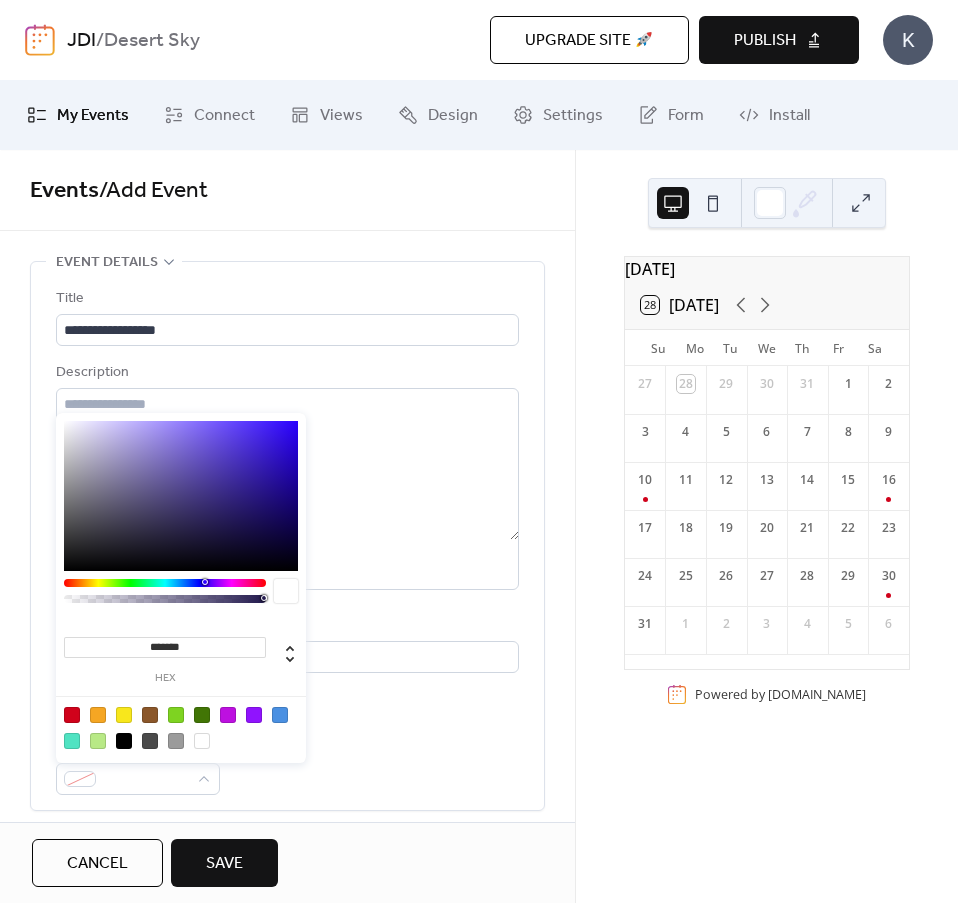 click at bounding box center [72, 715] 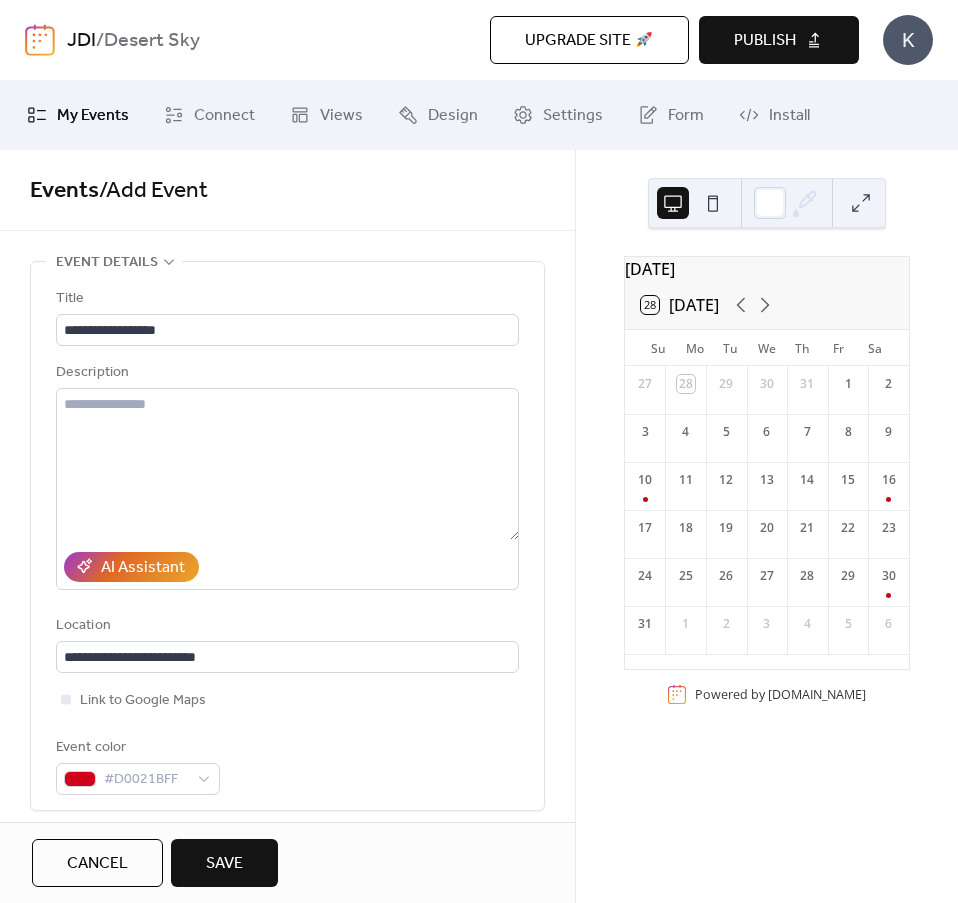 click on "**********" at bounding box center [287, 541] 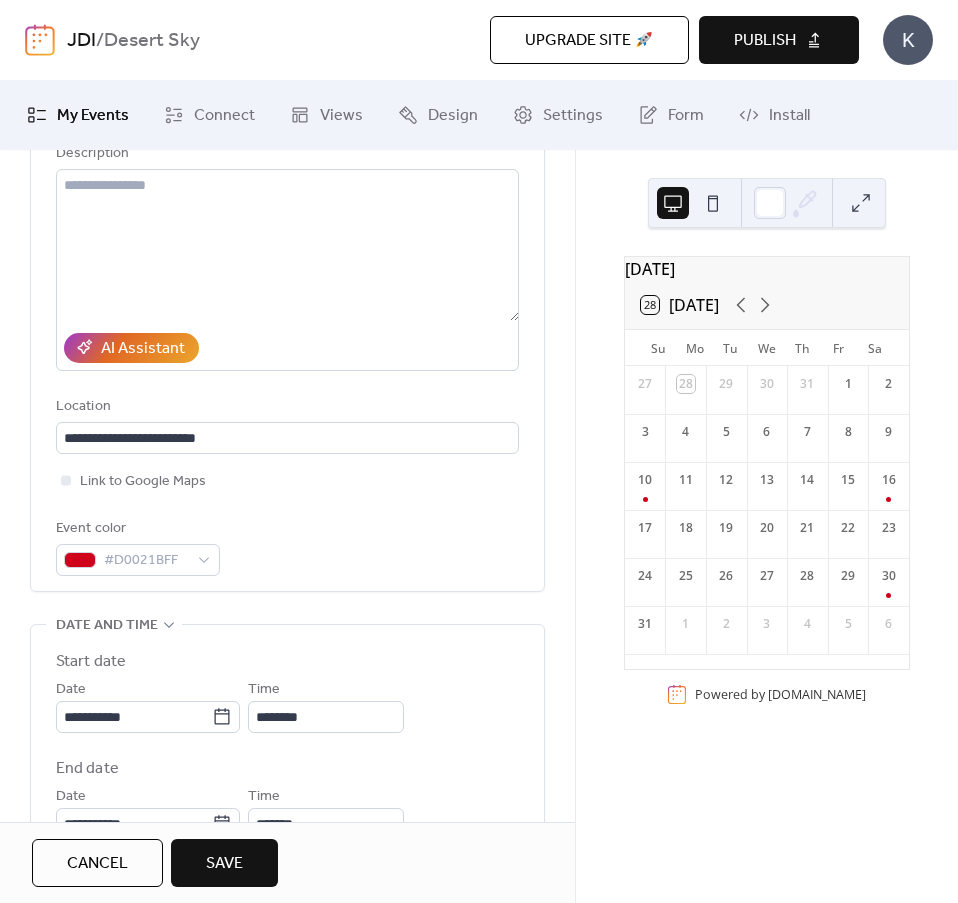 scroll, scrollTop: 300, scrollLeft: 0, axis: vertical 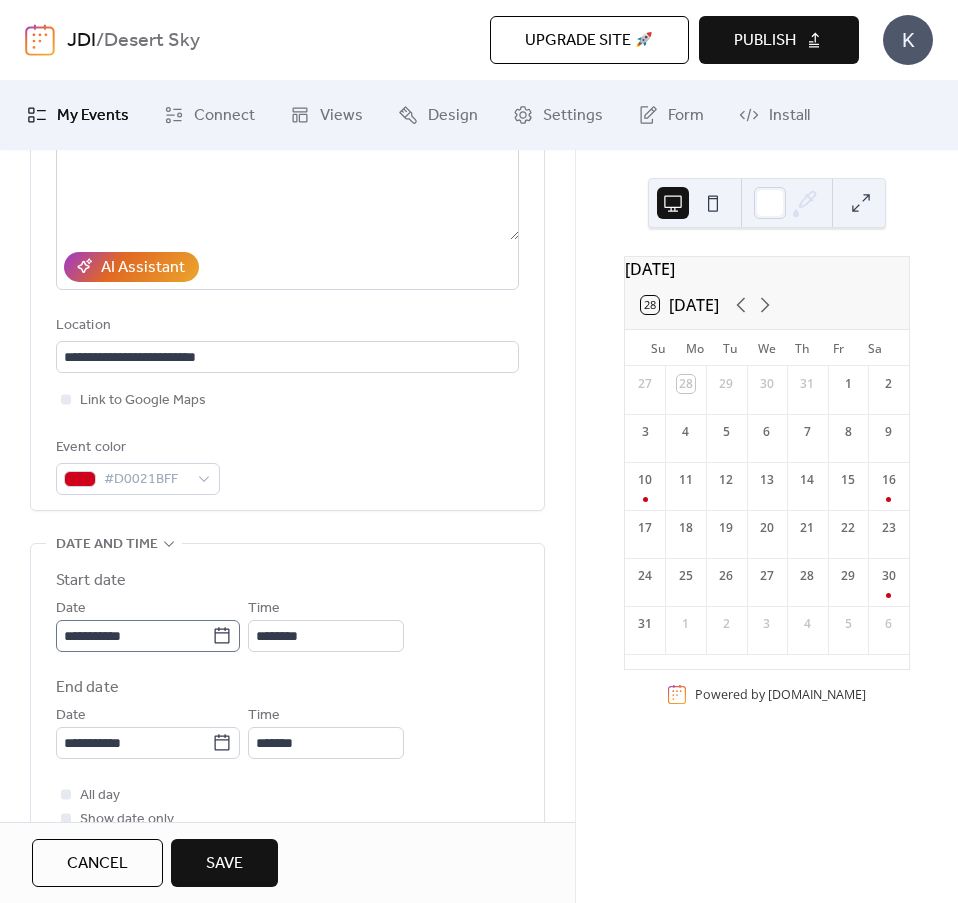 click 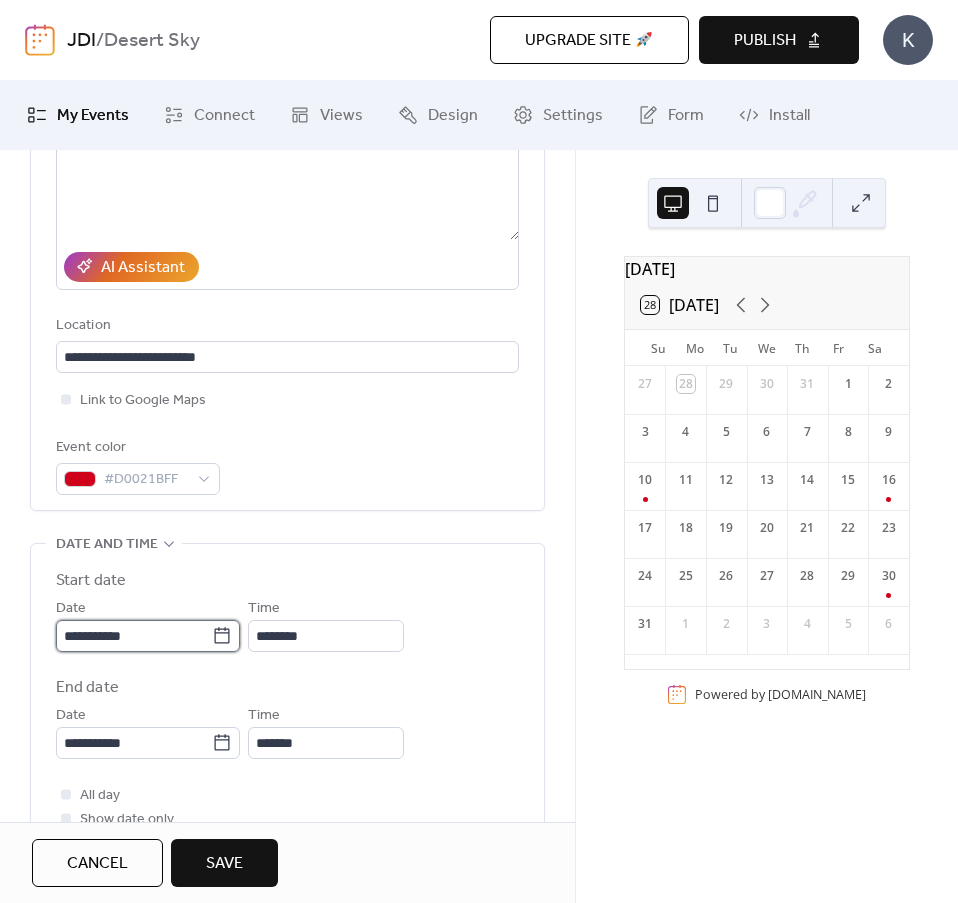 click on "**********" at bounding box center [134, 636] 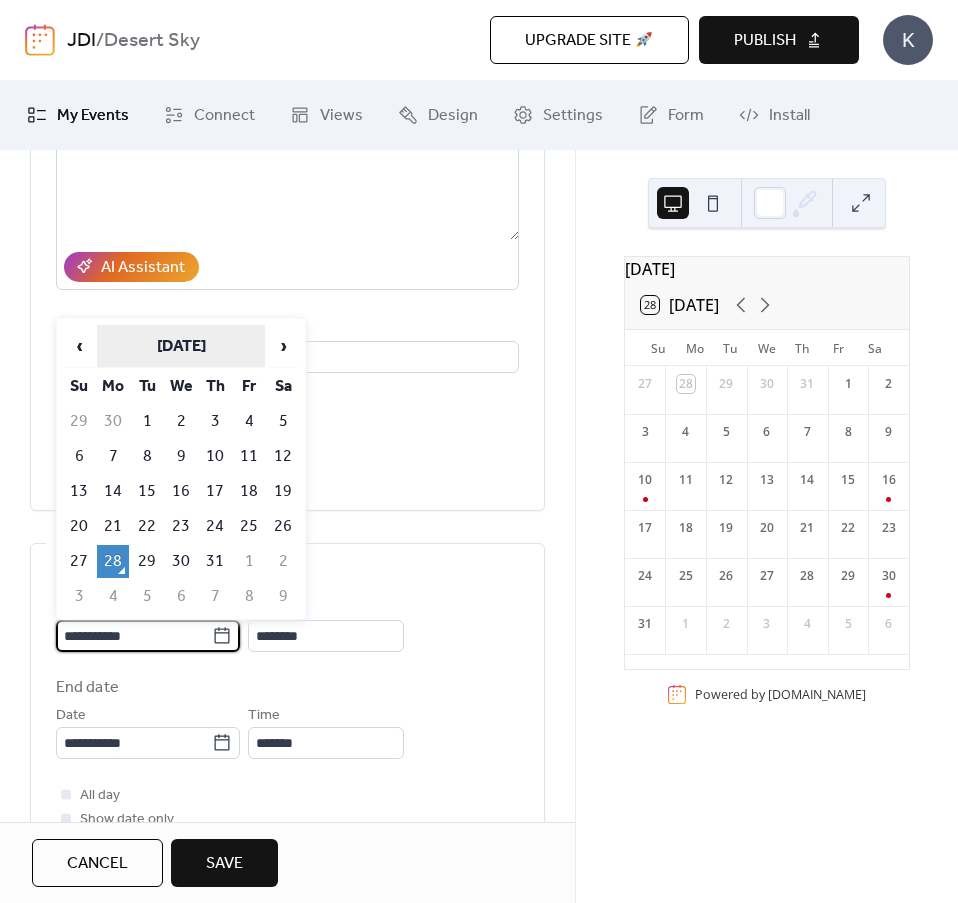 click on "[DATE]" at bounding box center [181, 346] 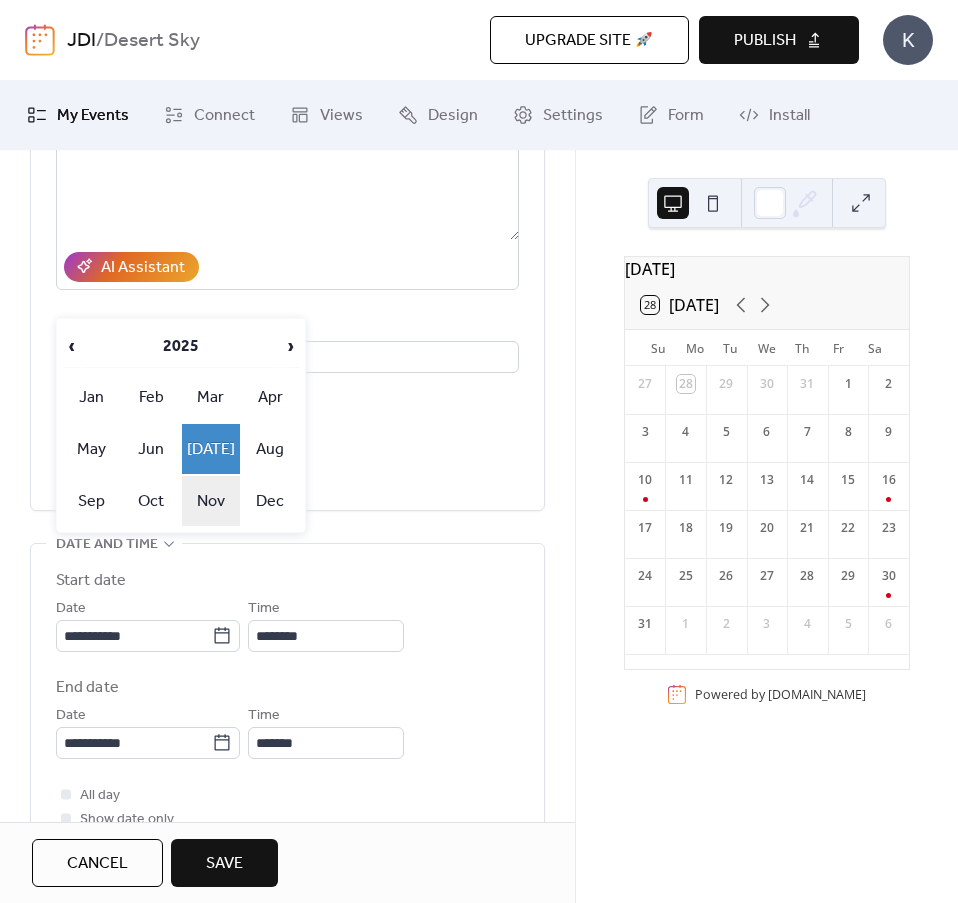 click on "Nov" at bounding box center [211, 501] 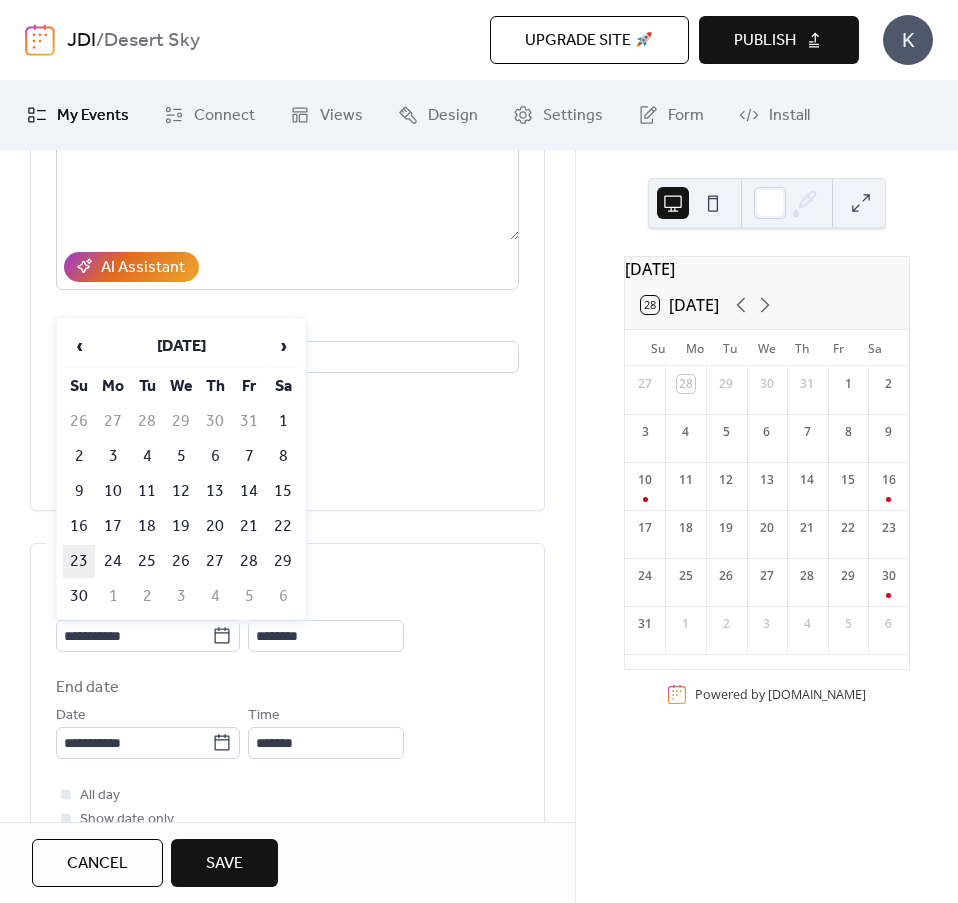 click on "23" at bounding box center (79, 561) 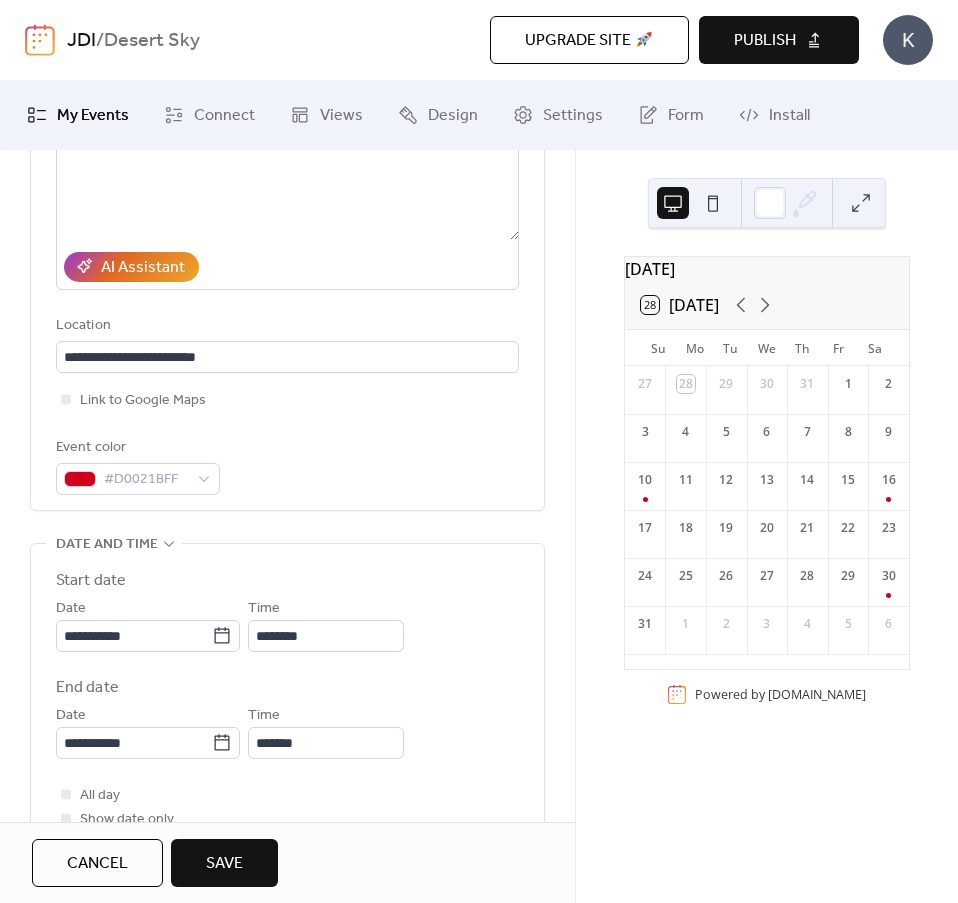 type on "**********" 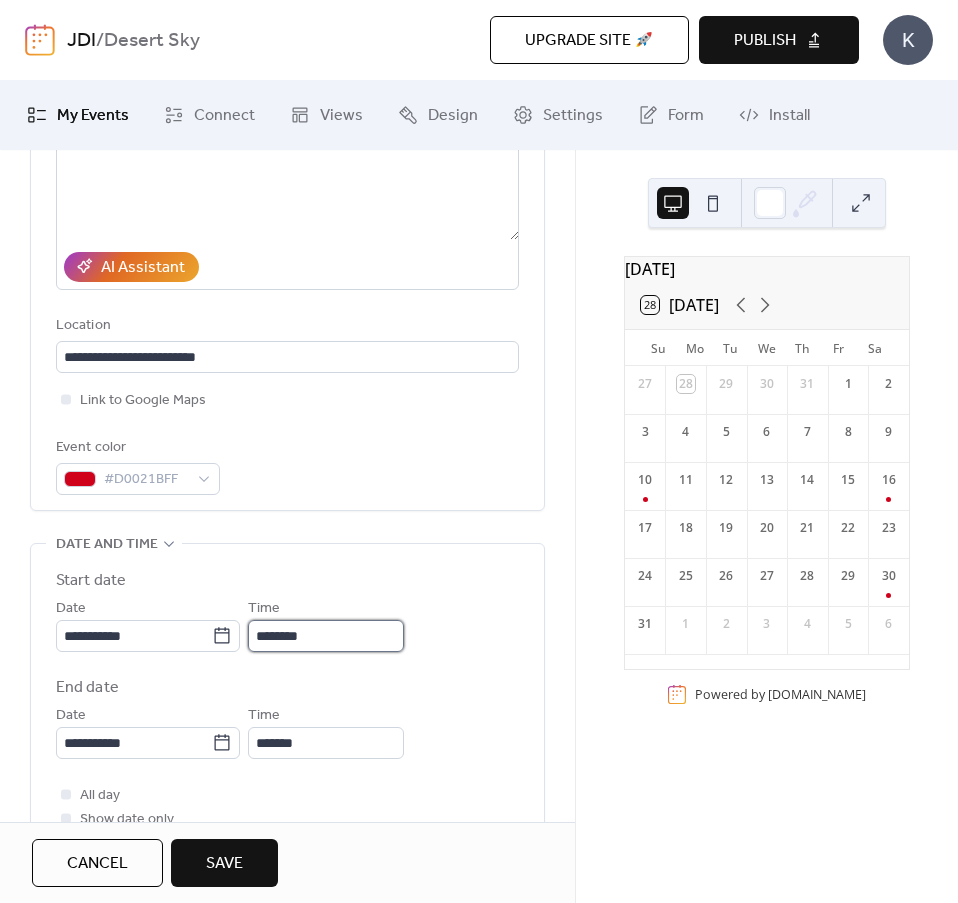 click on "********" at bounding box center [326, 636] 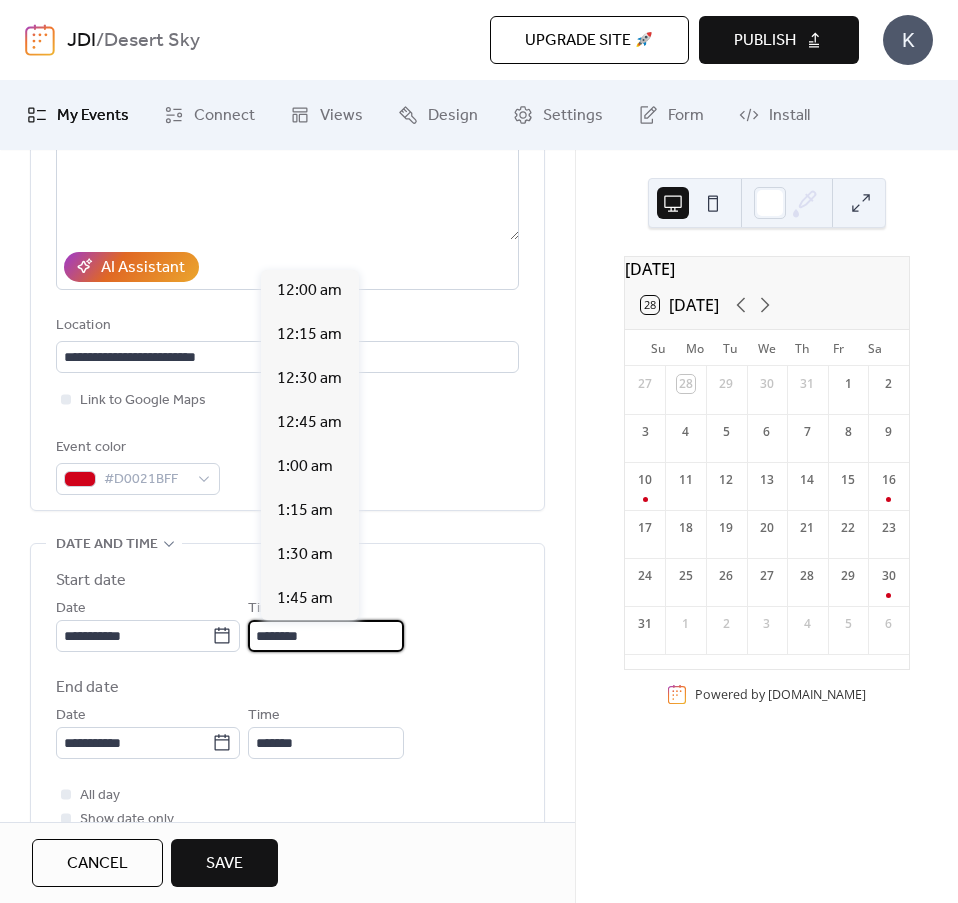 scroll, scrollTop: 2112, scrollLeft: 0, axis: vertical 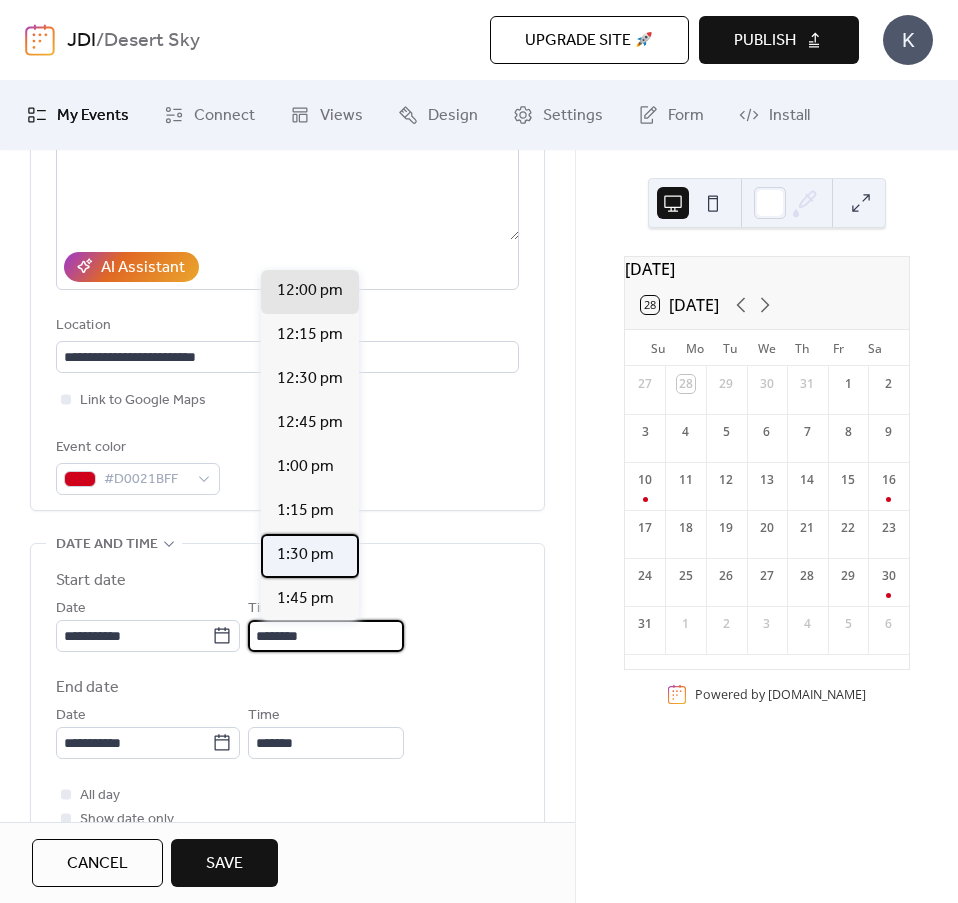 click on "1:30 pm" at bounding box center (305, 555) 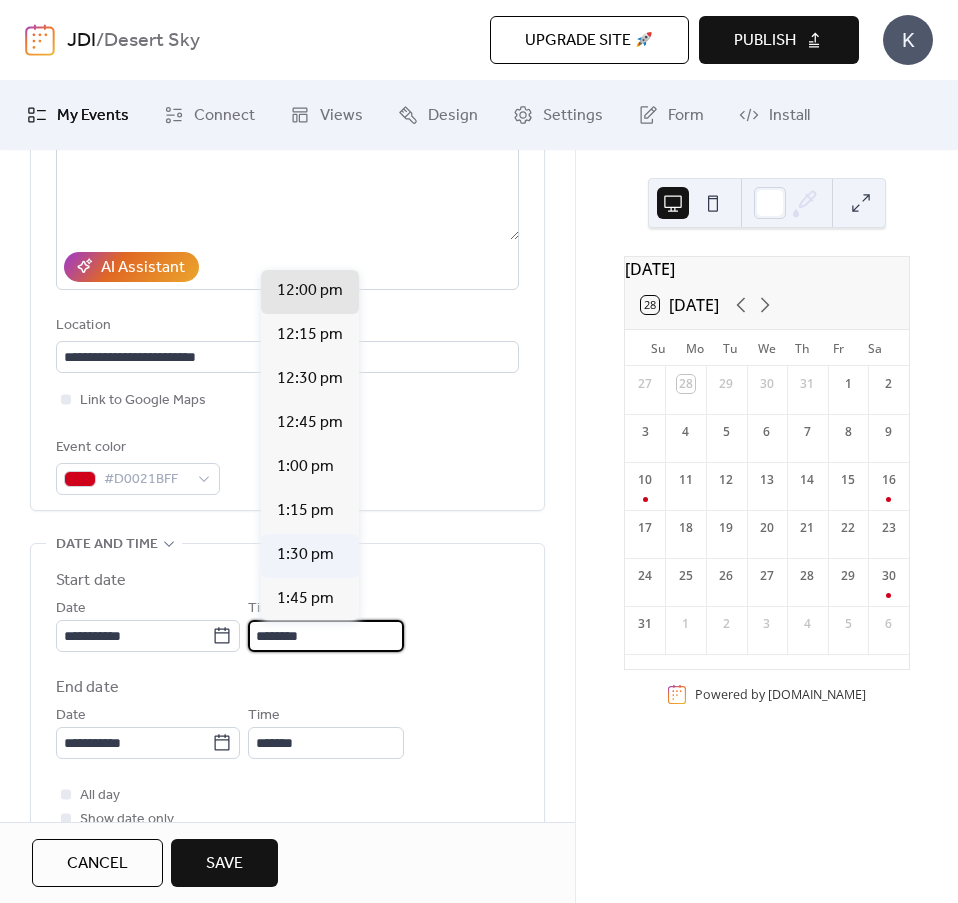 type on "*******" 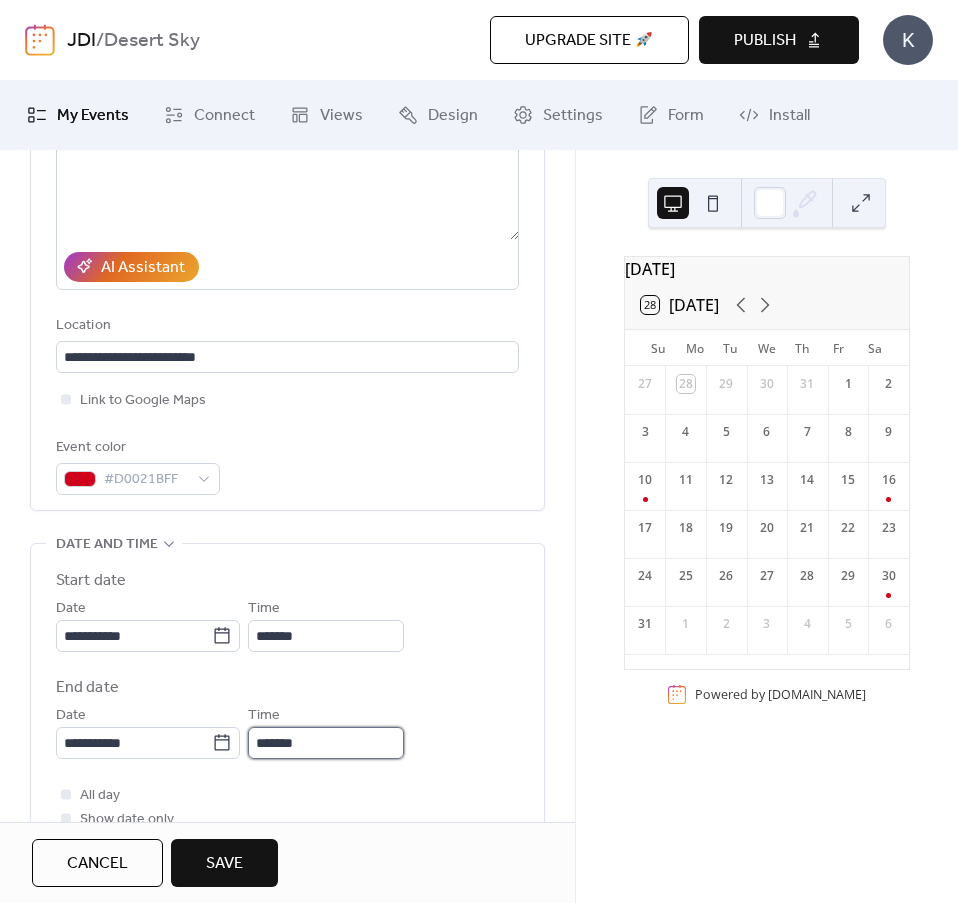 click on "*******" at bounding box center [326, 743] 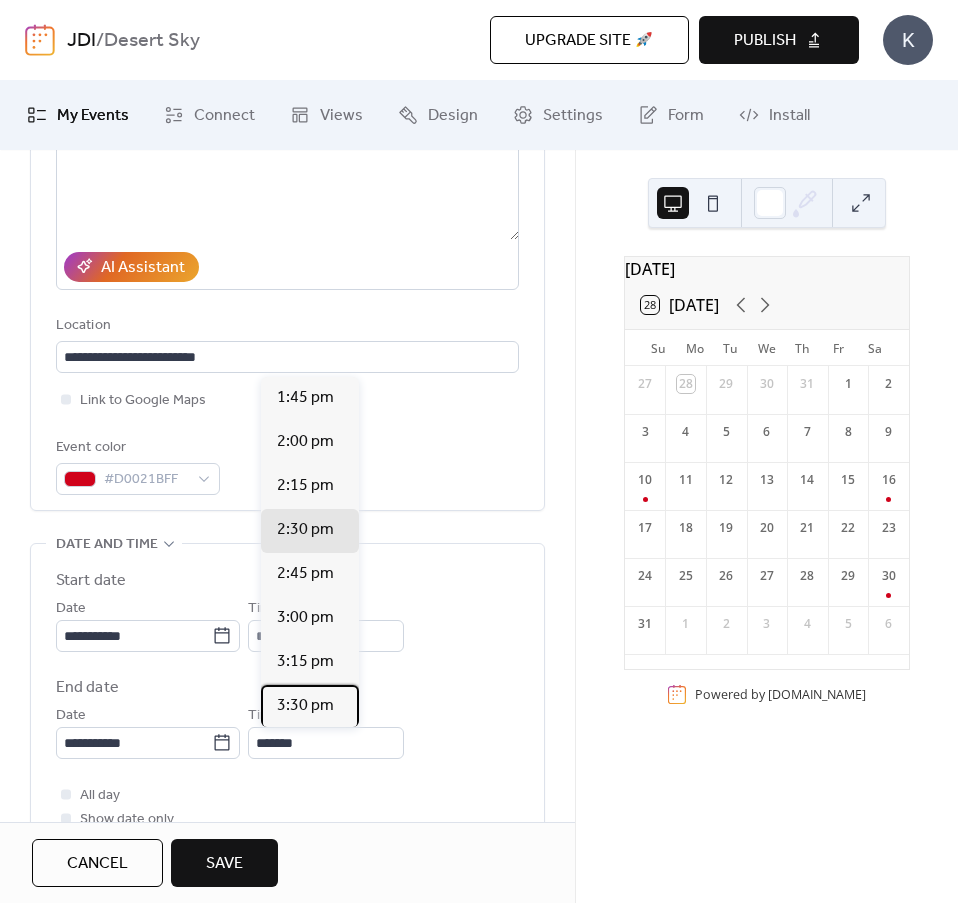 click on "3:30 pm" at bounding box center (305, 706) 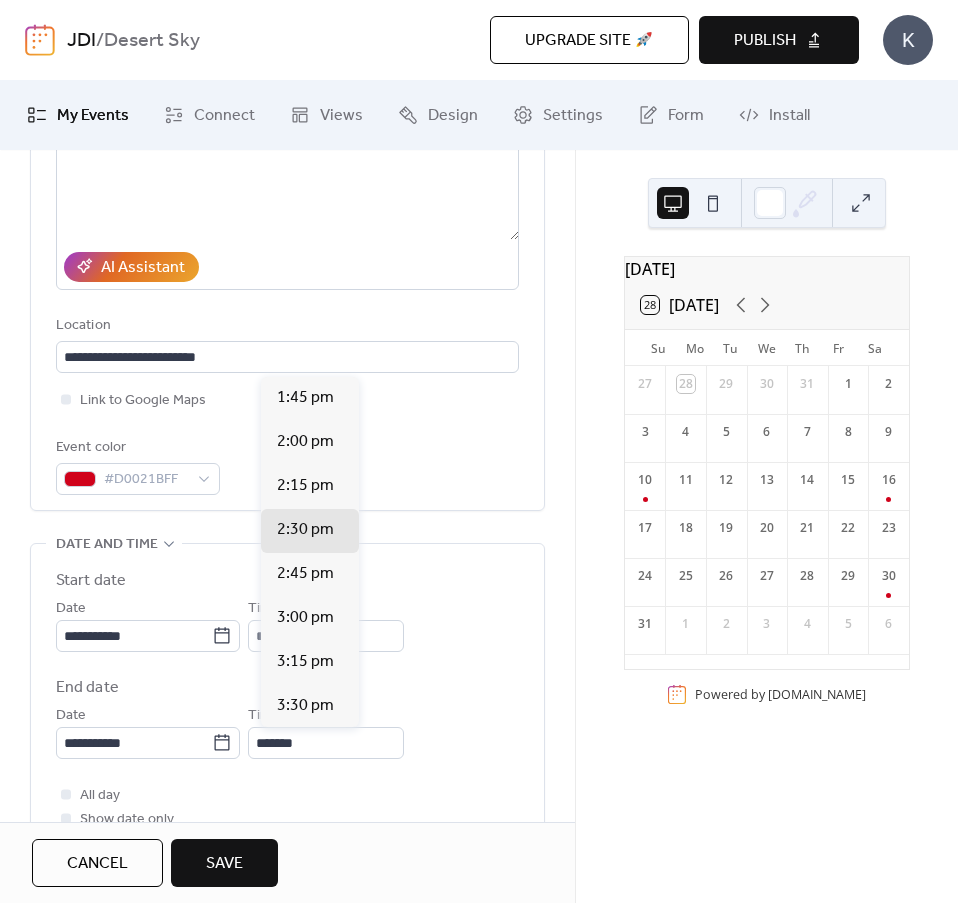 type on "*******" 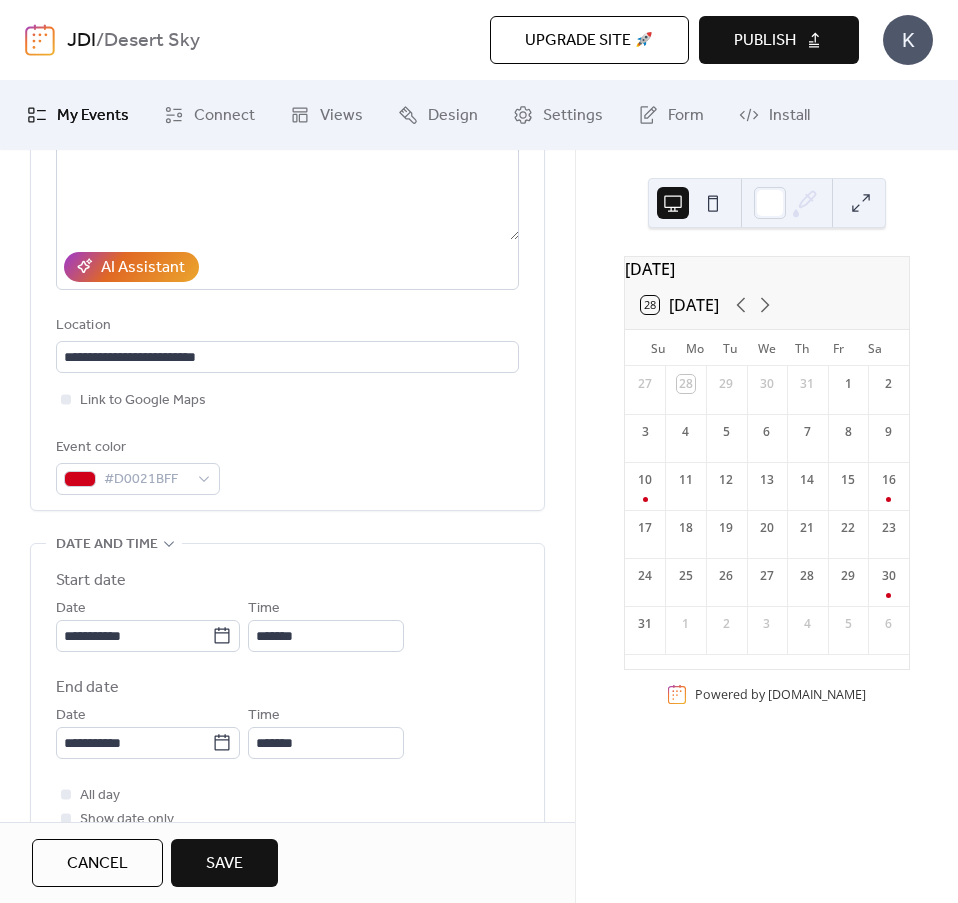 click on "Save" at bounding box center [224, 864] 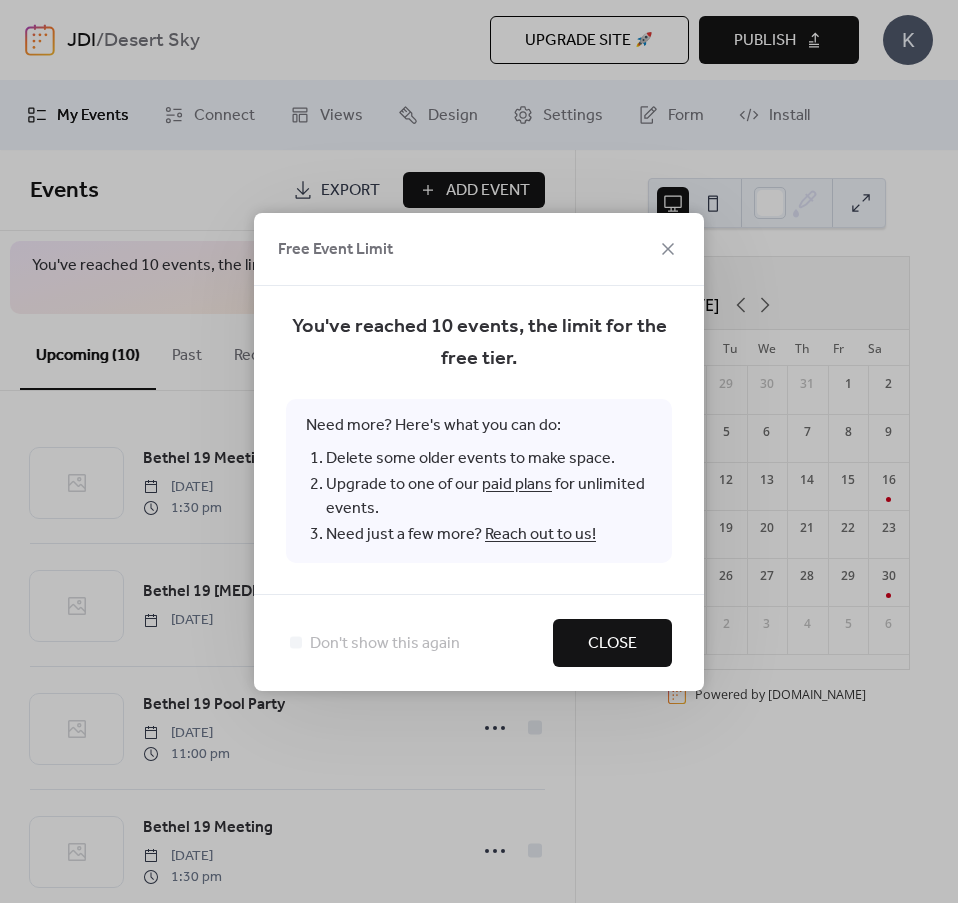 click on "Close" at bounding box center (612, 643) 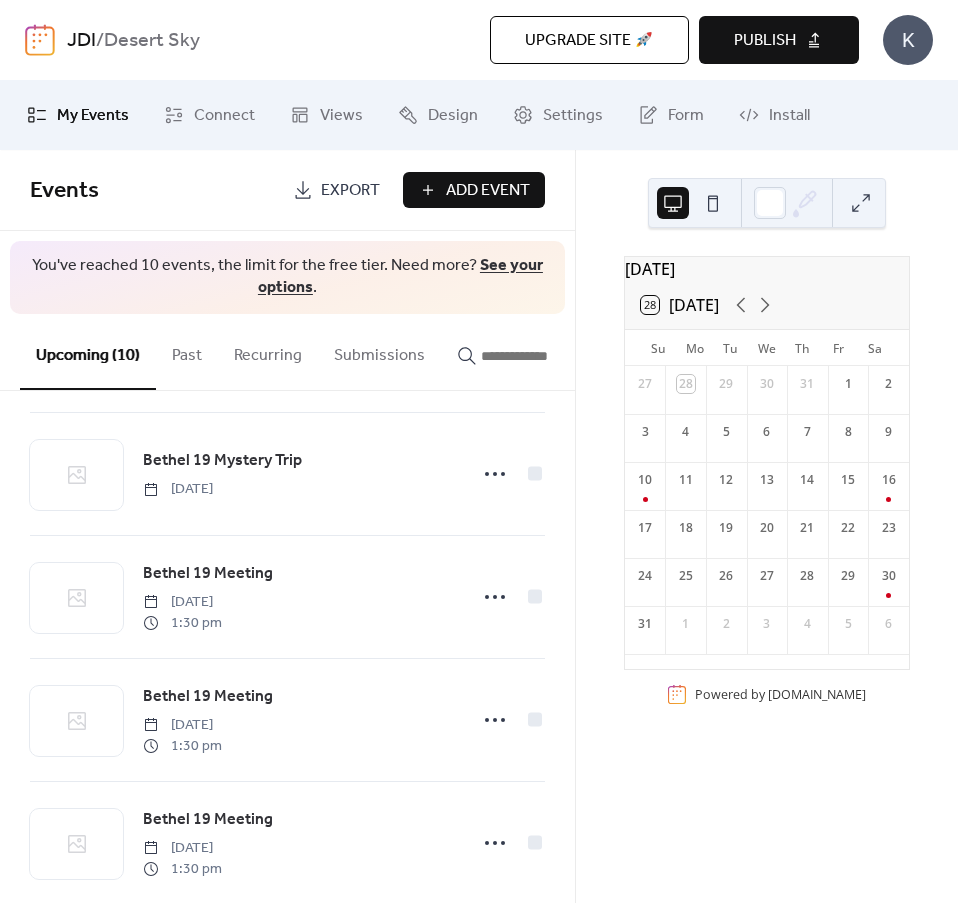 scroll, scrollTop: 0, scrollLeft: 0, axis: both 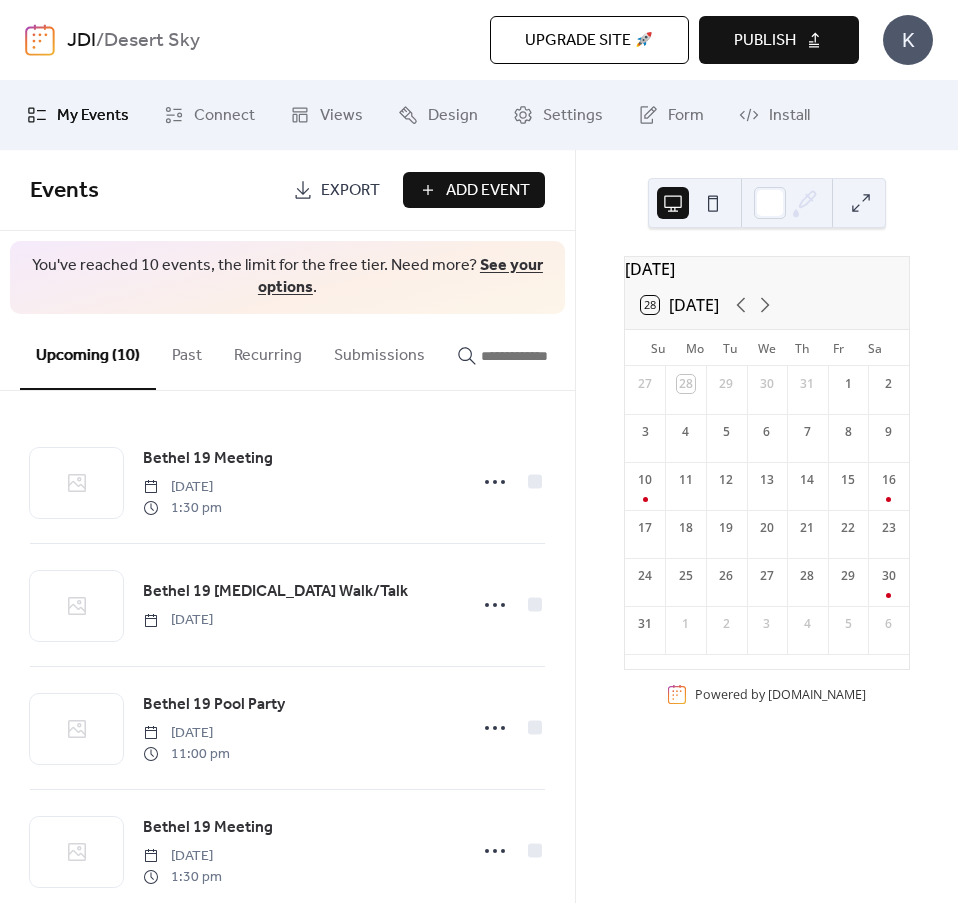 click on "Export" at bounding box center [350, 191] 